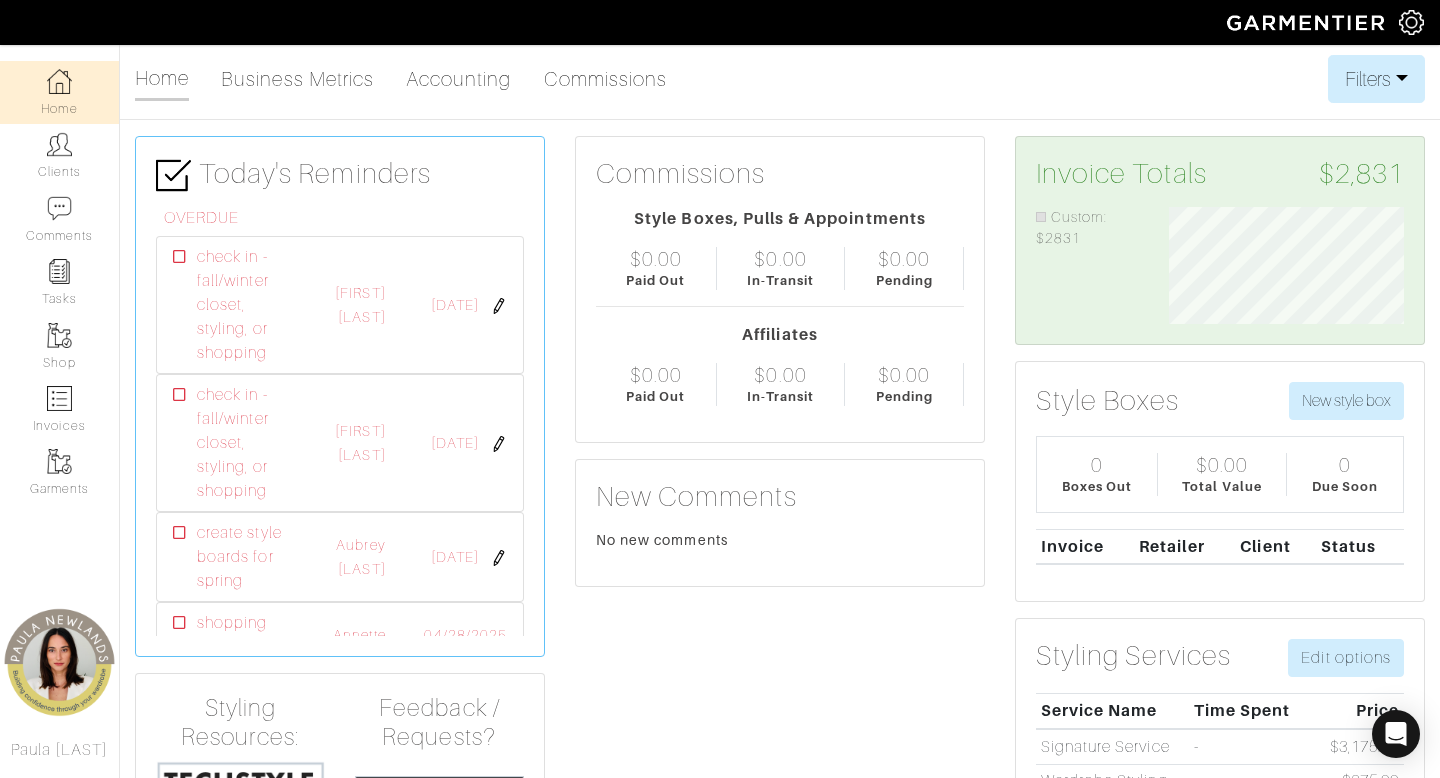 scroll, scrollTop: 0, scrollLeft: 0, axis: both 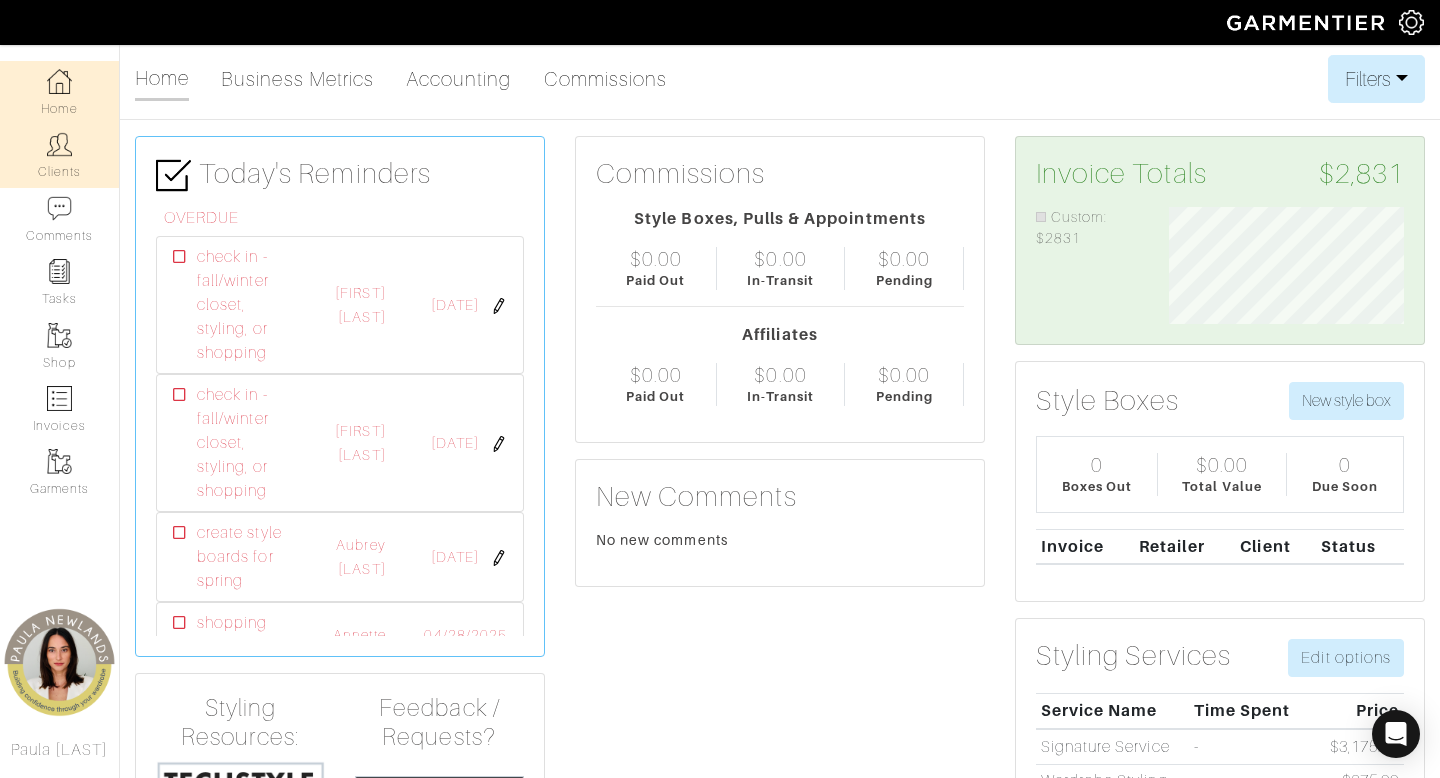 click on "Clients" at bounding box center (59, 155) 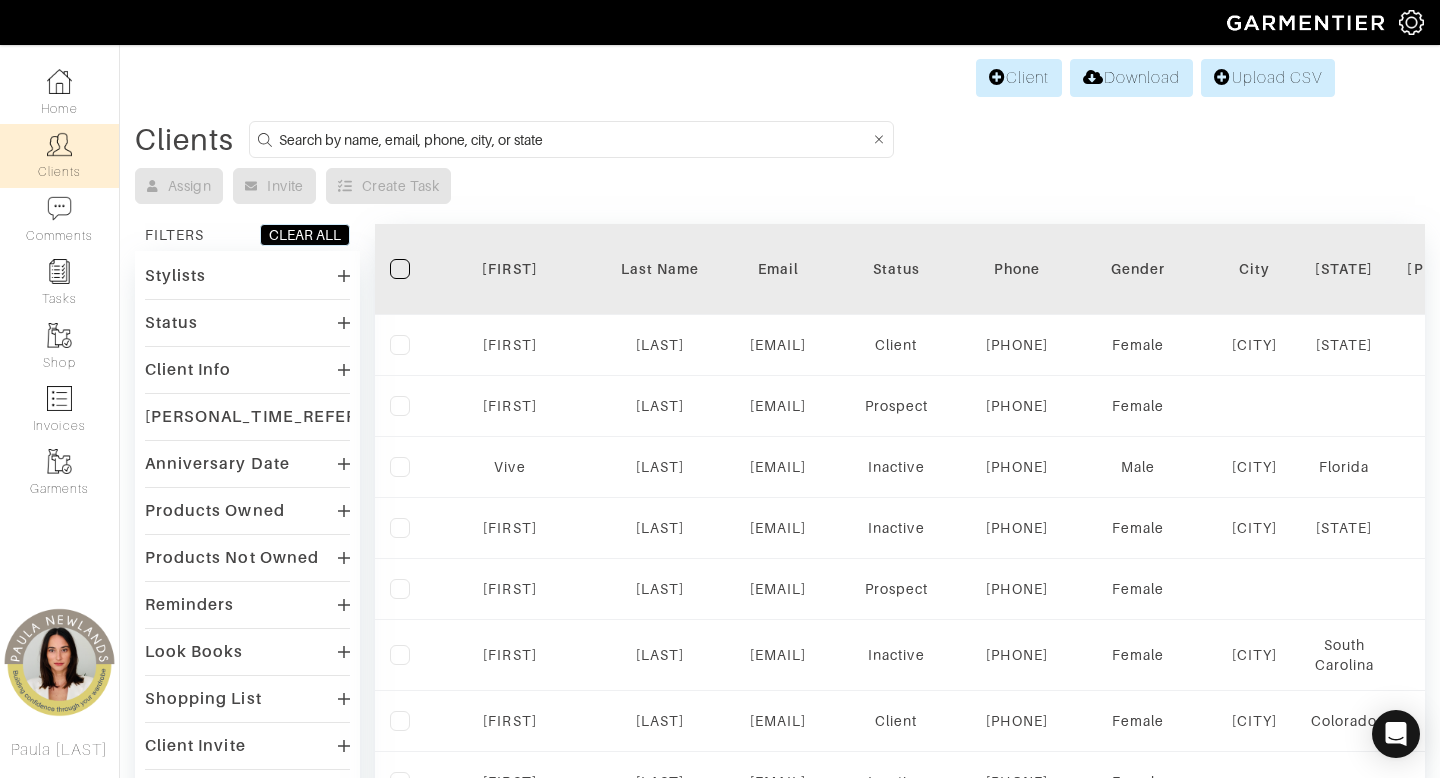 click at bounding box center [574, 139] 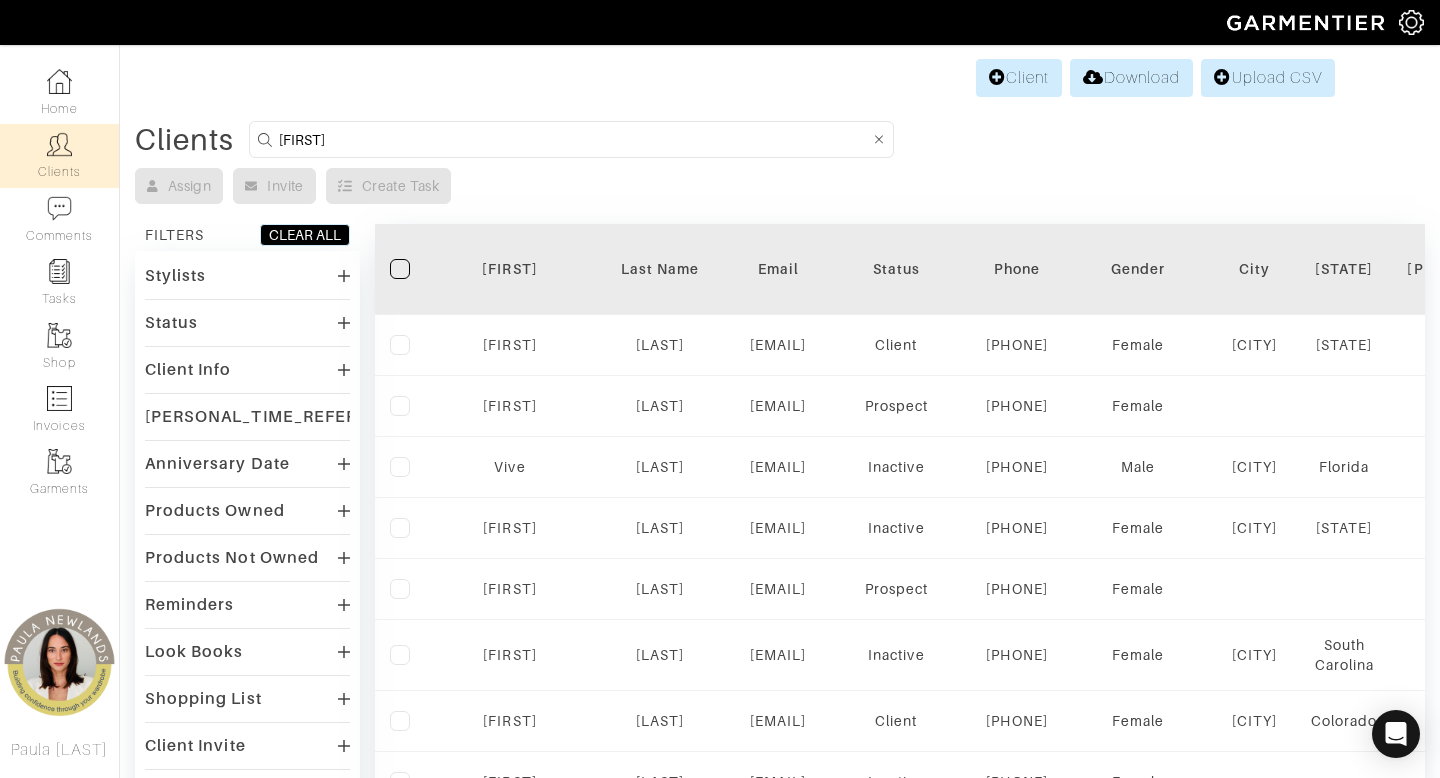 type on "rebecca" 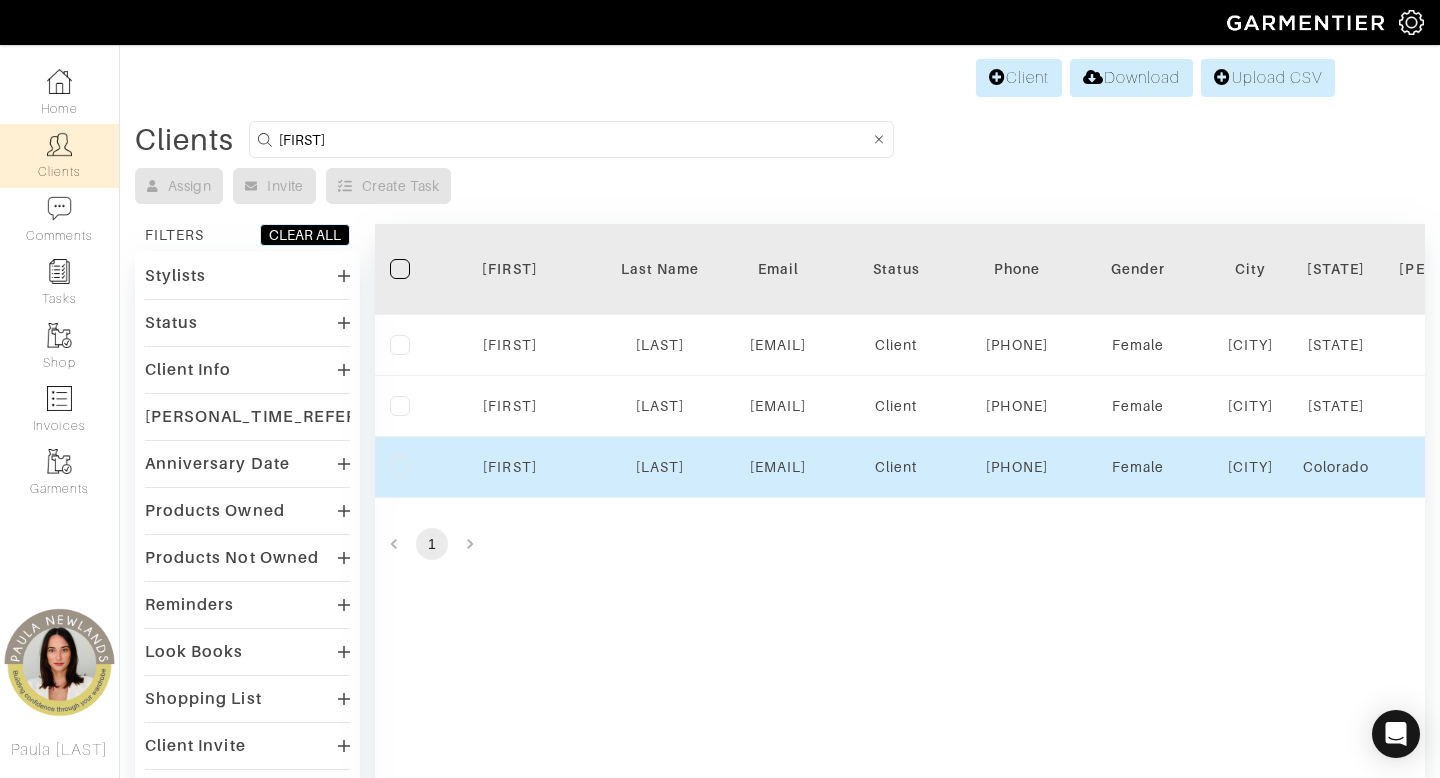 click on "Rebecca" at bounding box center (510, 467) 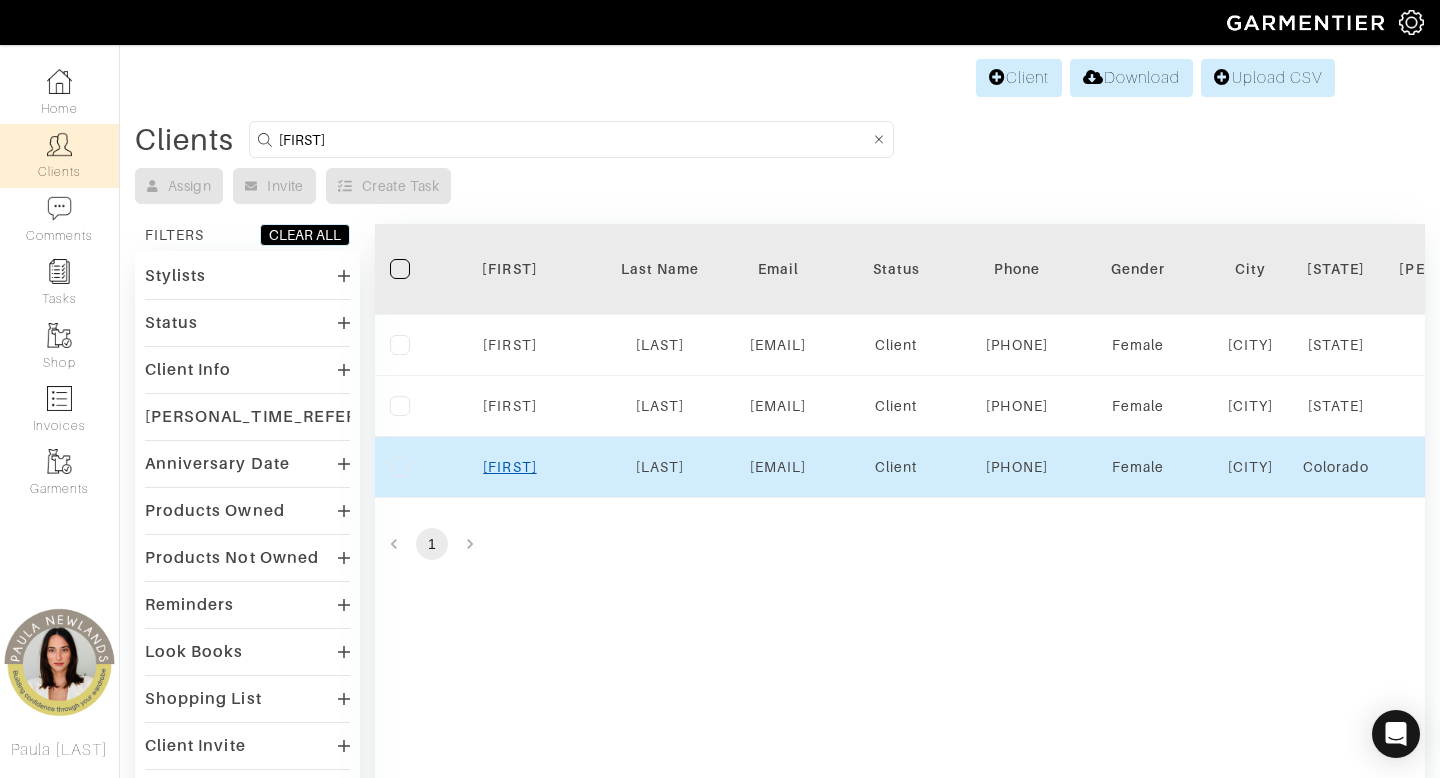 click on "Rebecca" at bounding box center (509, 467) 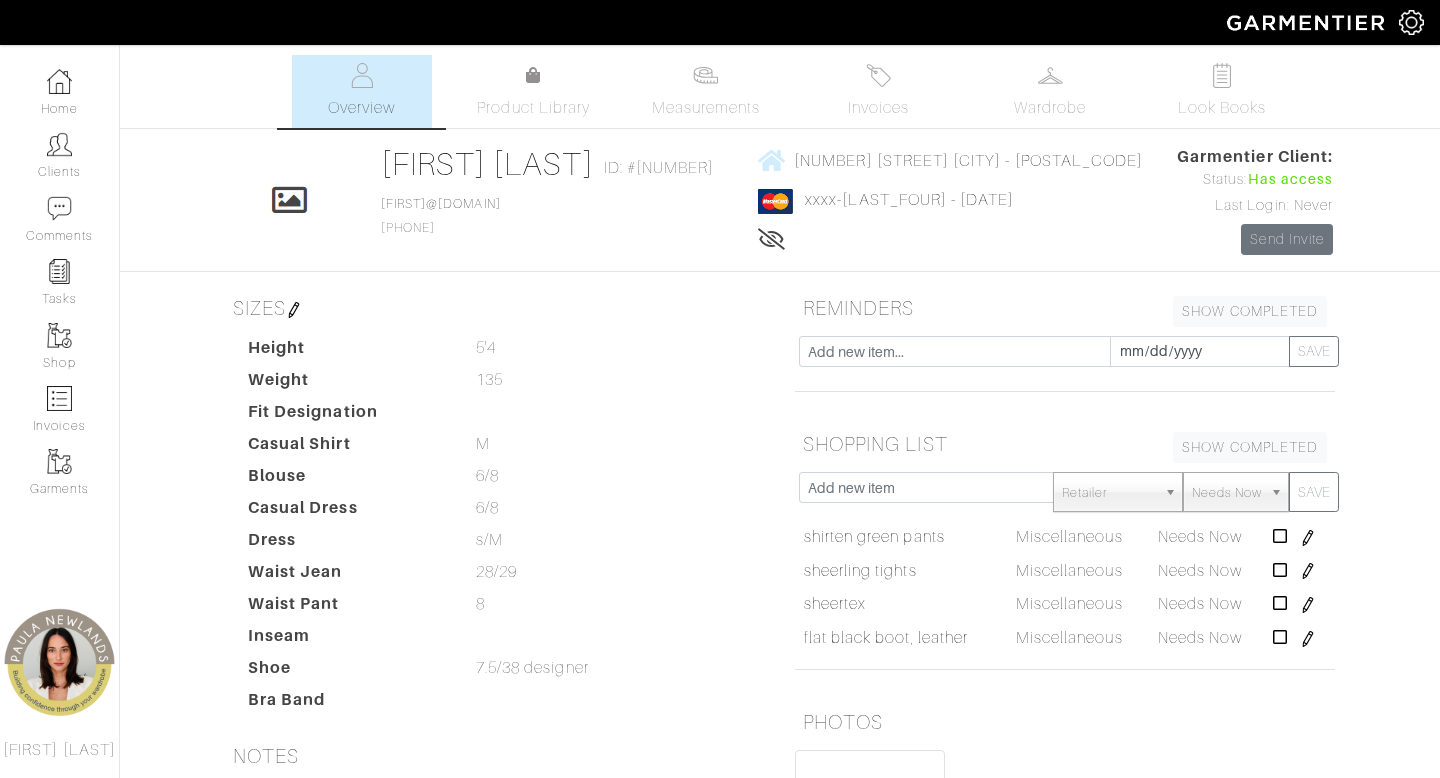 scroll, scrollTop: 0, scrollLeft: 0, axis: both 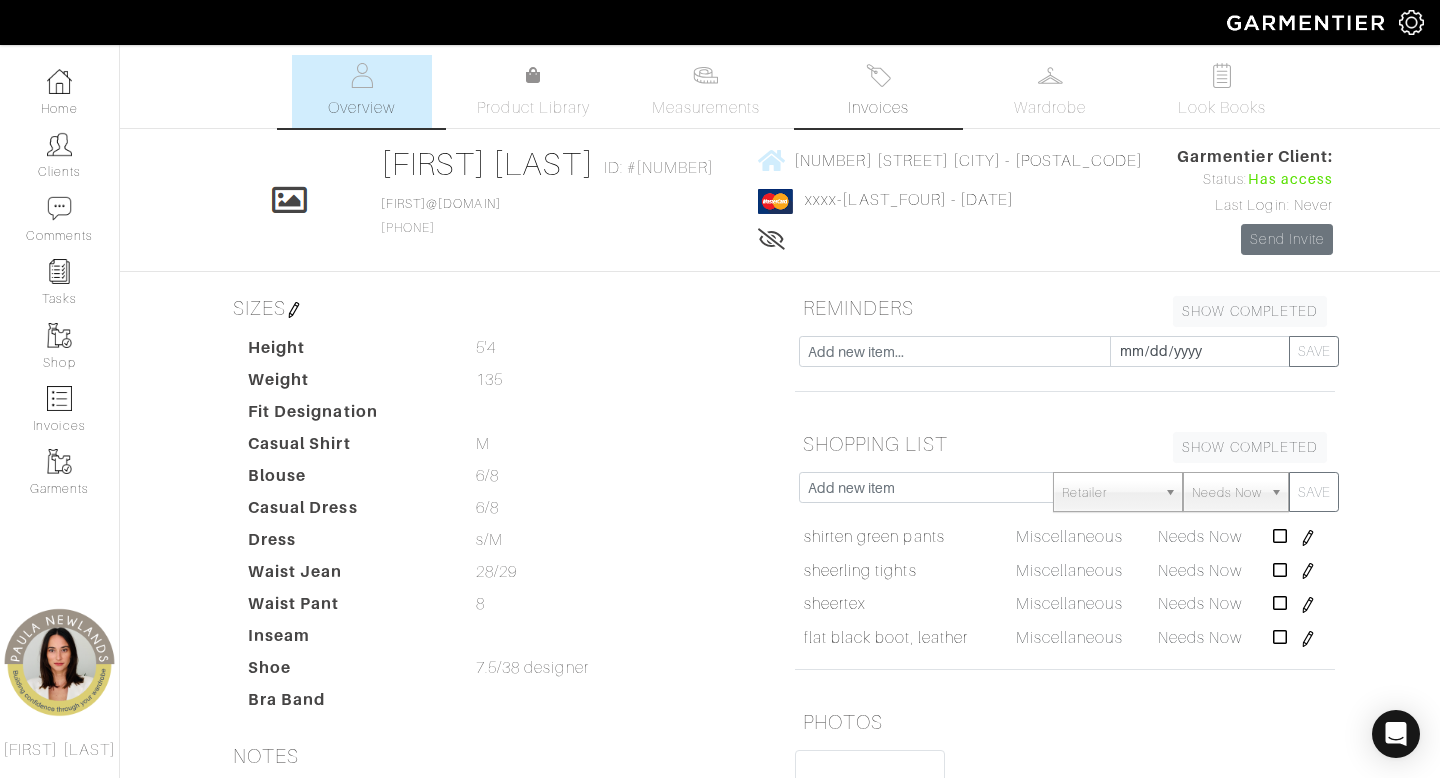 click on "Invoices" at bounding box center (878, 91) 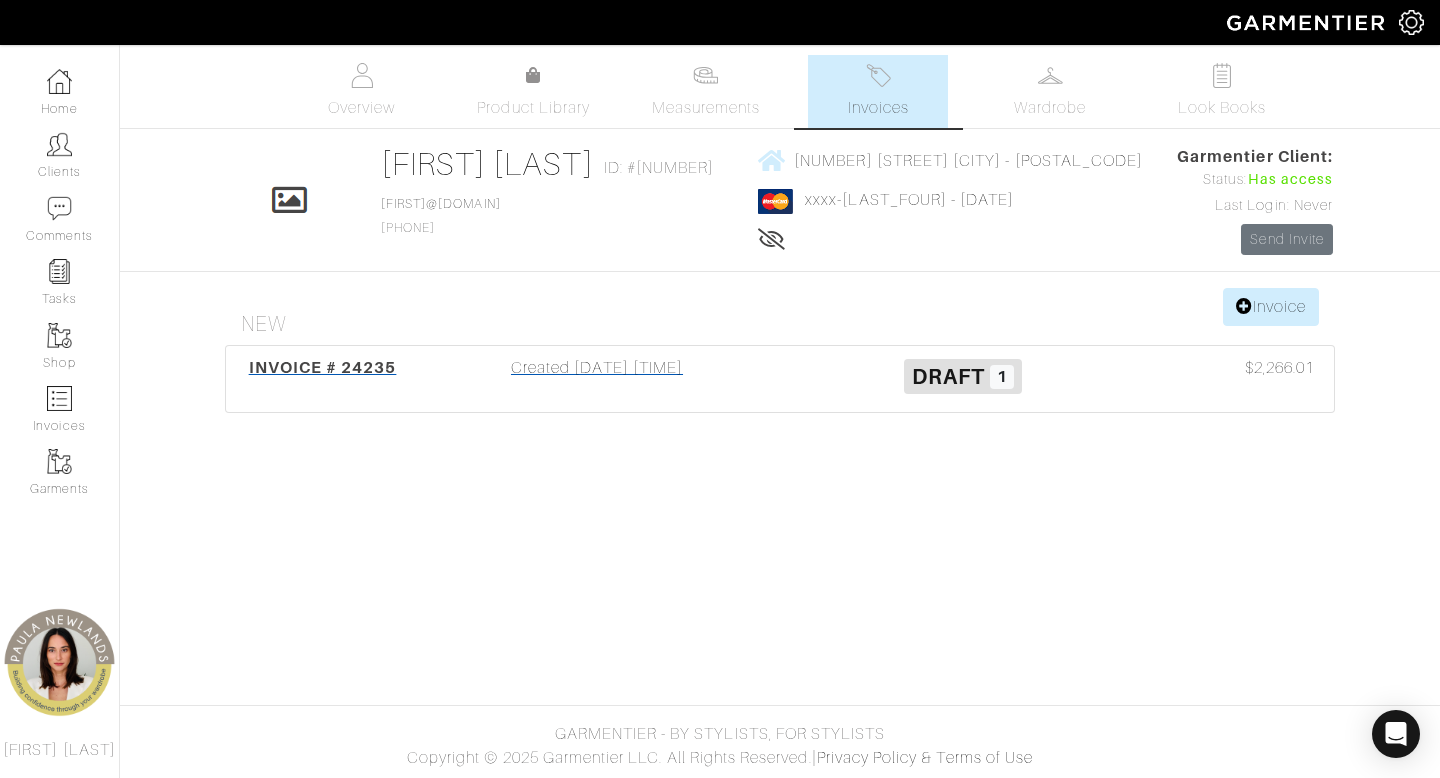 click on "Created 07/31/25 06:52PM" at bounding box center (597, 379) 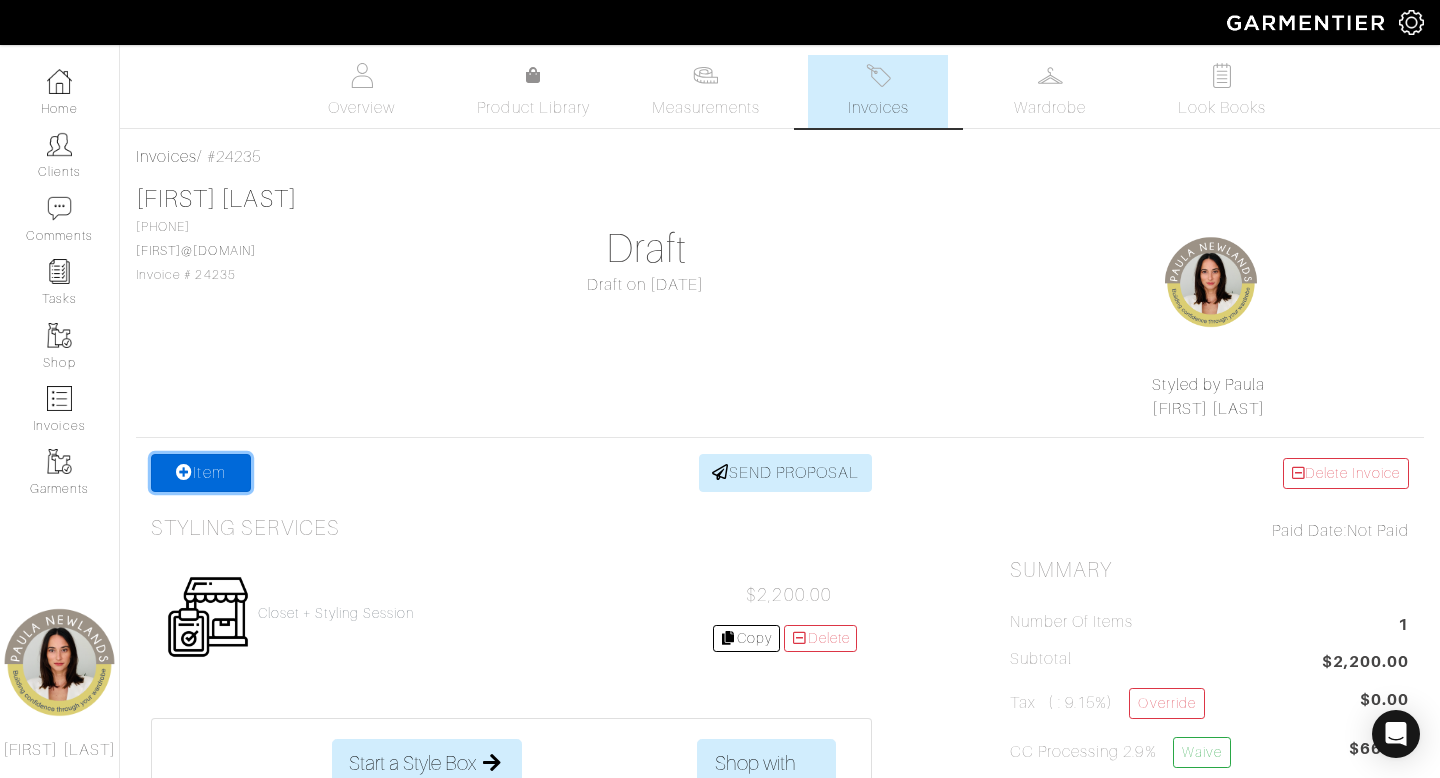 click on "Item" at bounding box center (201, 473) 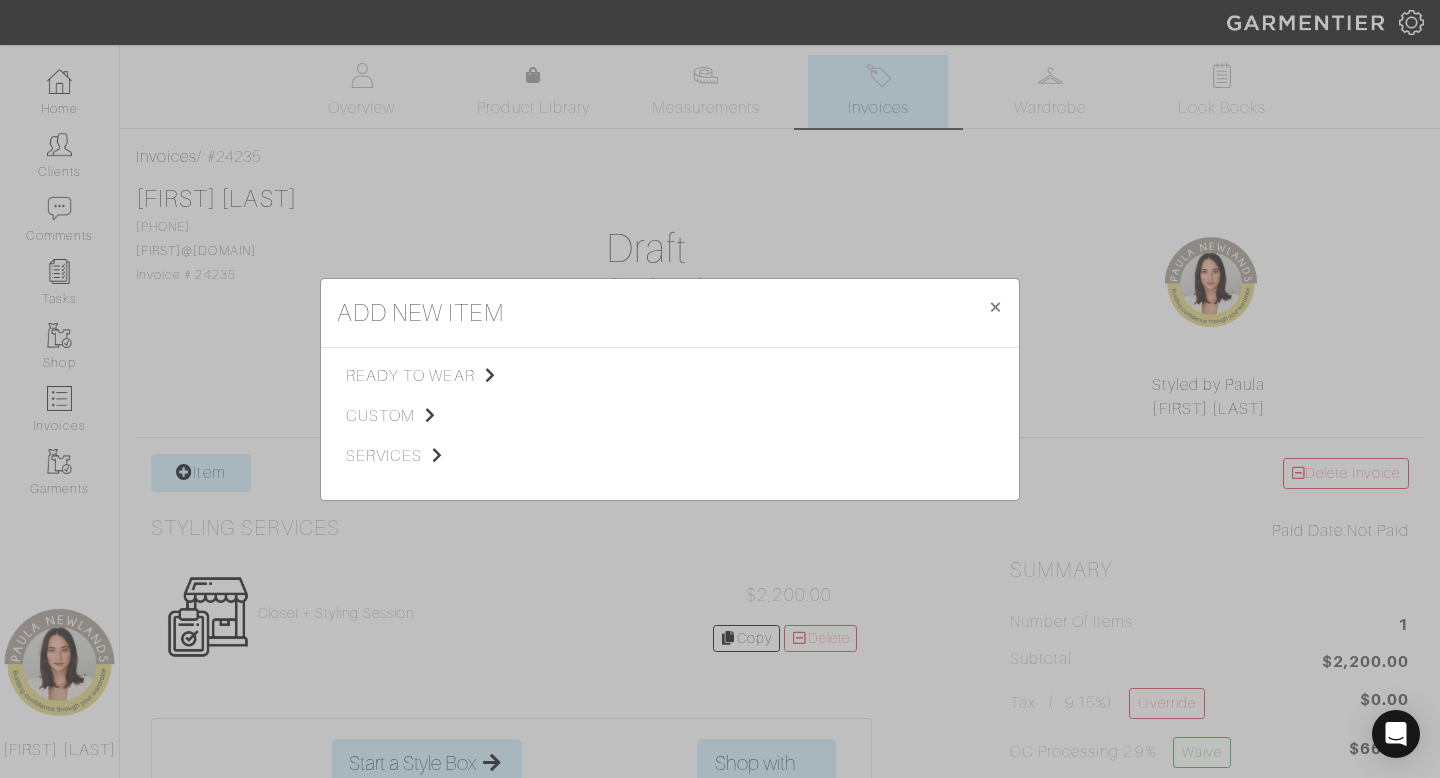 click on "ready to wear
custom
services" at bounding box center (454, 424) 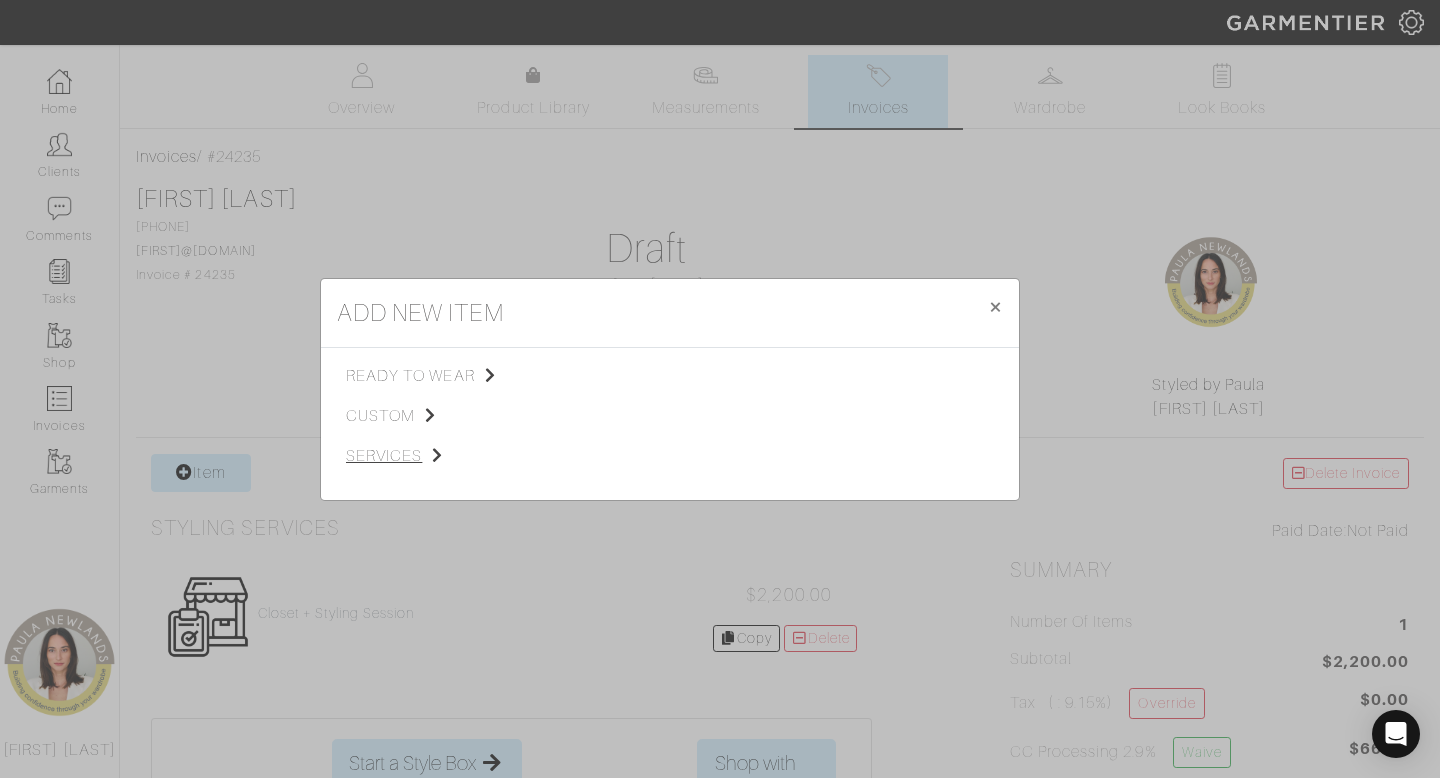 click on "services" at bounding box center [446, 456] 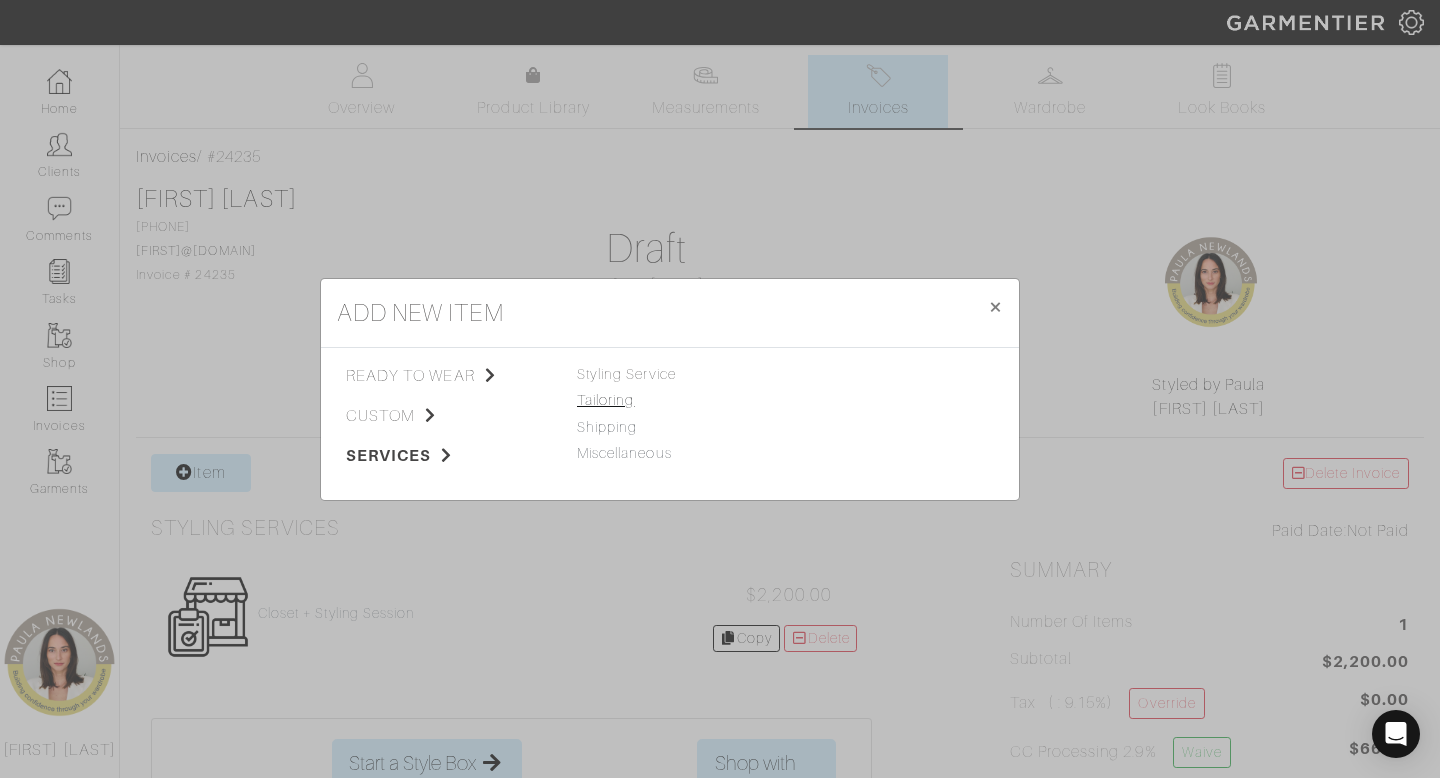 click on "Tailoring" at bounding box center [605, 400] 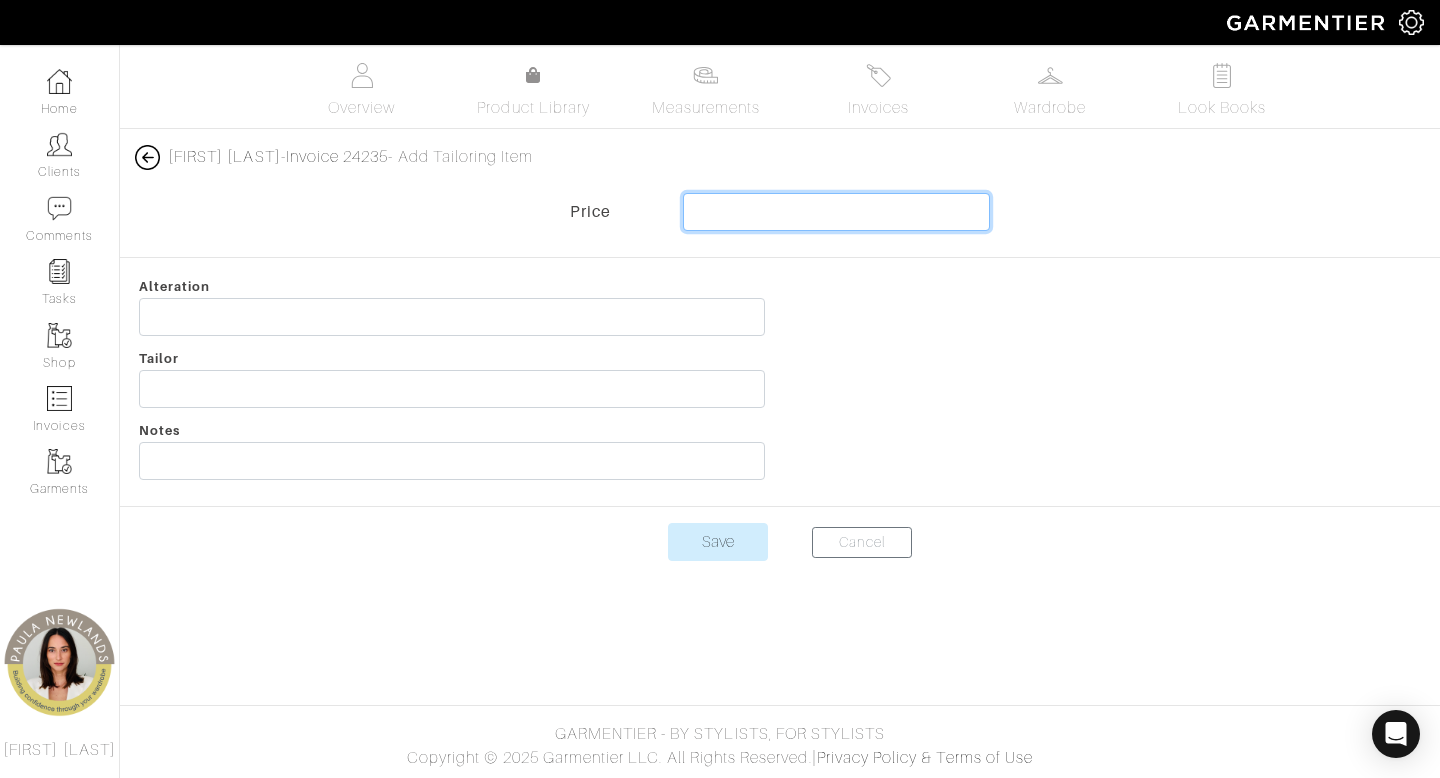 click at bounding box center [837, 212] 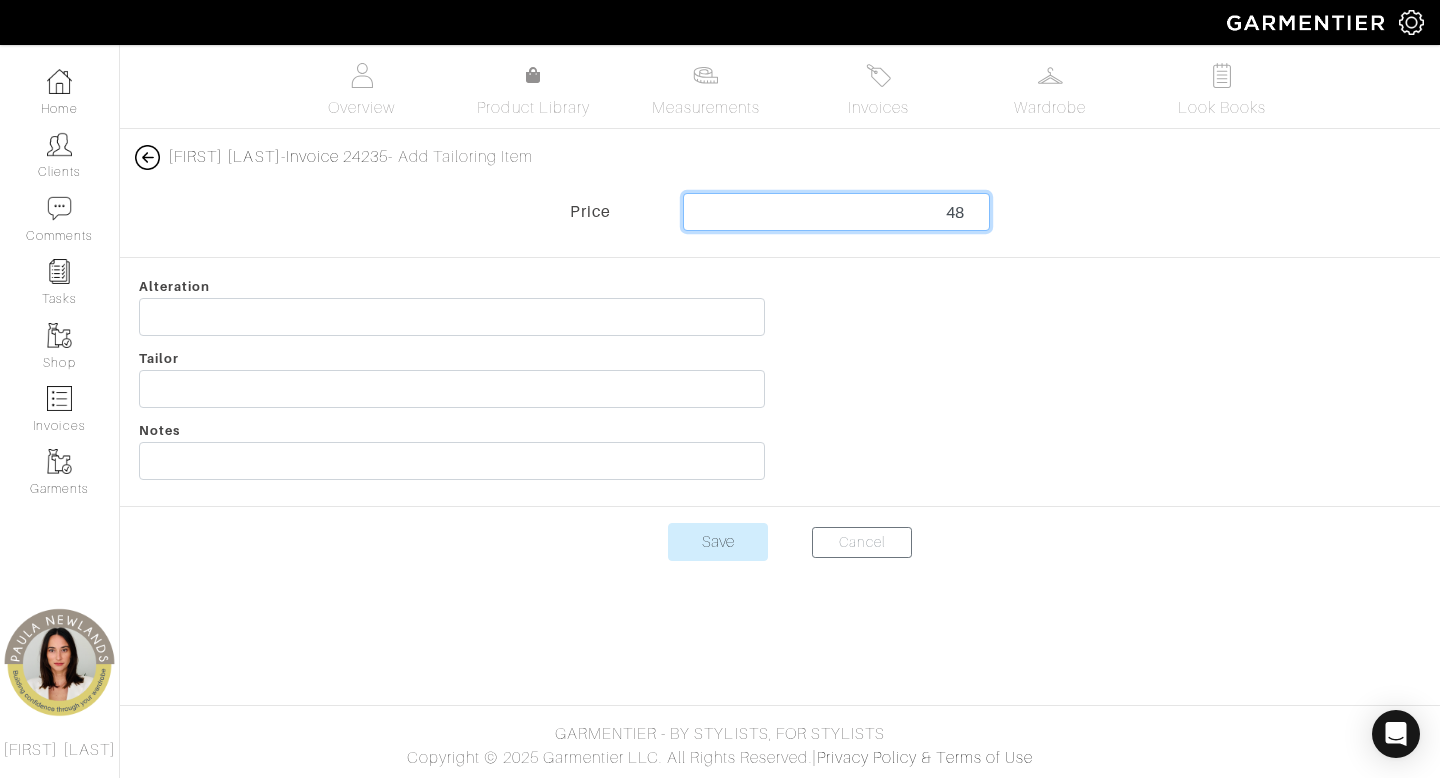 type on "48" 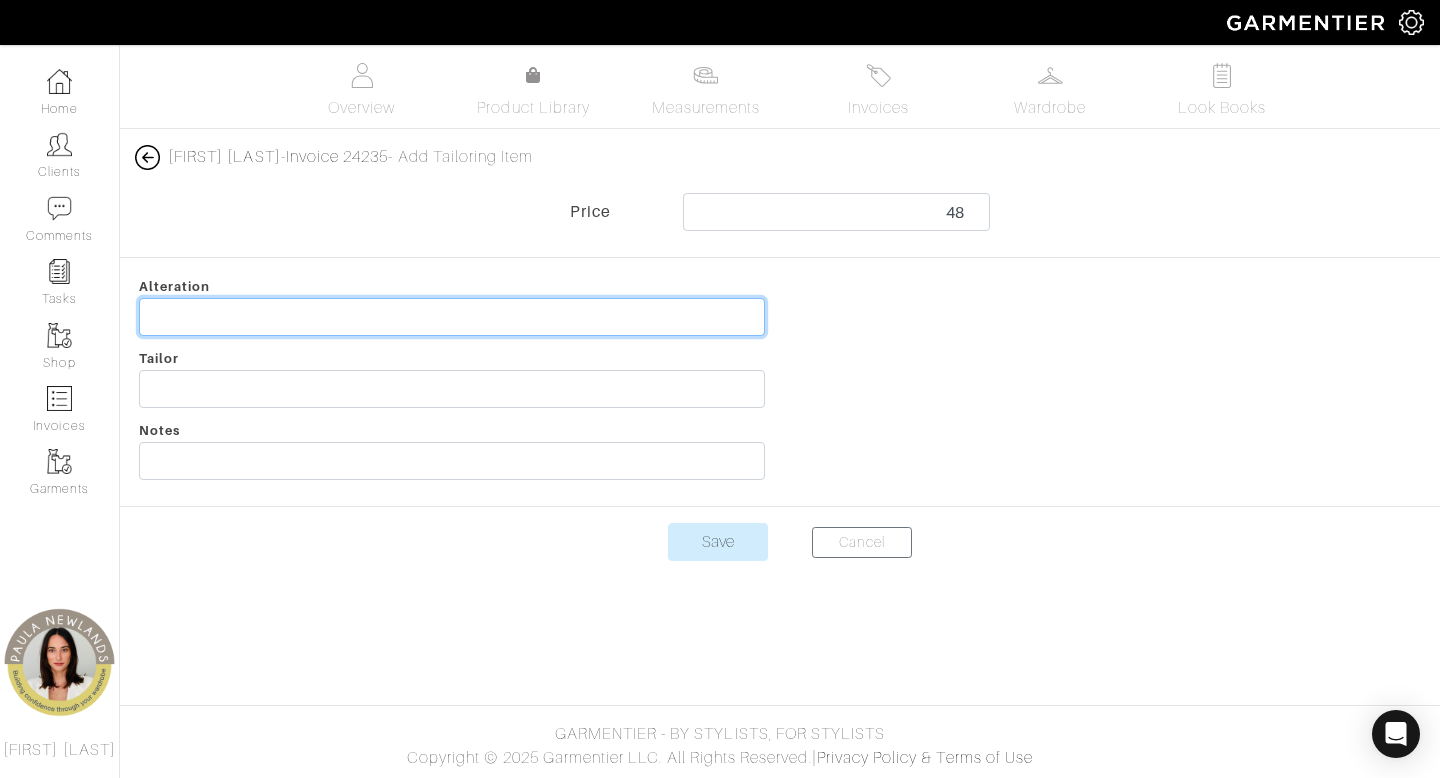 click at bounding box center (452, 317) 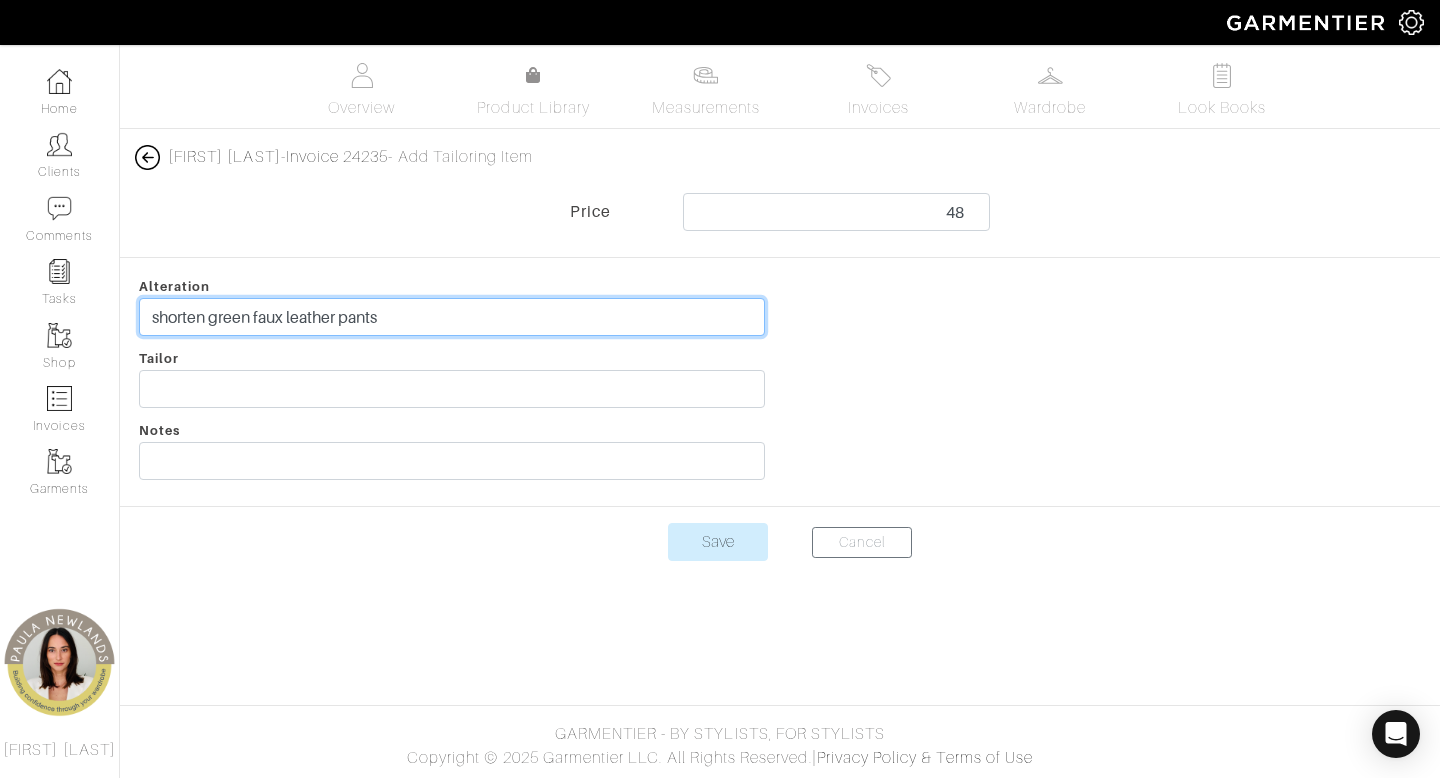 type on "shorten green faux leather pants" 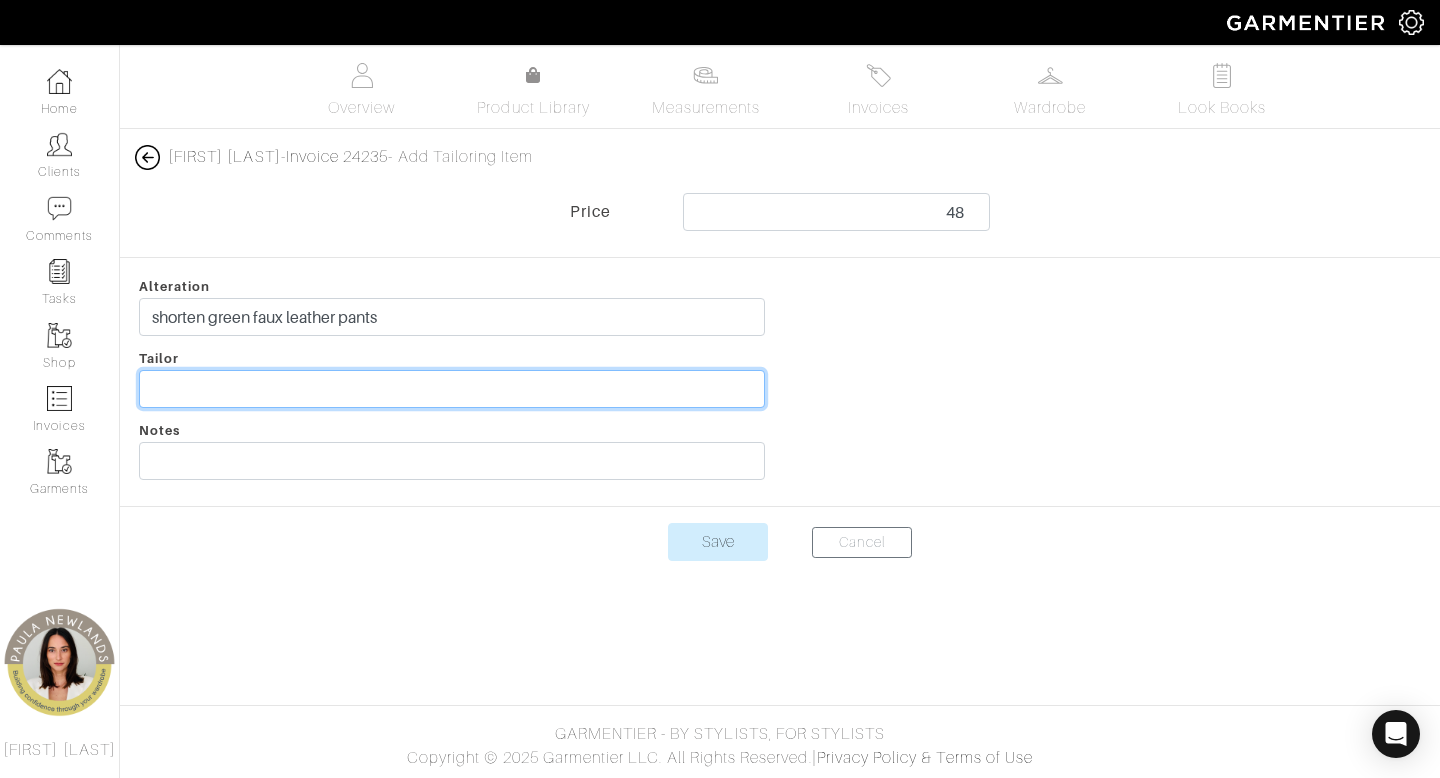 click at bounding box center (452, 389) 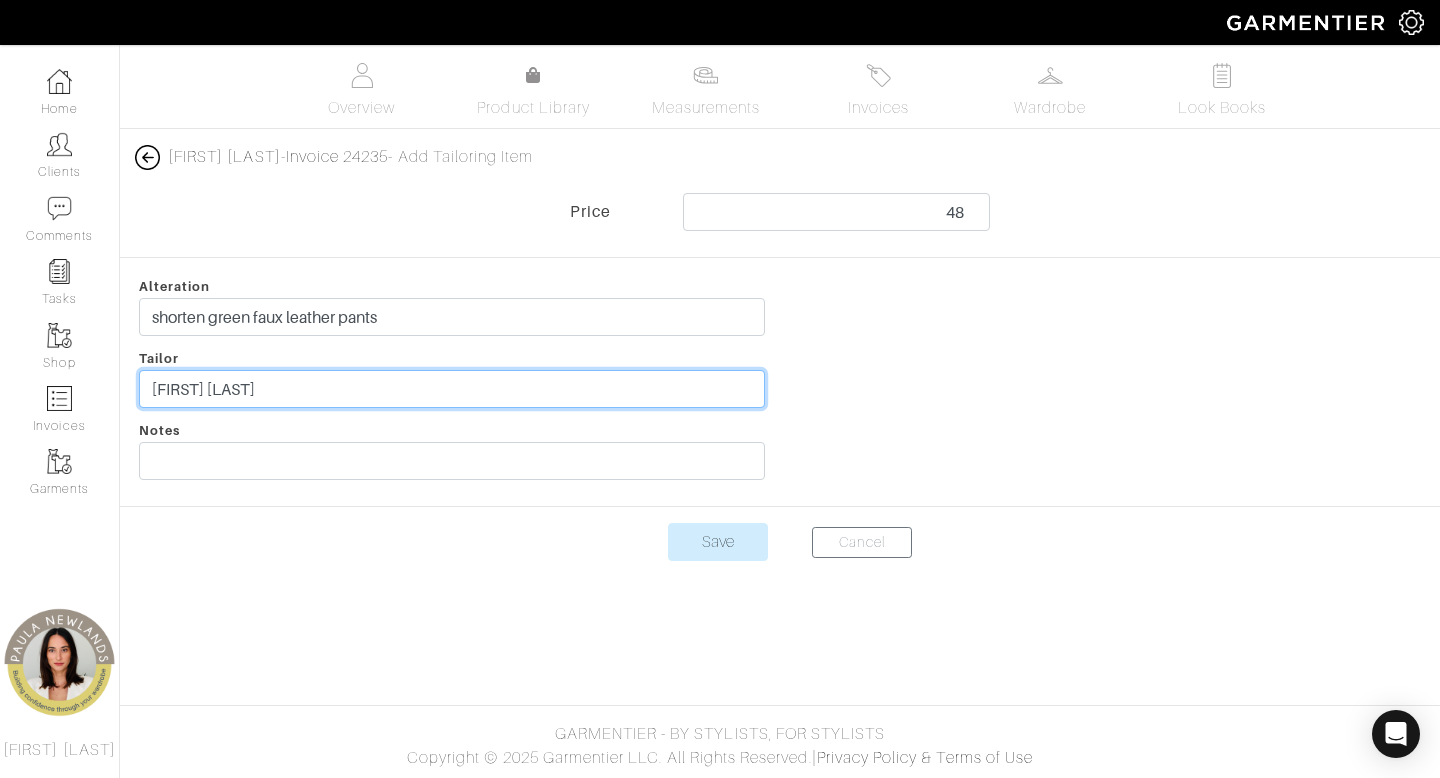 type on "[FIRST] [LAST]" 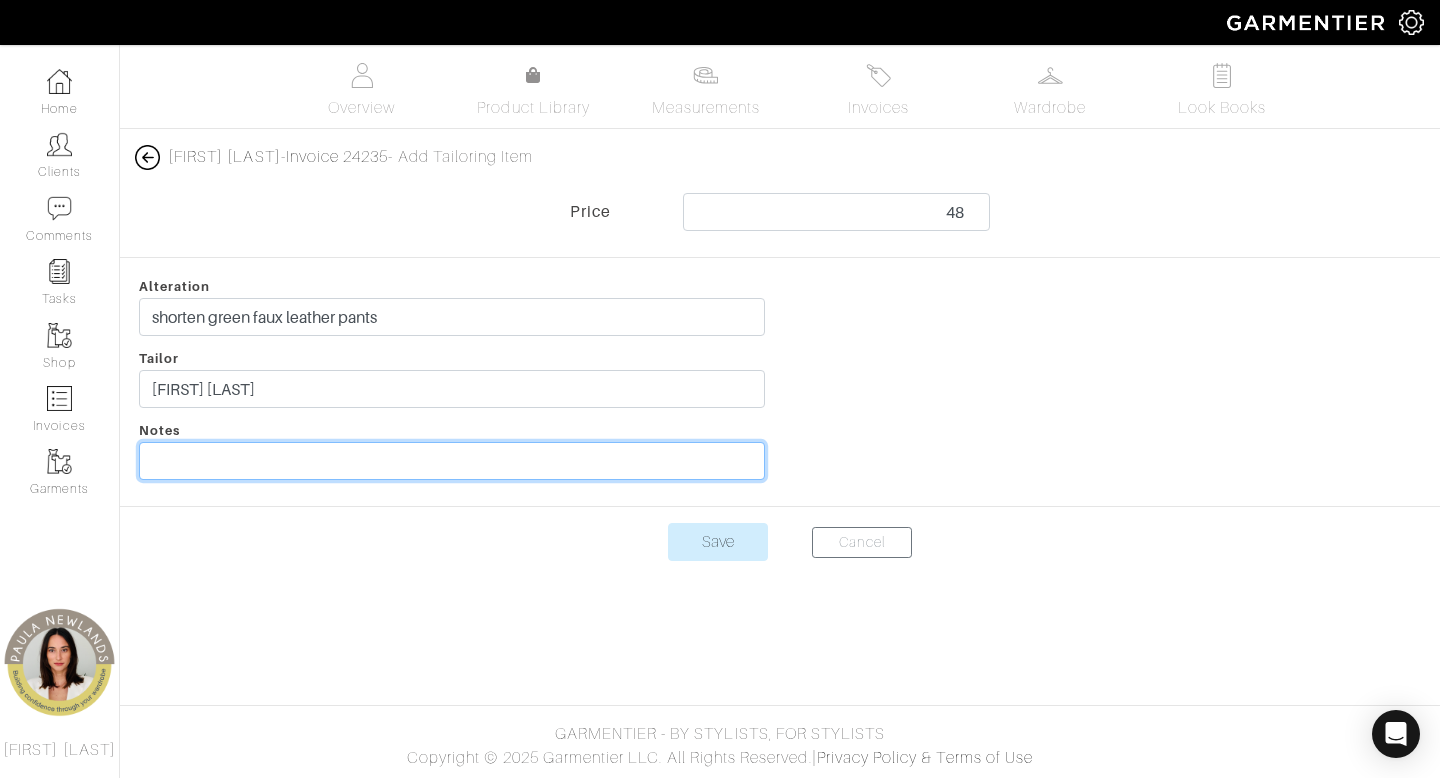 click at bounding box center [452, 461] 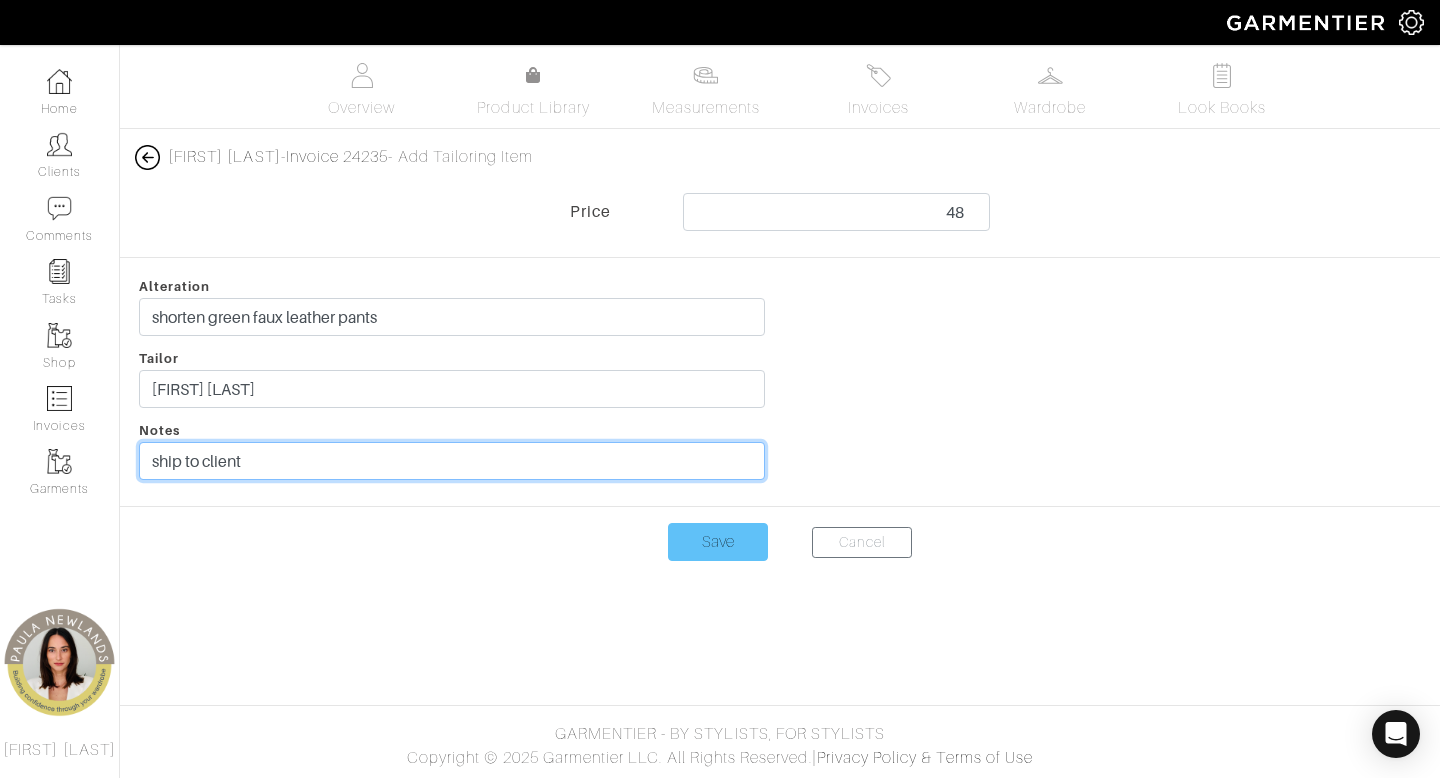 type on "ship to client" 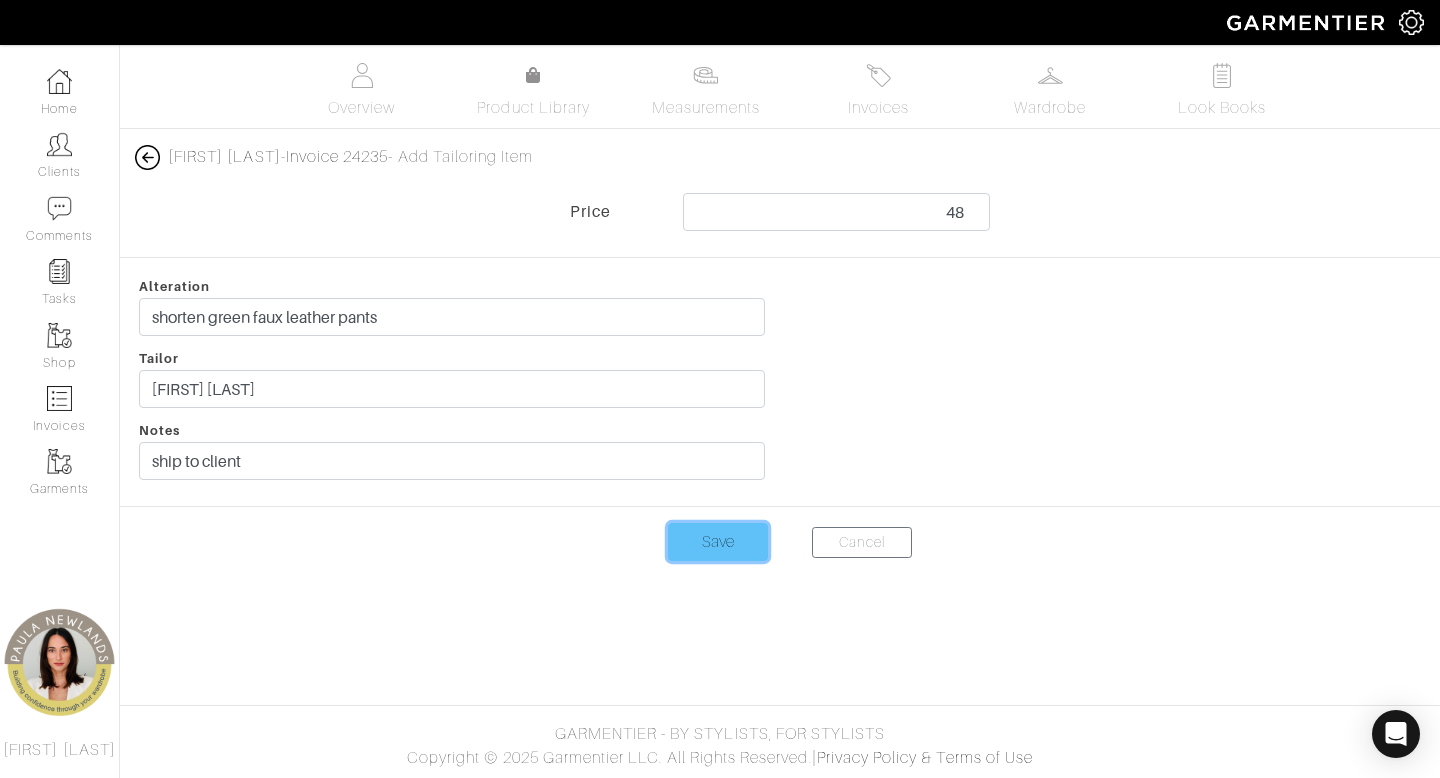 click on "Save" at bounding box center [718, 542] 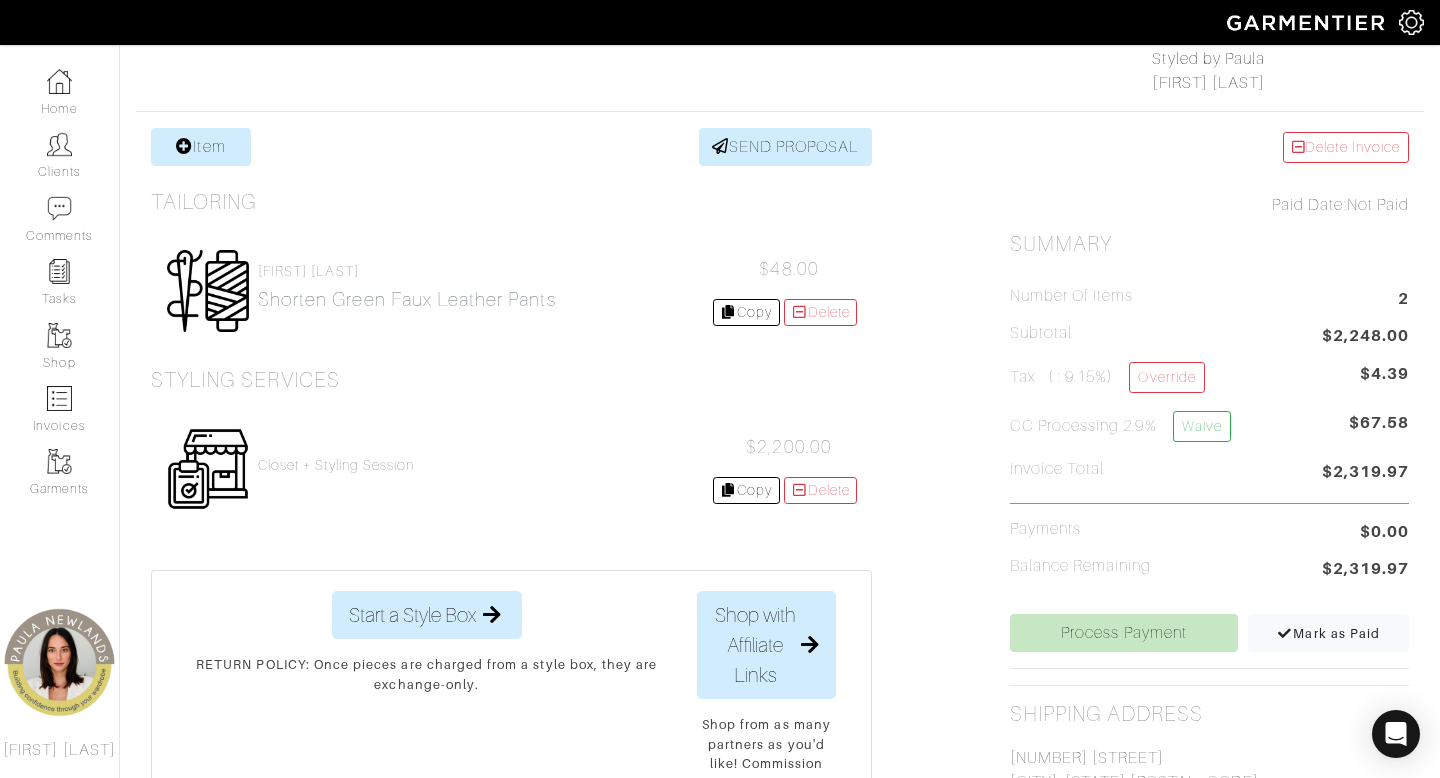 scroll, scrollTop: 391, scrollLeft: 0, axis: vertical 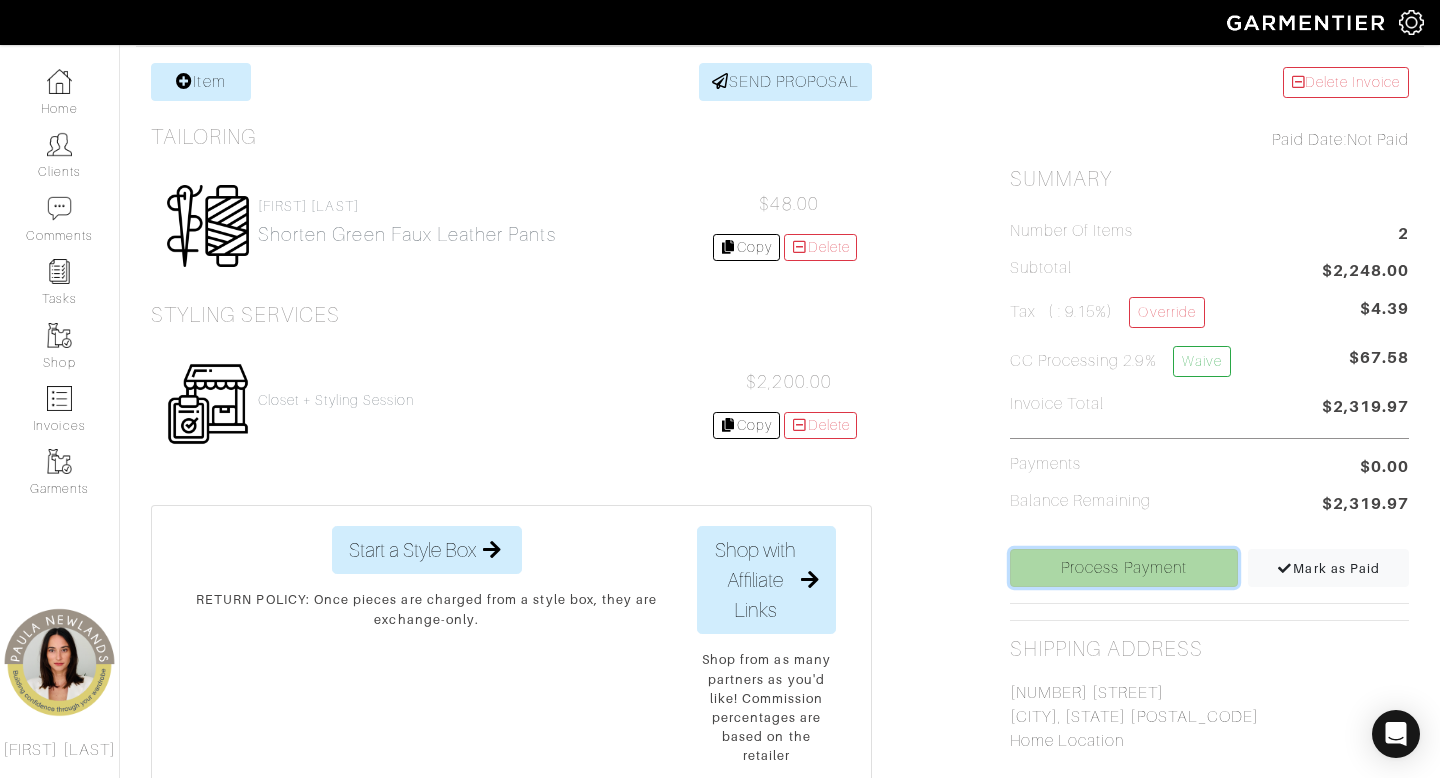 click on "Process Payment" at bounding box center (1124, 568) 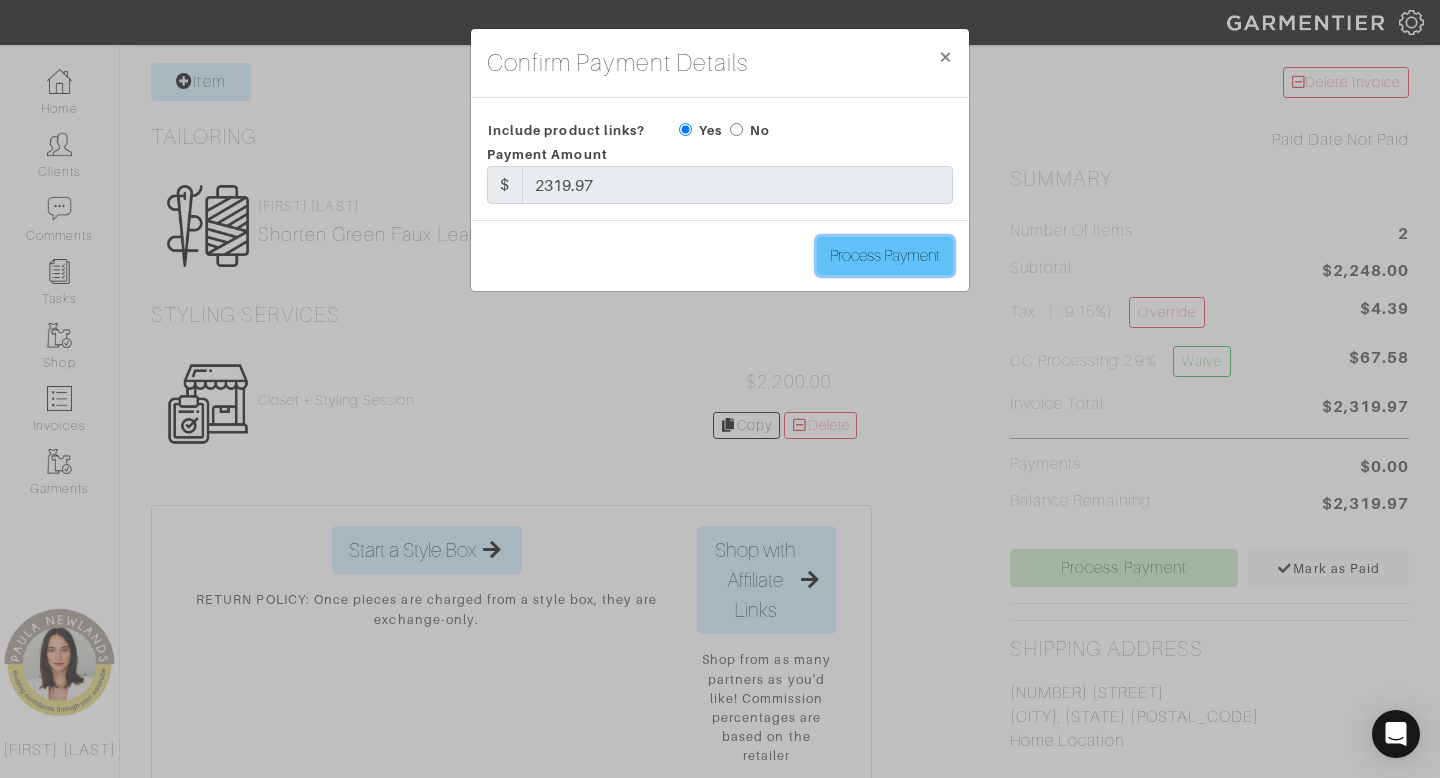 click on "Process Payment" at bounding box center (885, 256) 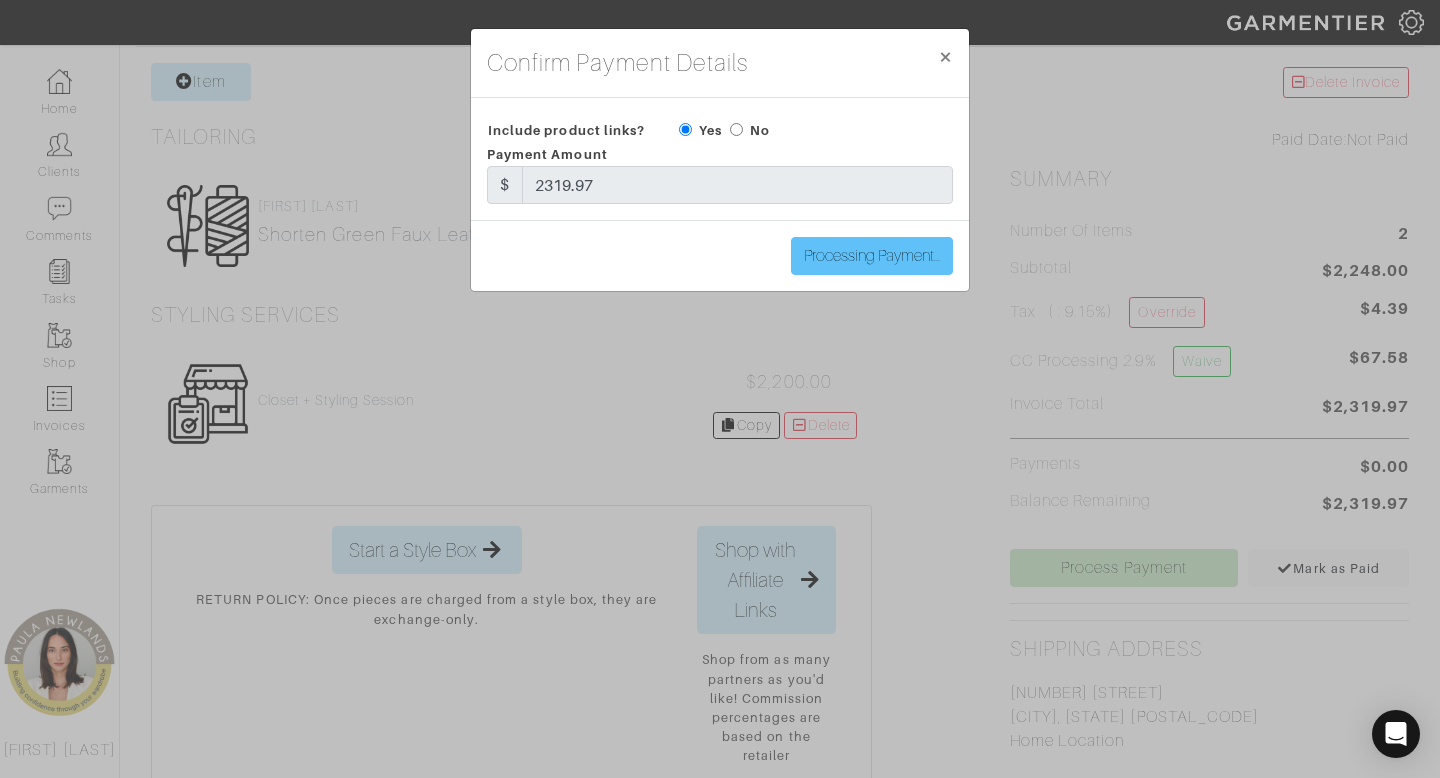 type on "Process Payment" 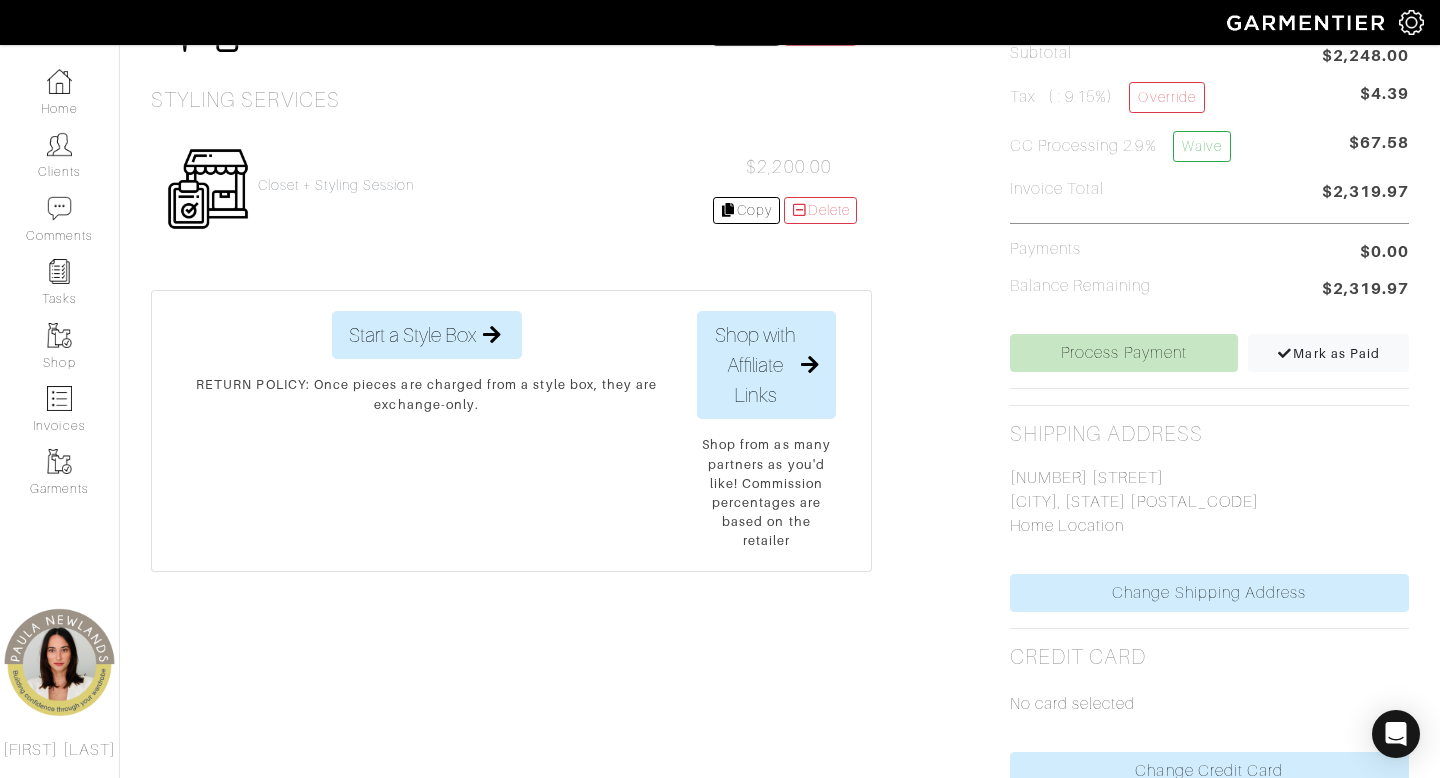 scroll, scrollTop: 771, scrollLeft: 0, axis: vertical 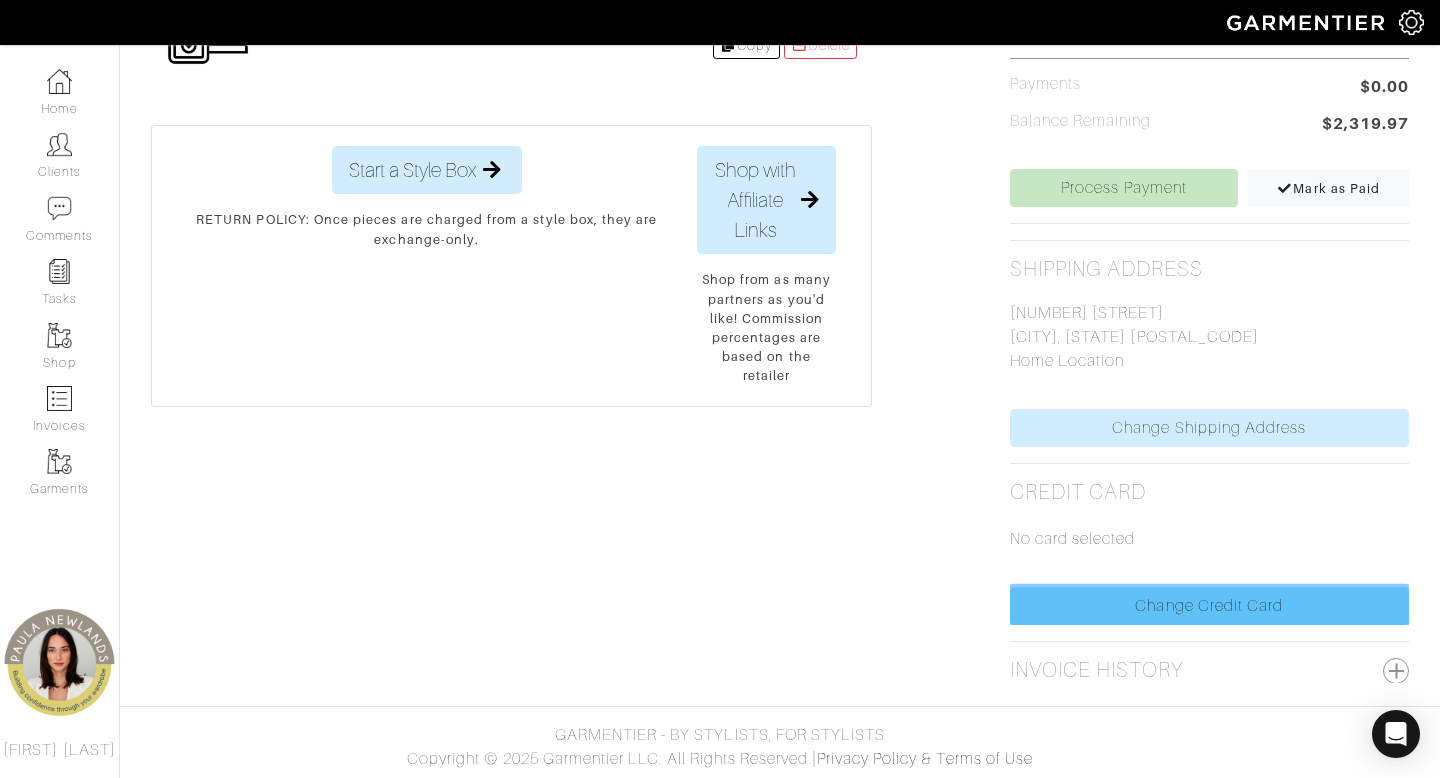 click on "Change Credit Card" at bounding box center (1209, 606) 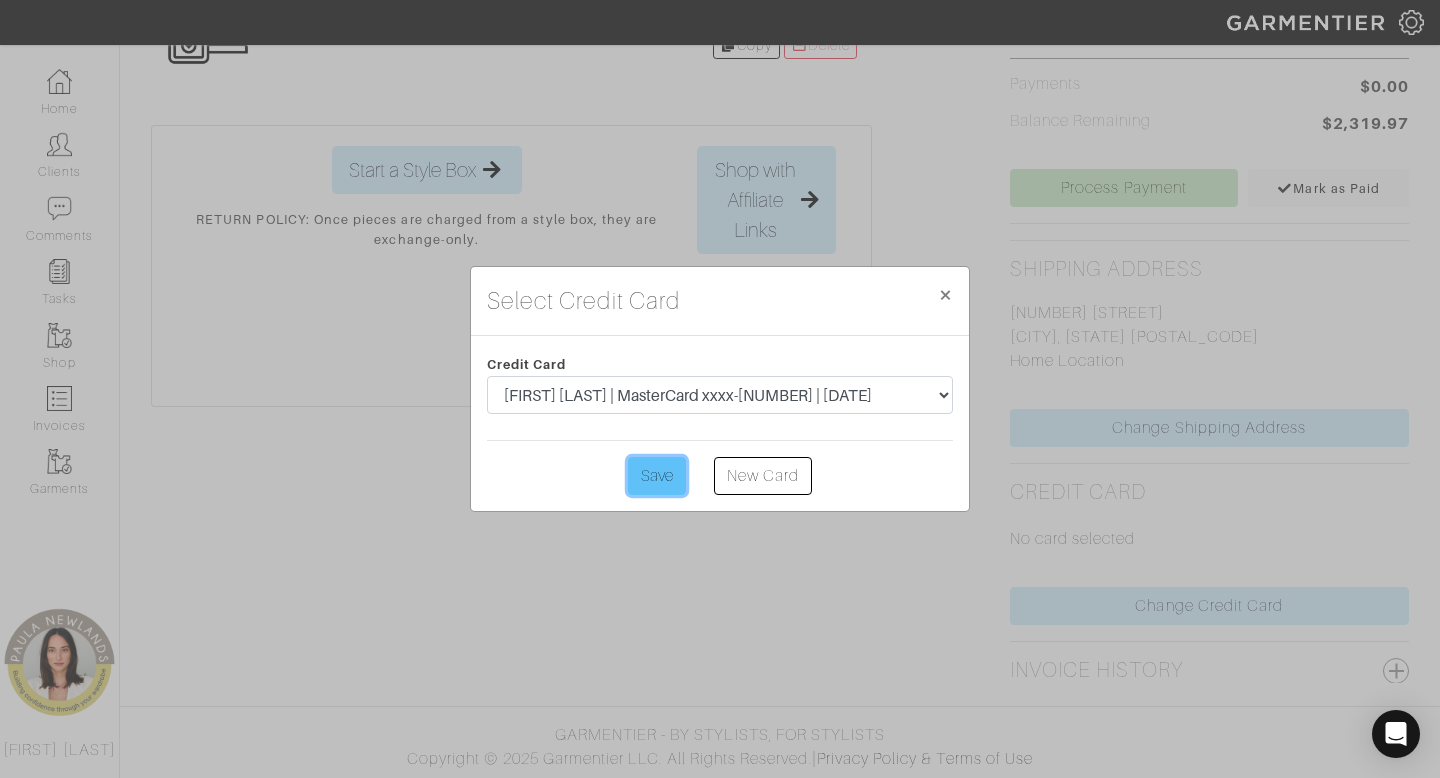 click on "Save" at bounding box center (657, 476) 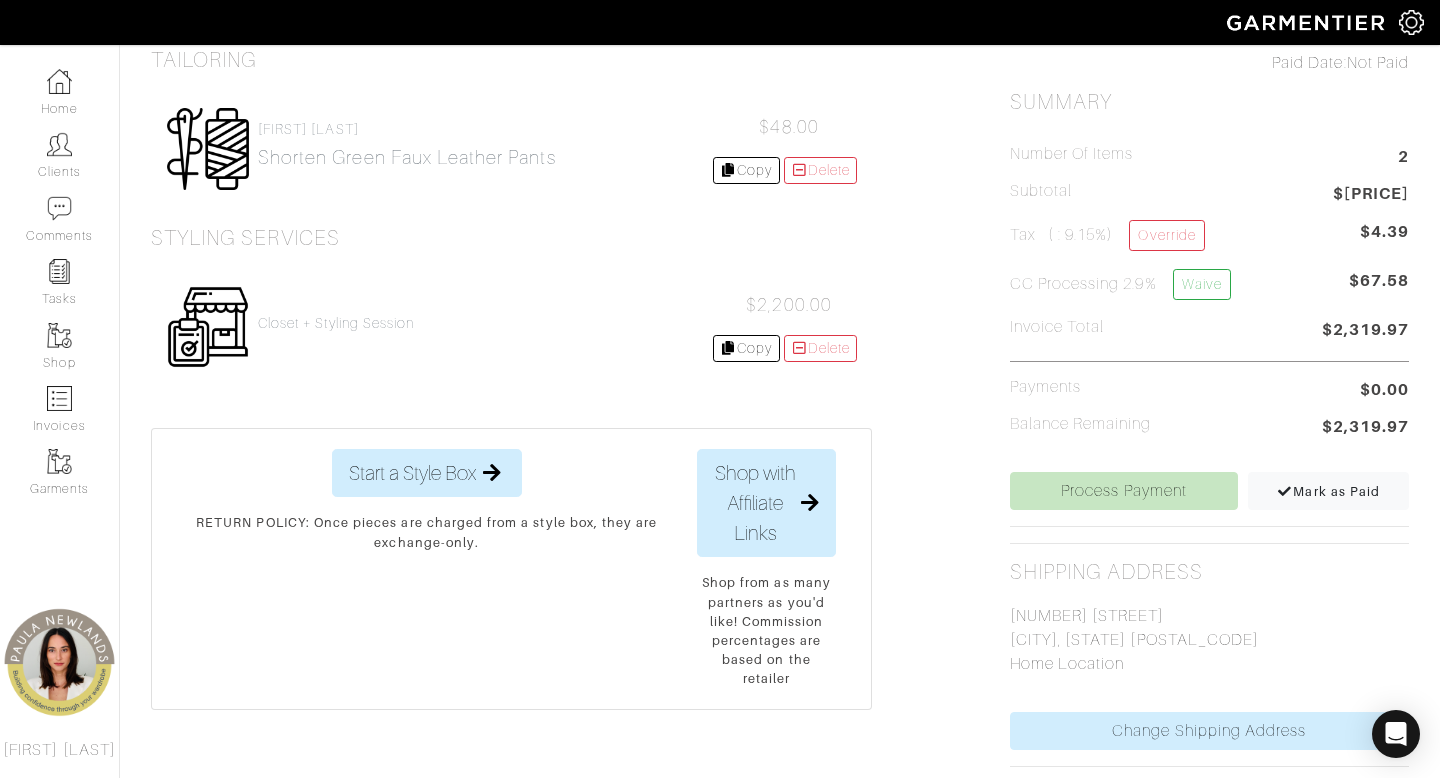 scroll, scrollTop: 470, scrollLeft: 0, axis: vertical 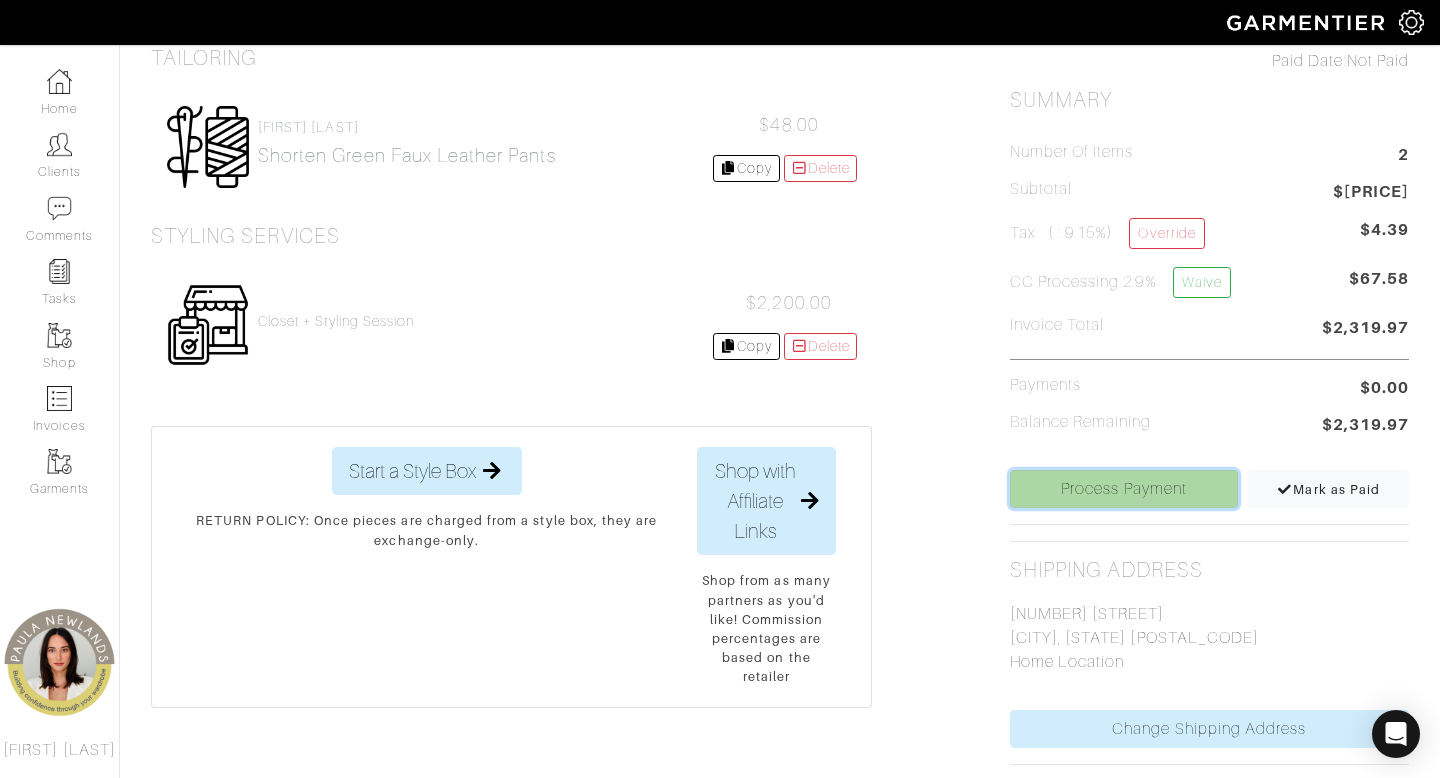 click on "Process Payment" at bounding box center (1124, 489) 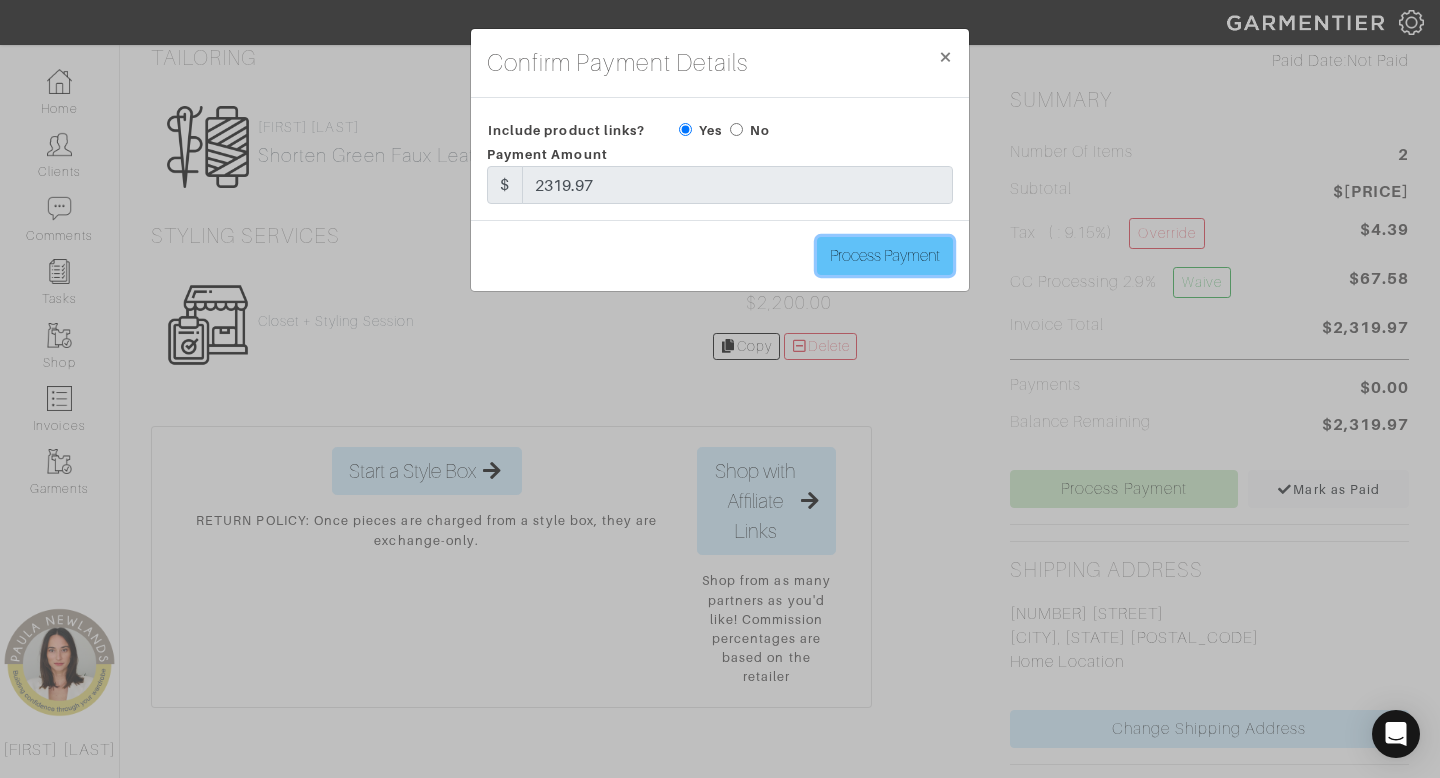 click on "Process Payment" at bounding box center (885, 256) 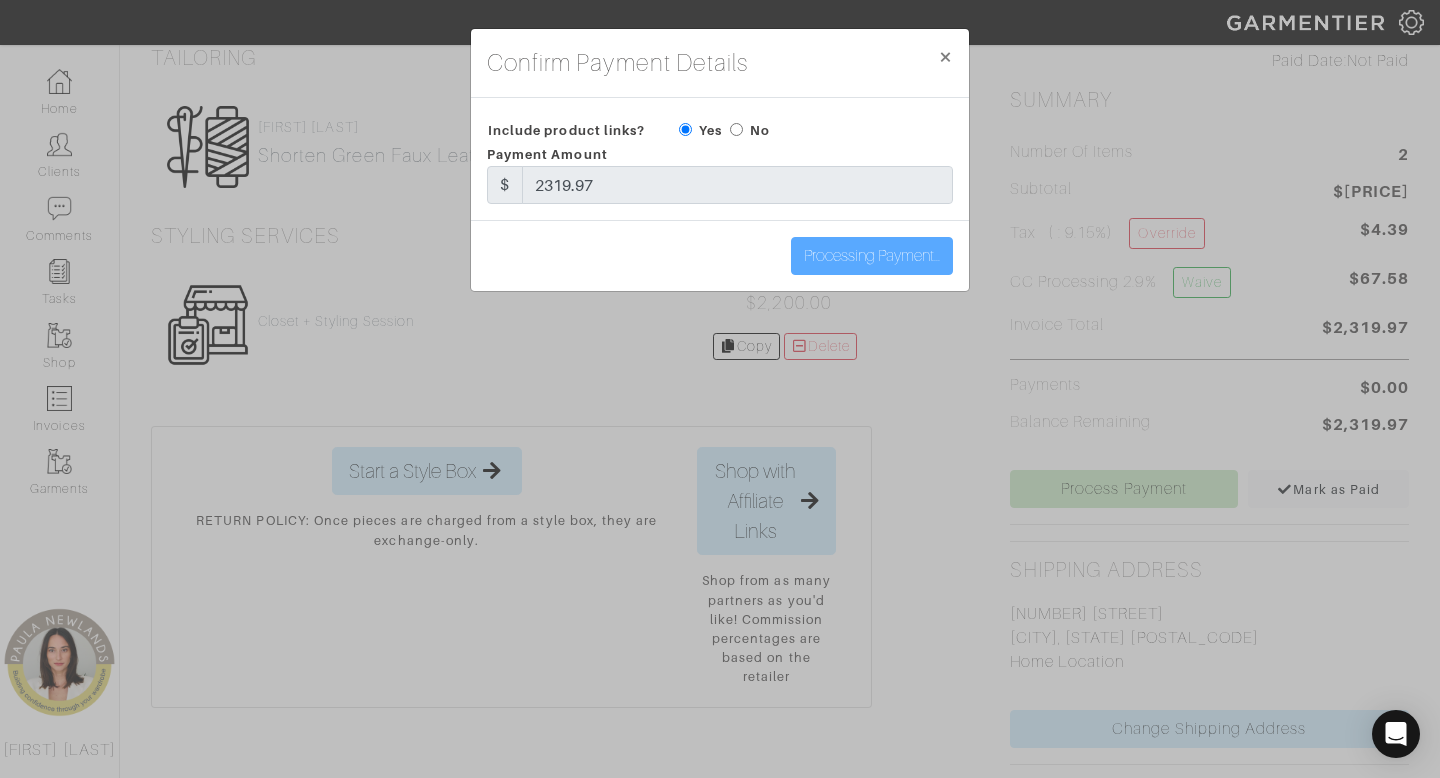 type on "Process Payment" 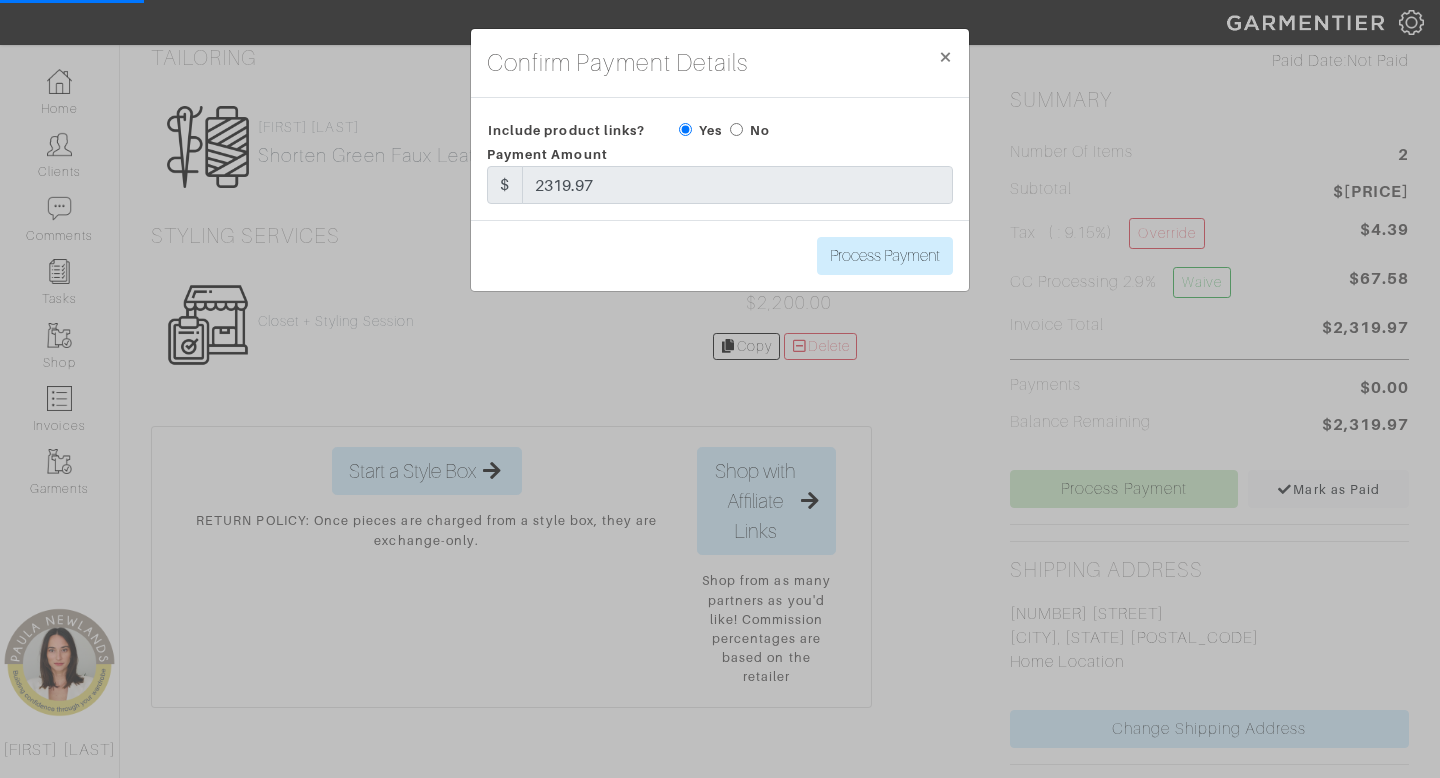 scroll, scrollTop: 0, scrollLeft: 0, axis: both 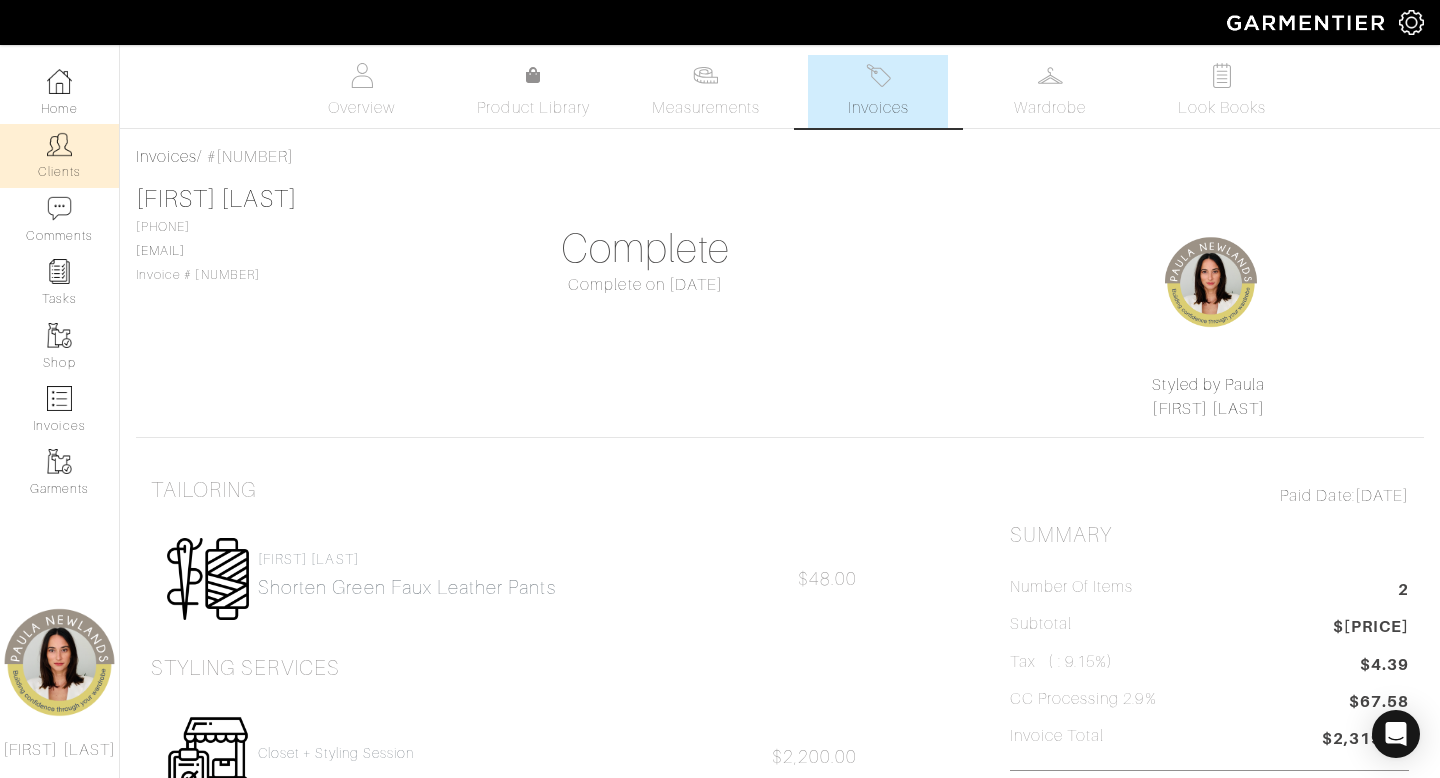 click at bounding box center [59, 144] 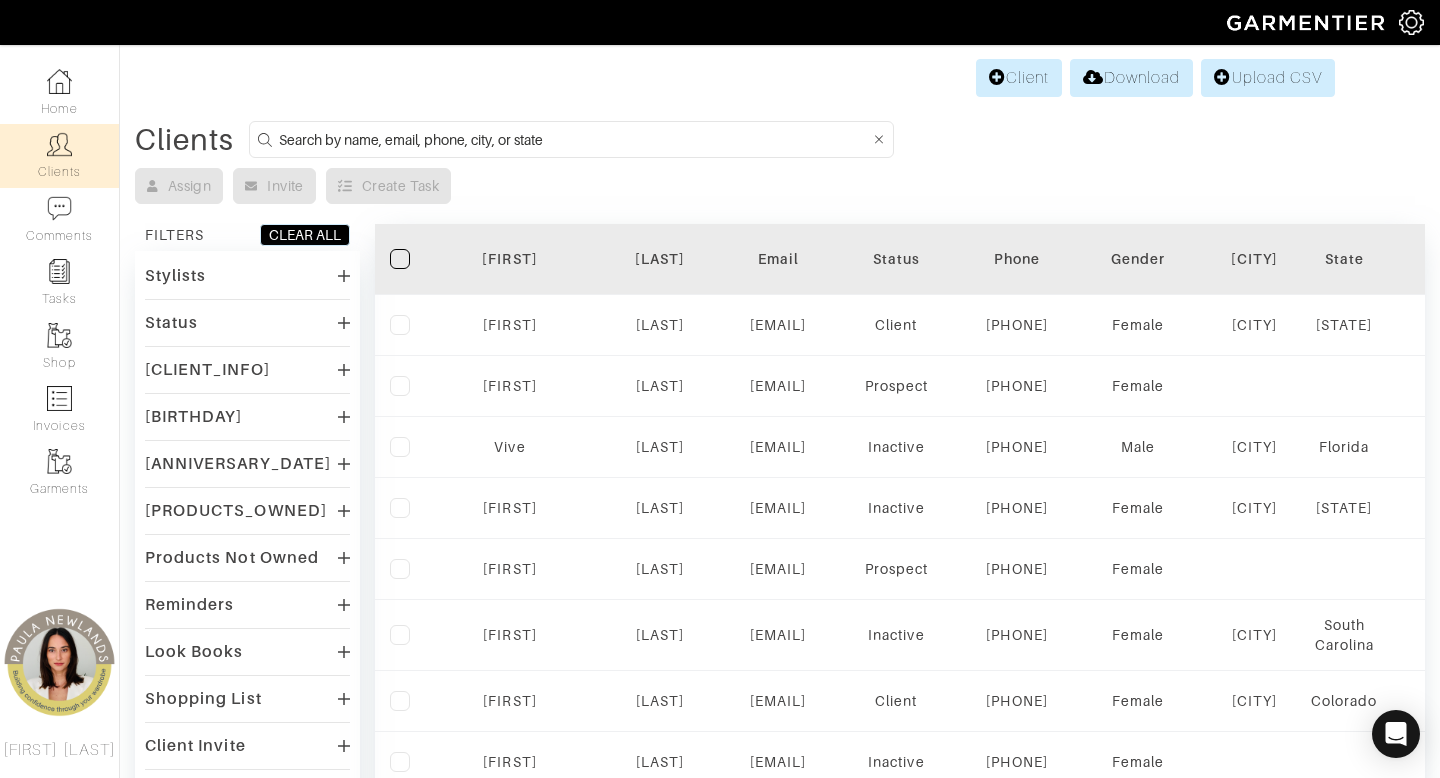 click at bounding box center (574, 139) 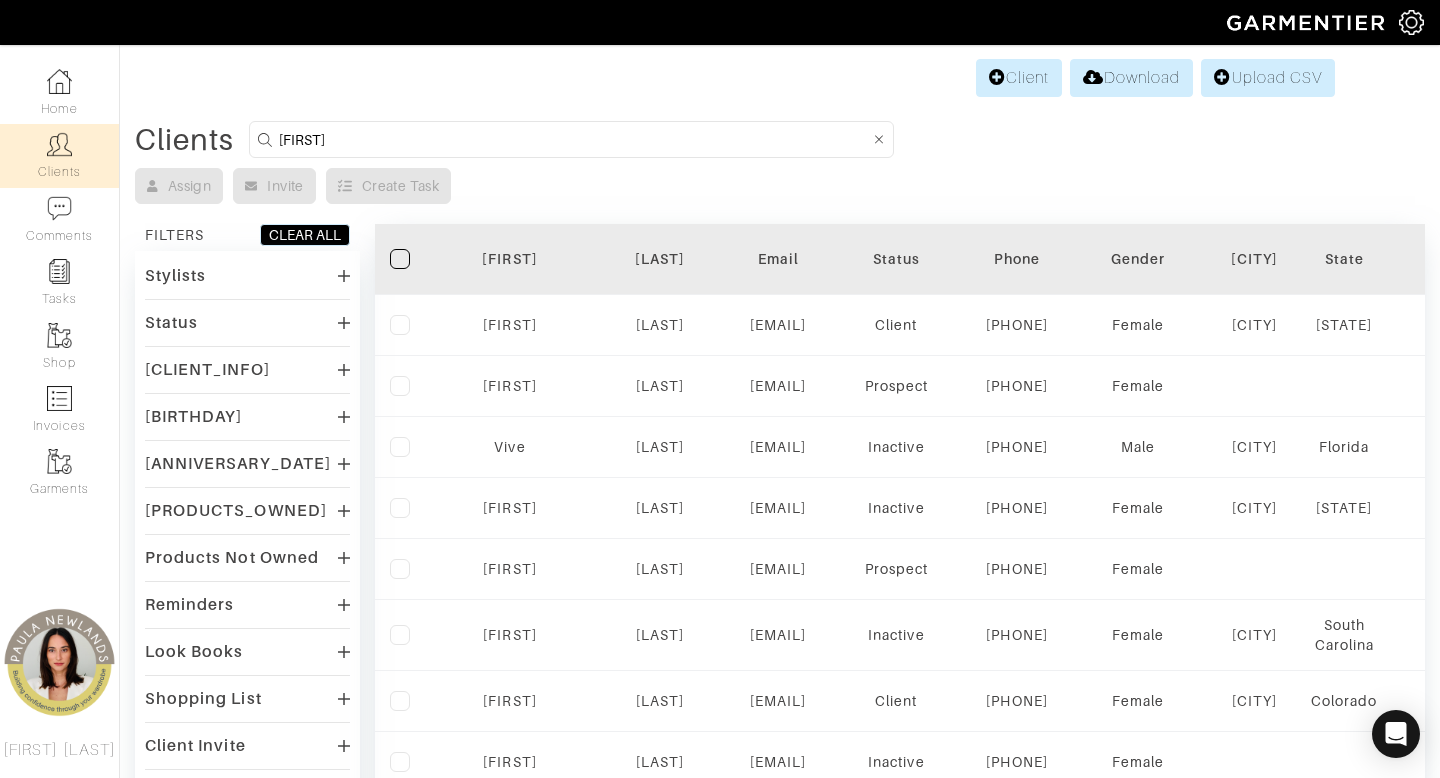 type on "meg" 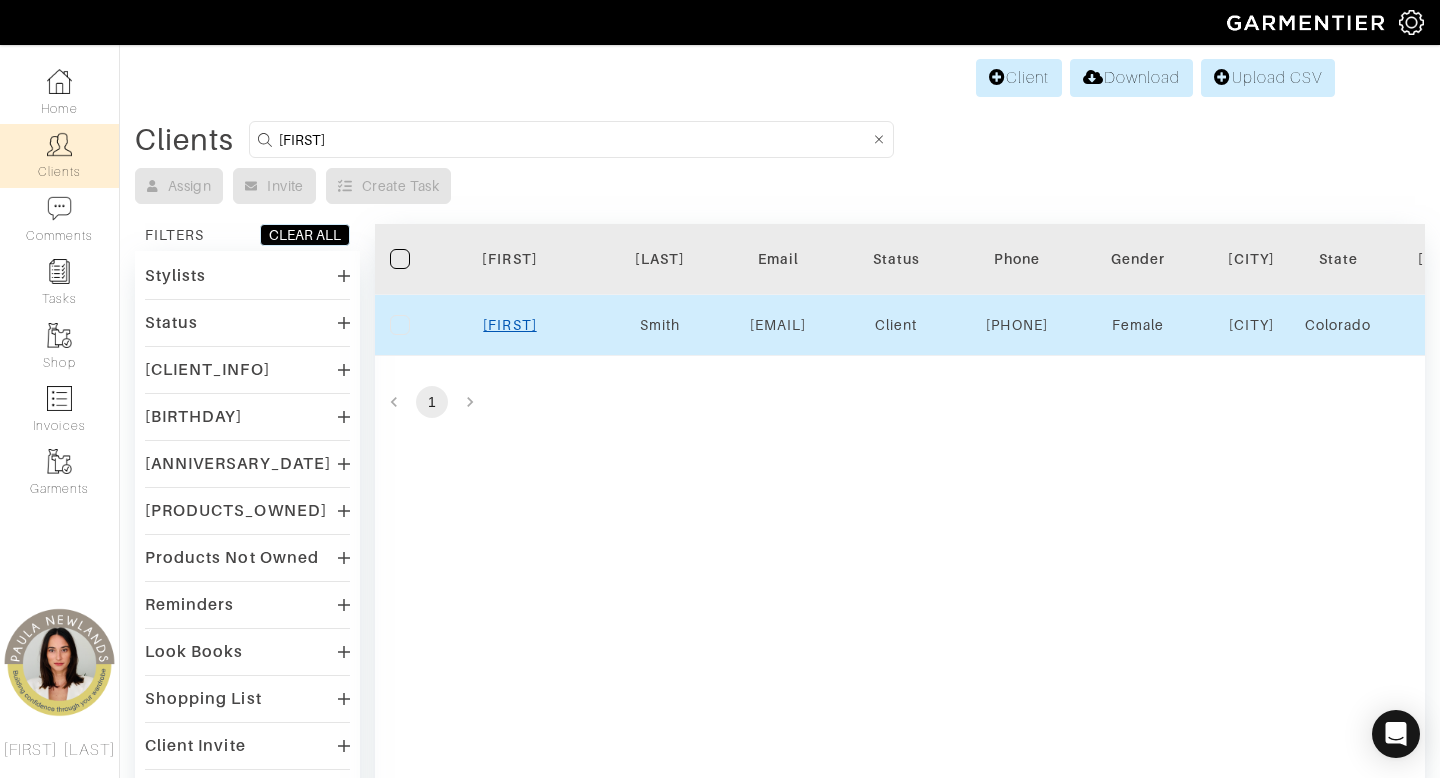 click on "Meg" at bounding box center (509, 325) 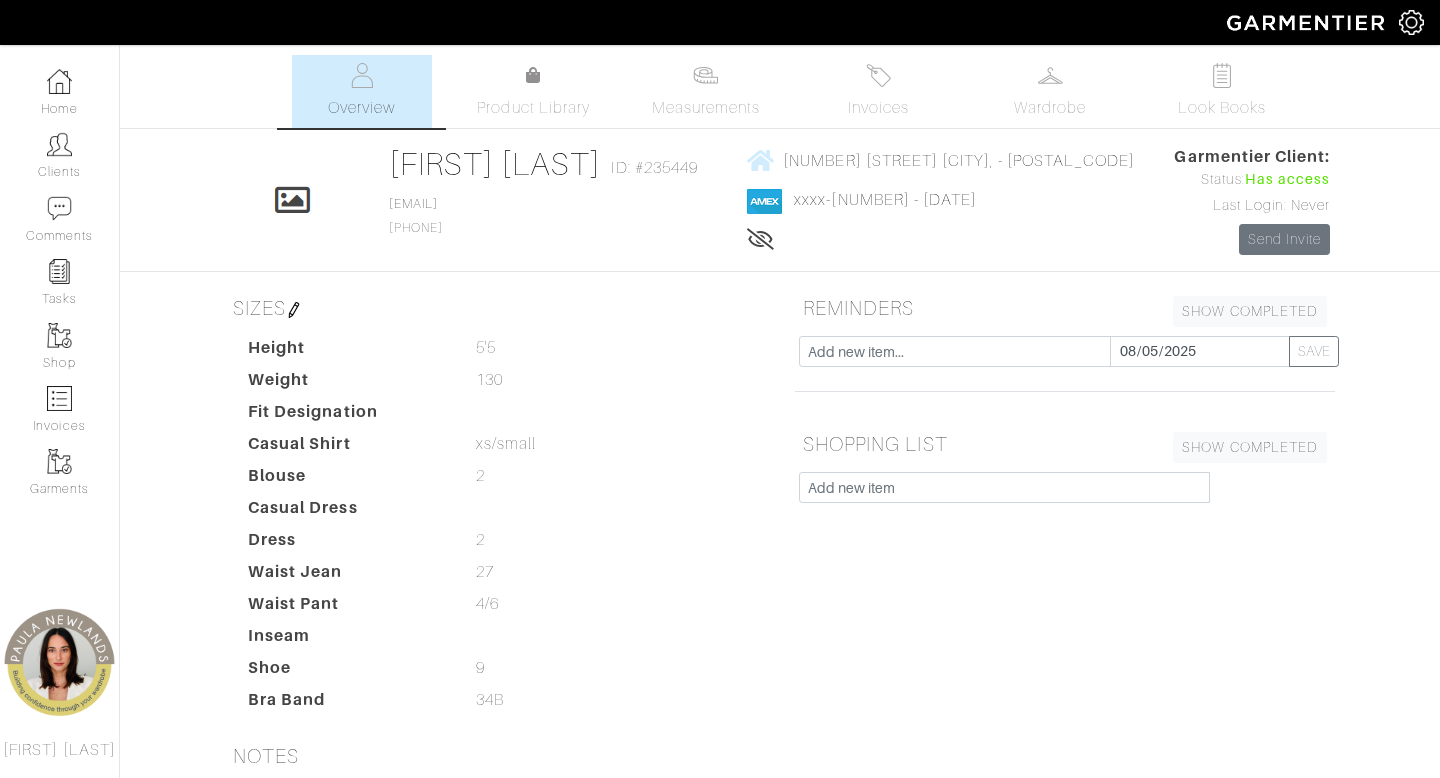 scroll, scrollTop: 0, scrollLeft: 0, axis: both 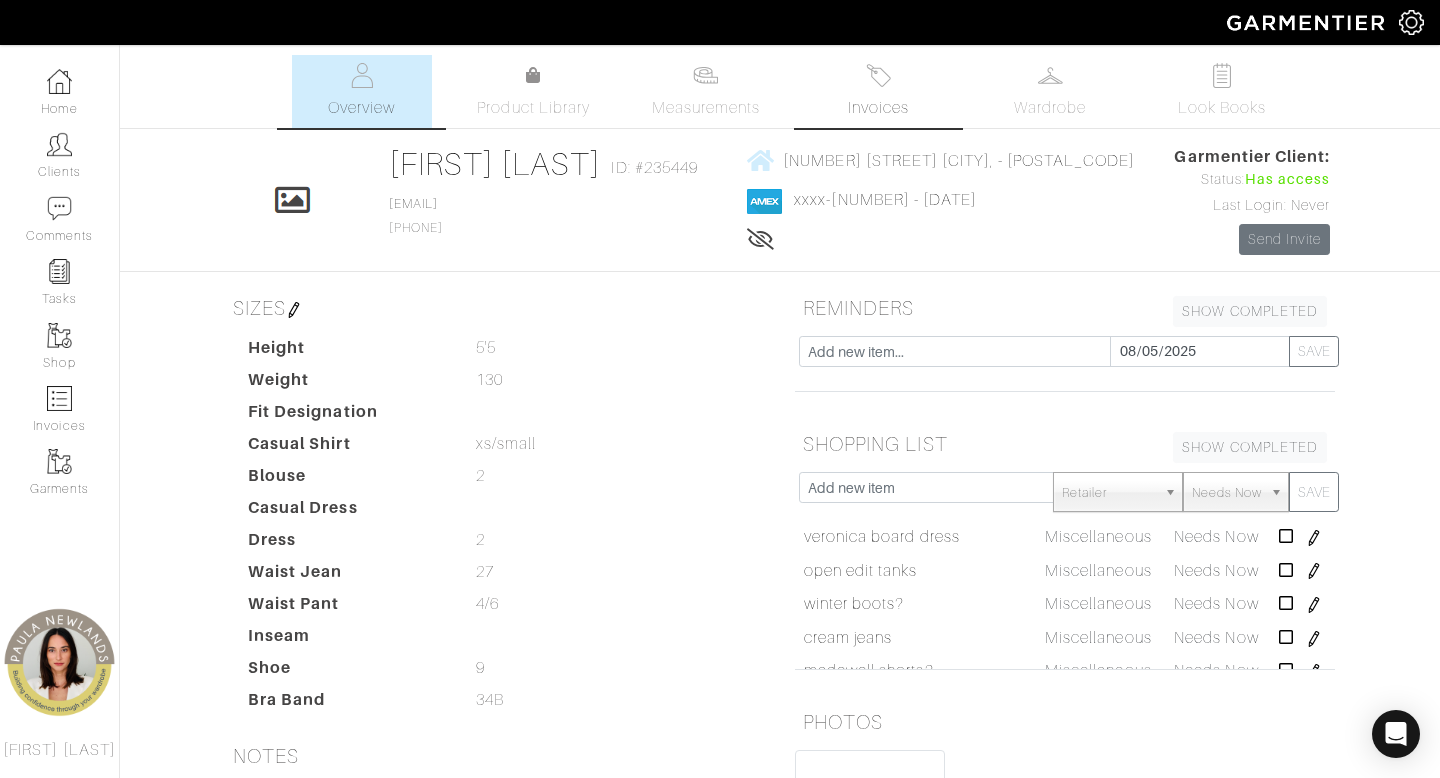 click on "Invoices" at bounding box center [878, 108] 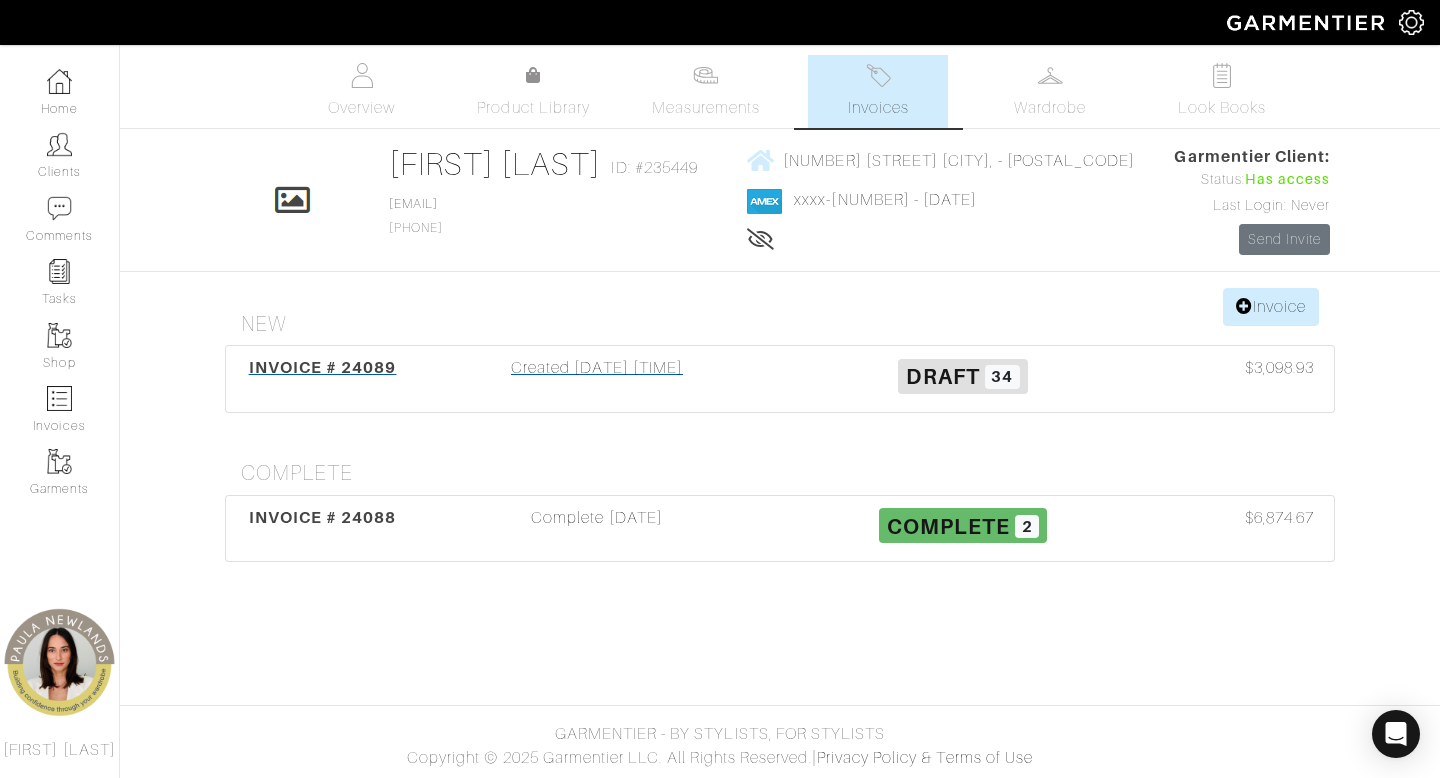 click on "Created 07/11/25 07:32PM" at bounding box center (597, 379) 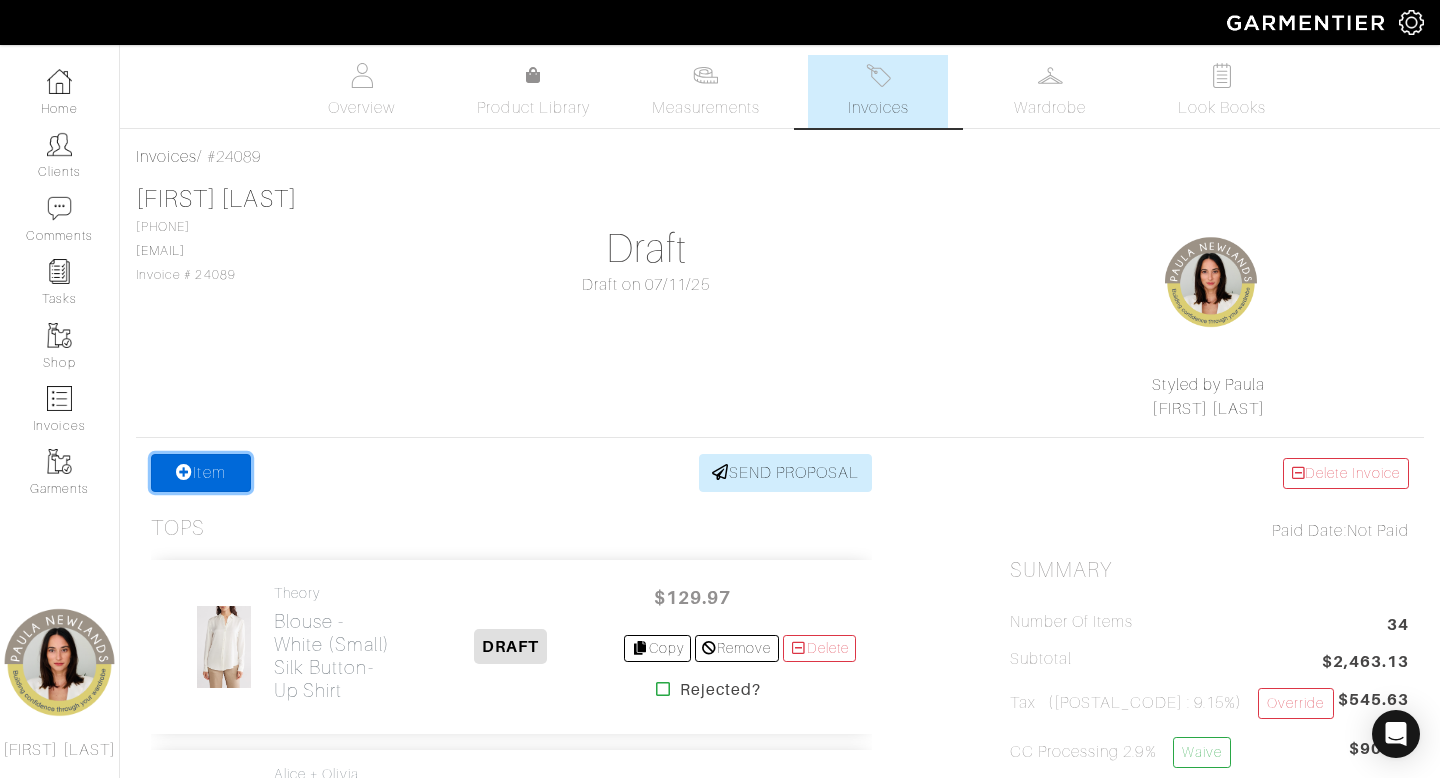 click on "Item" at bounding box center [201, 473] 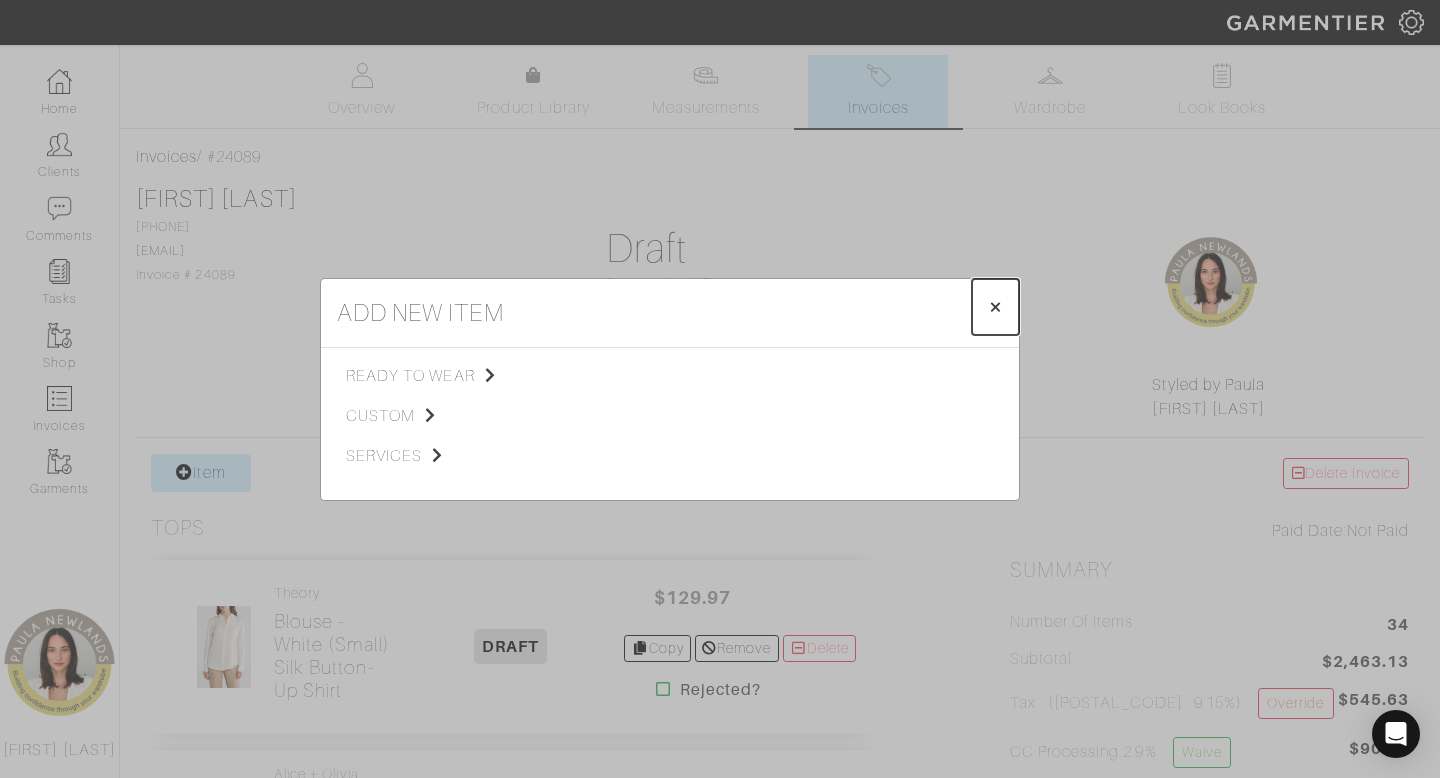 click on "×" at bounding box center (995, 306) 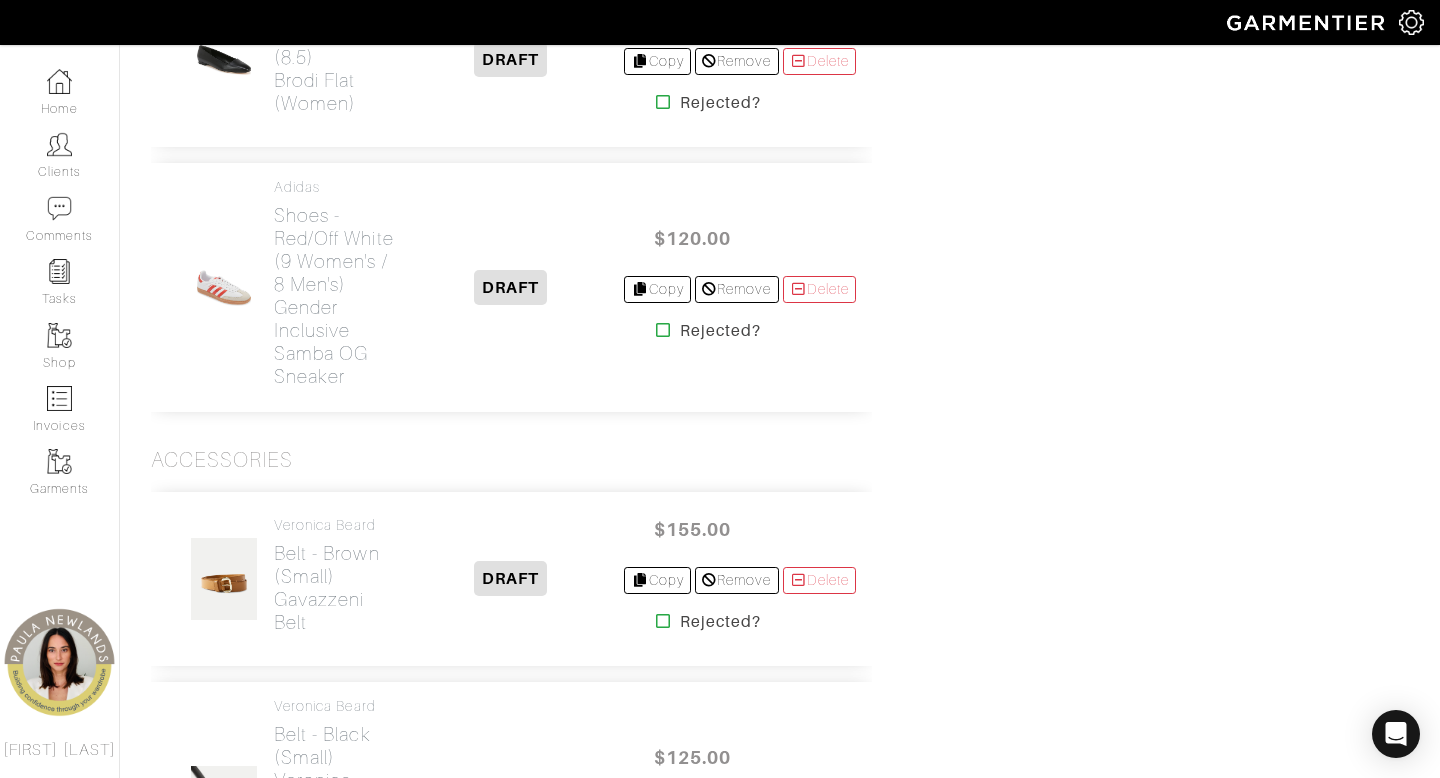 scroll, scrollTop: 6795, scrollLeft: 0, axis: vertical 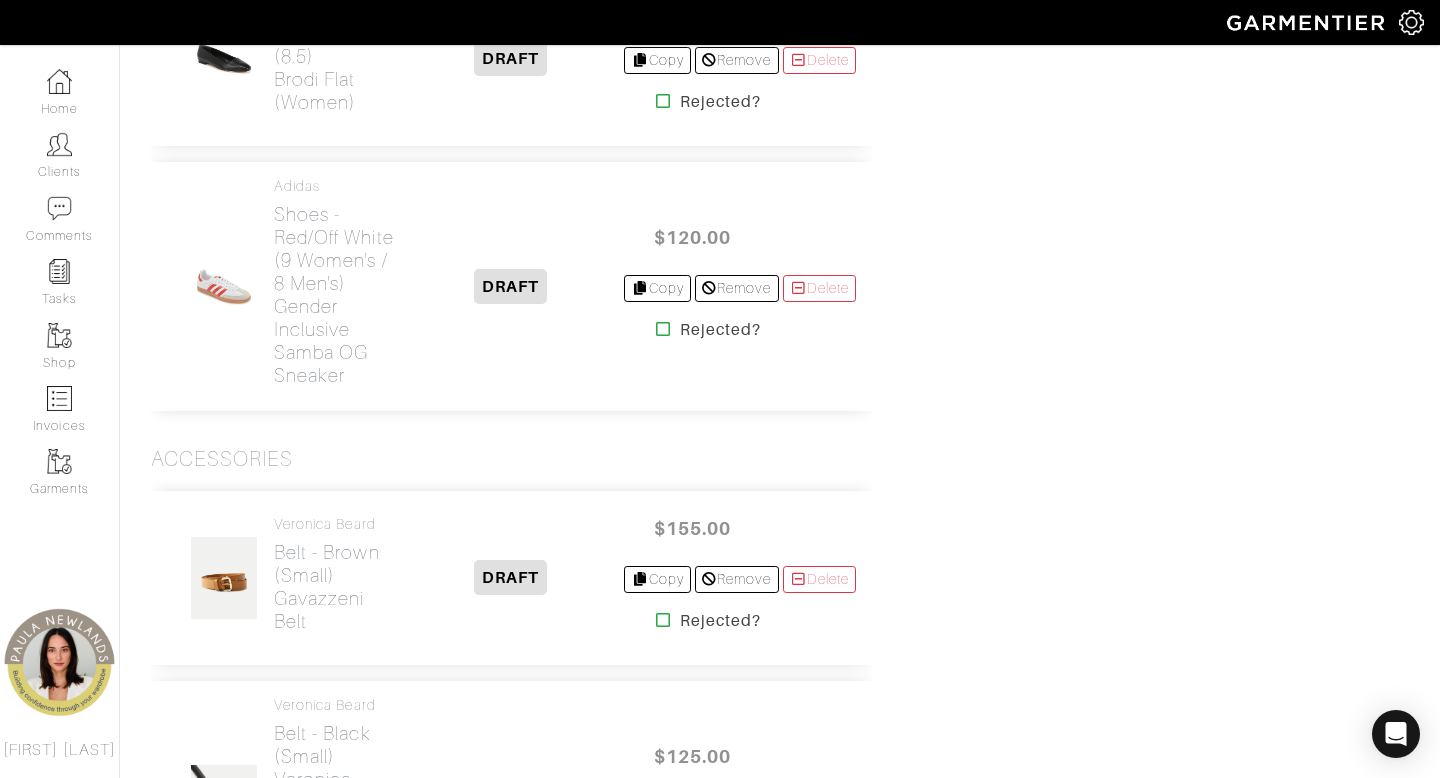 click at bounding box center [663, 101] 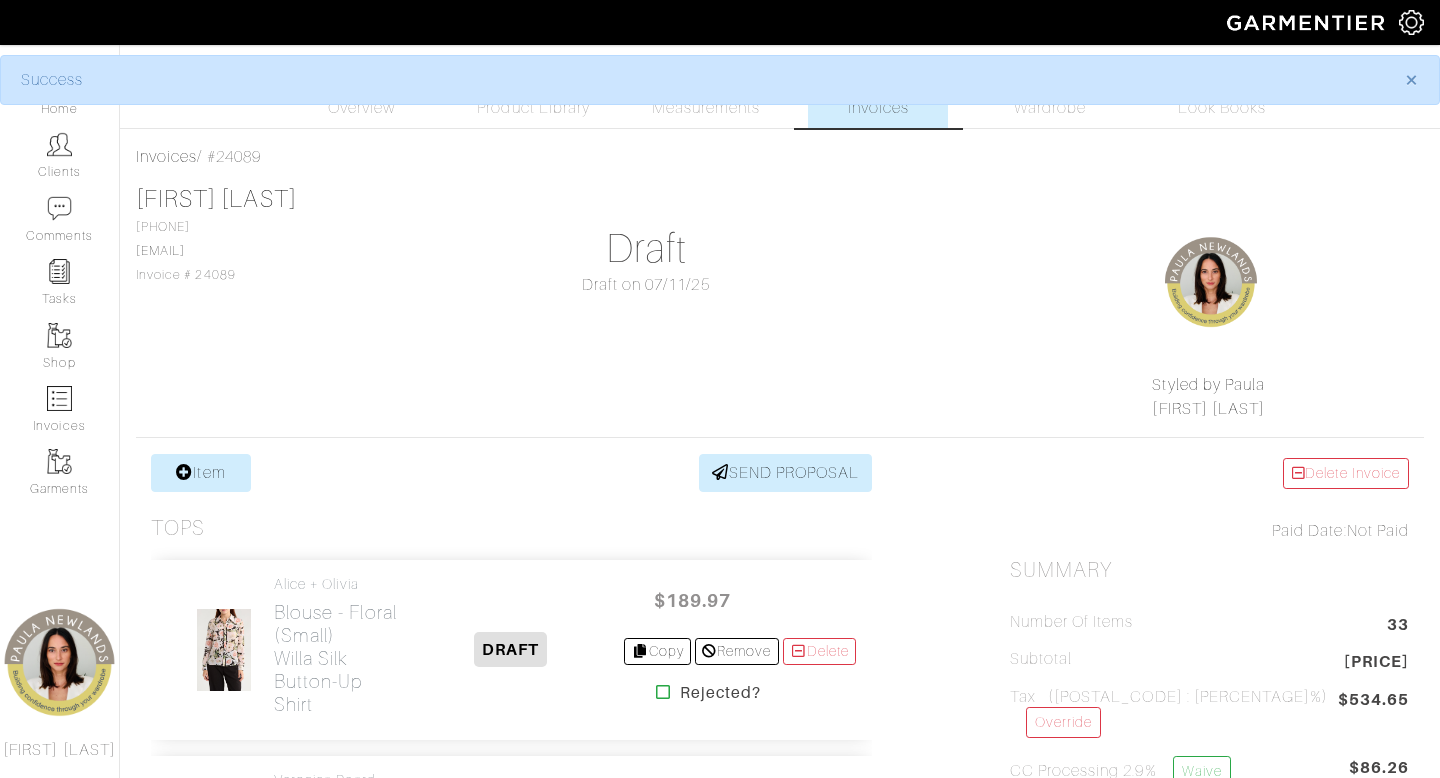 scroll, scrollTop: 0, scrollLeft: 0, axis: both 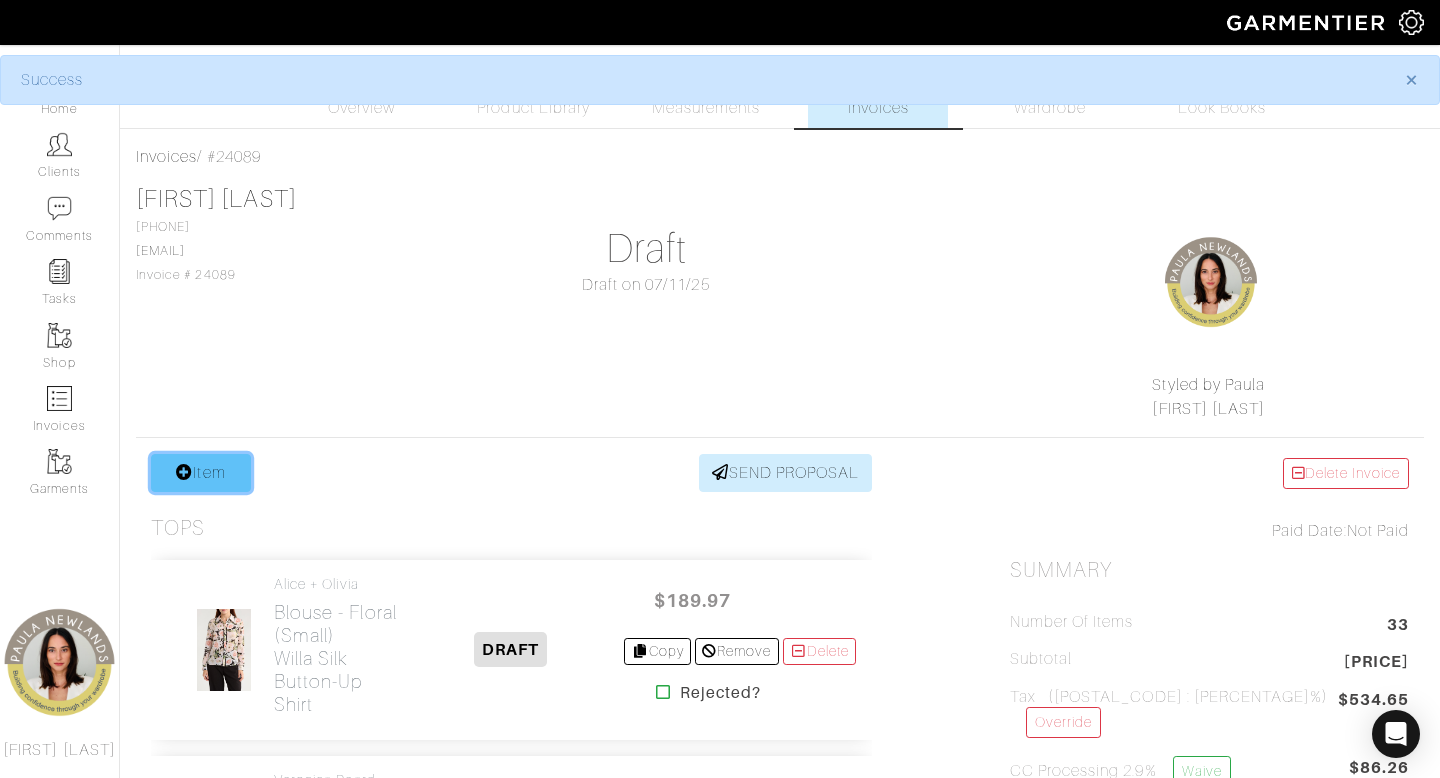 click on "Item" at bounding box center (201, 473) 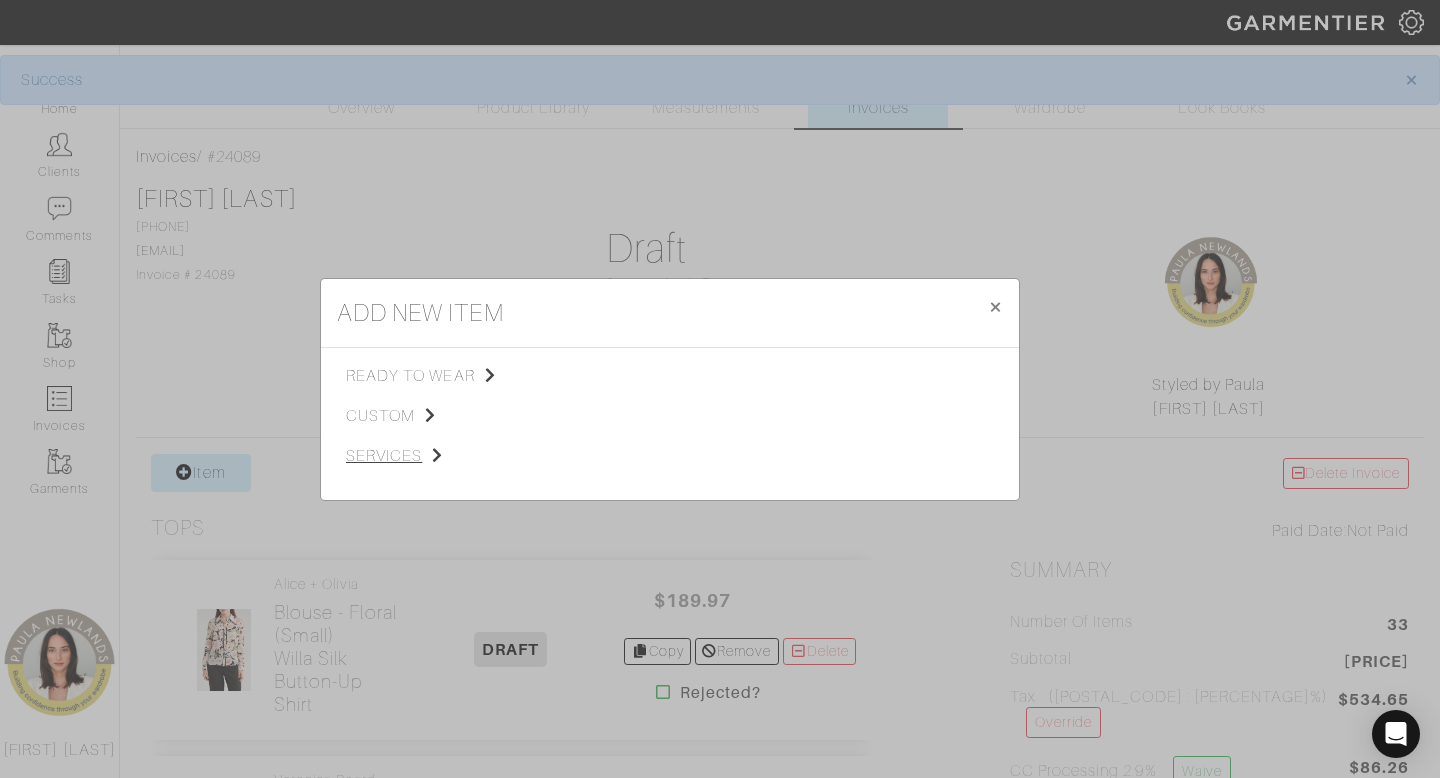 click on "services" at bounding box center (446, 456) 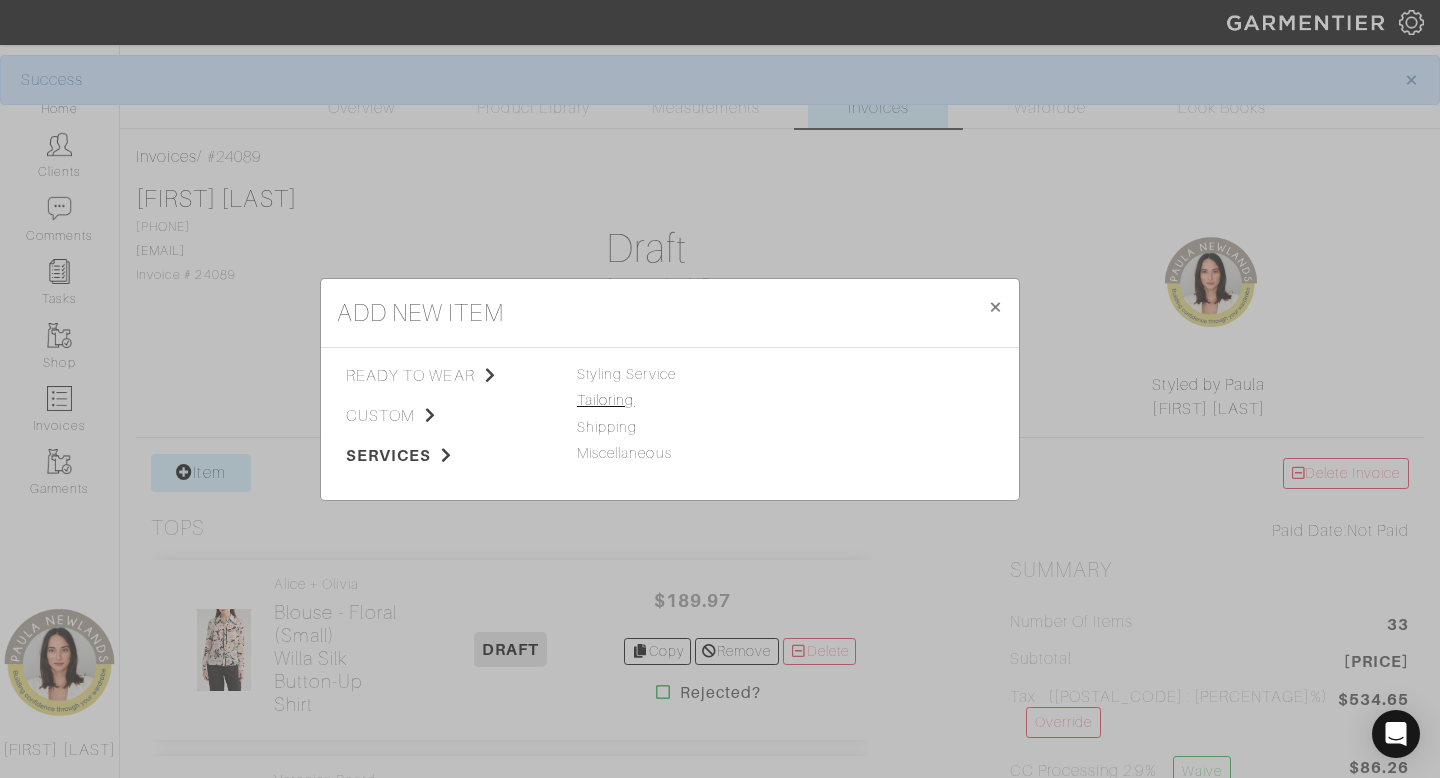 click on "Tailoring" at bounding box center (605, 400) 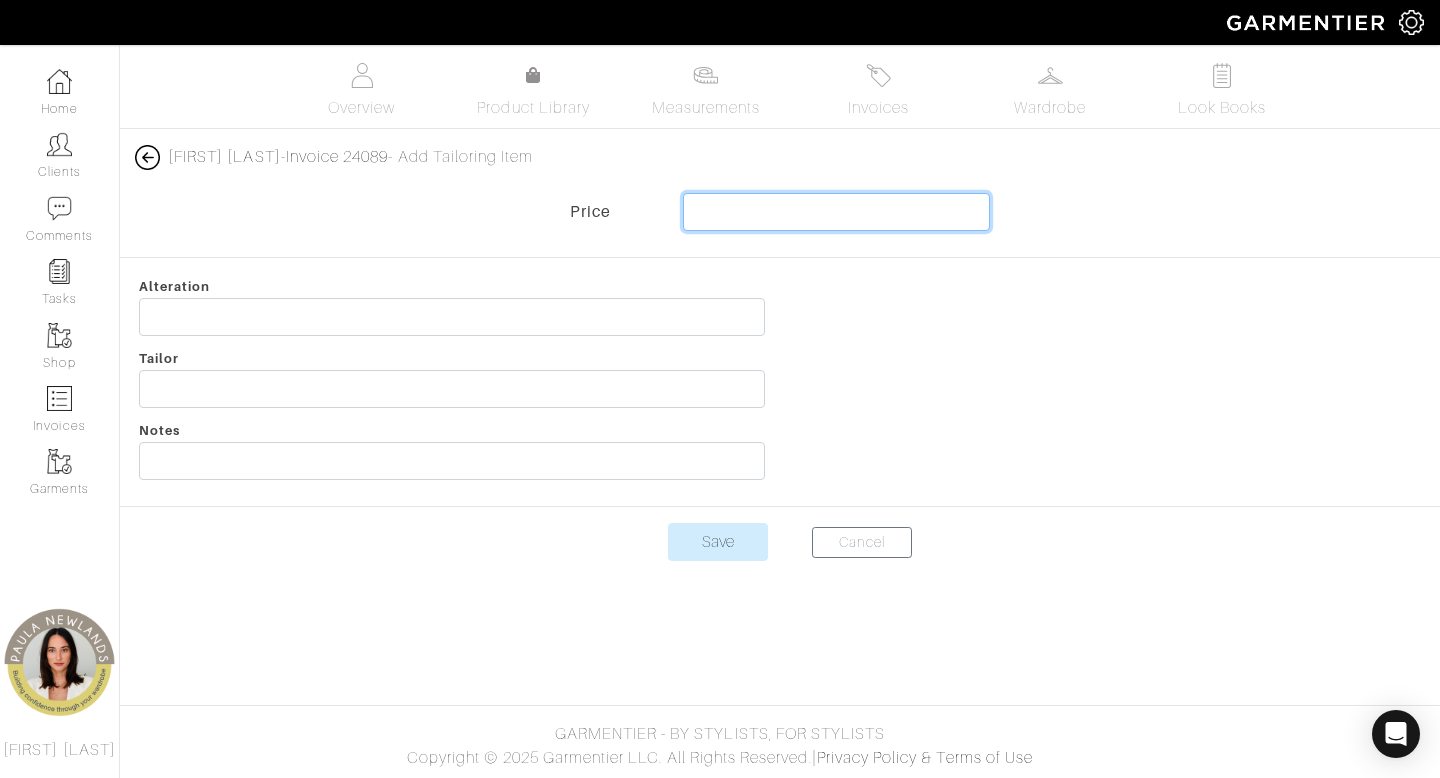 click at bounding box center (837, 212) 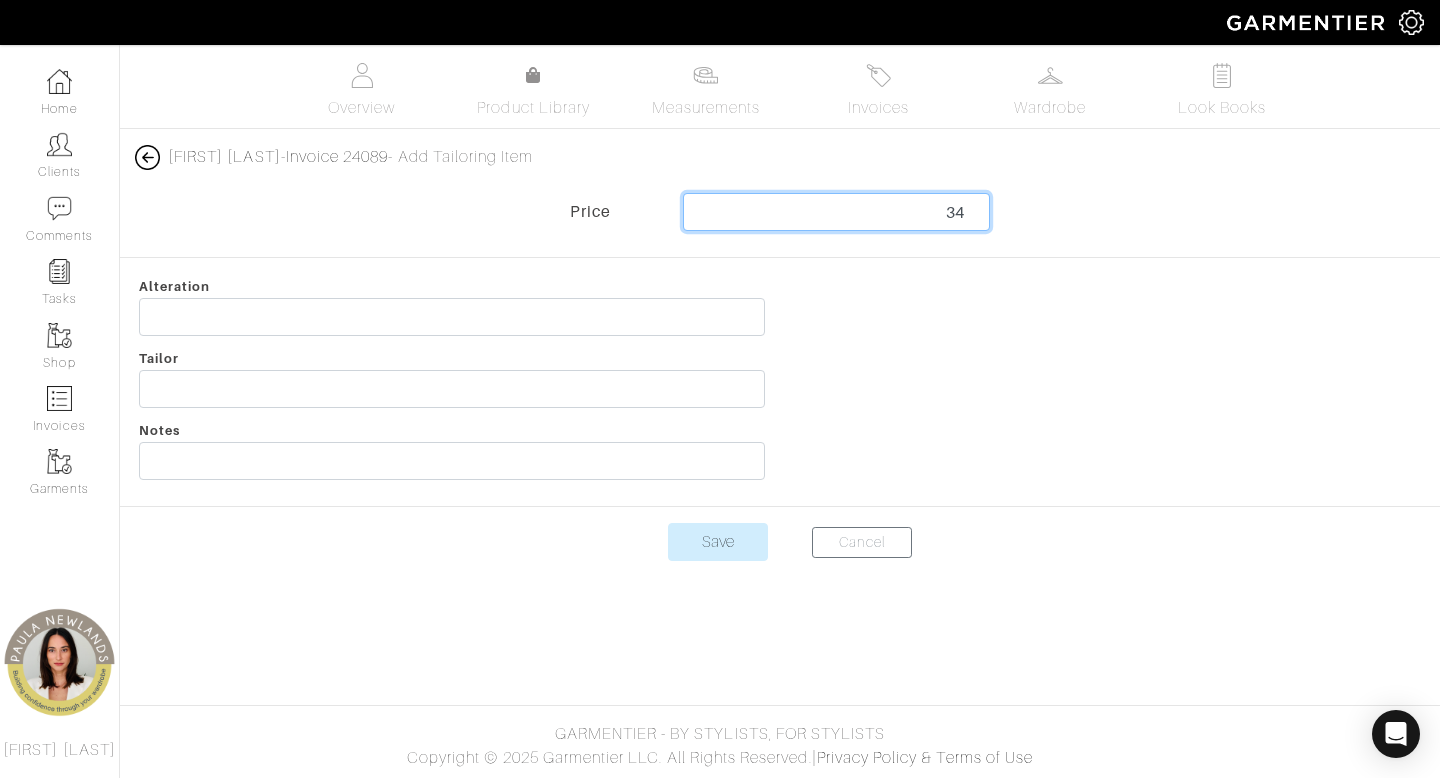type on "34" 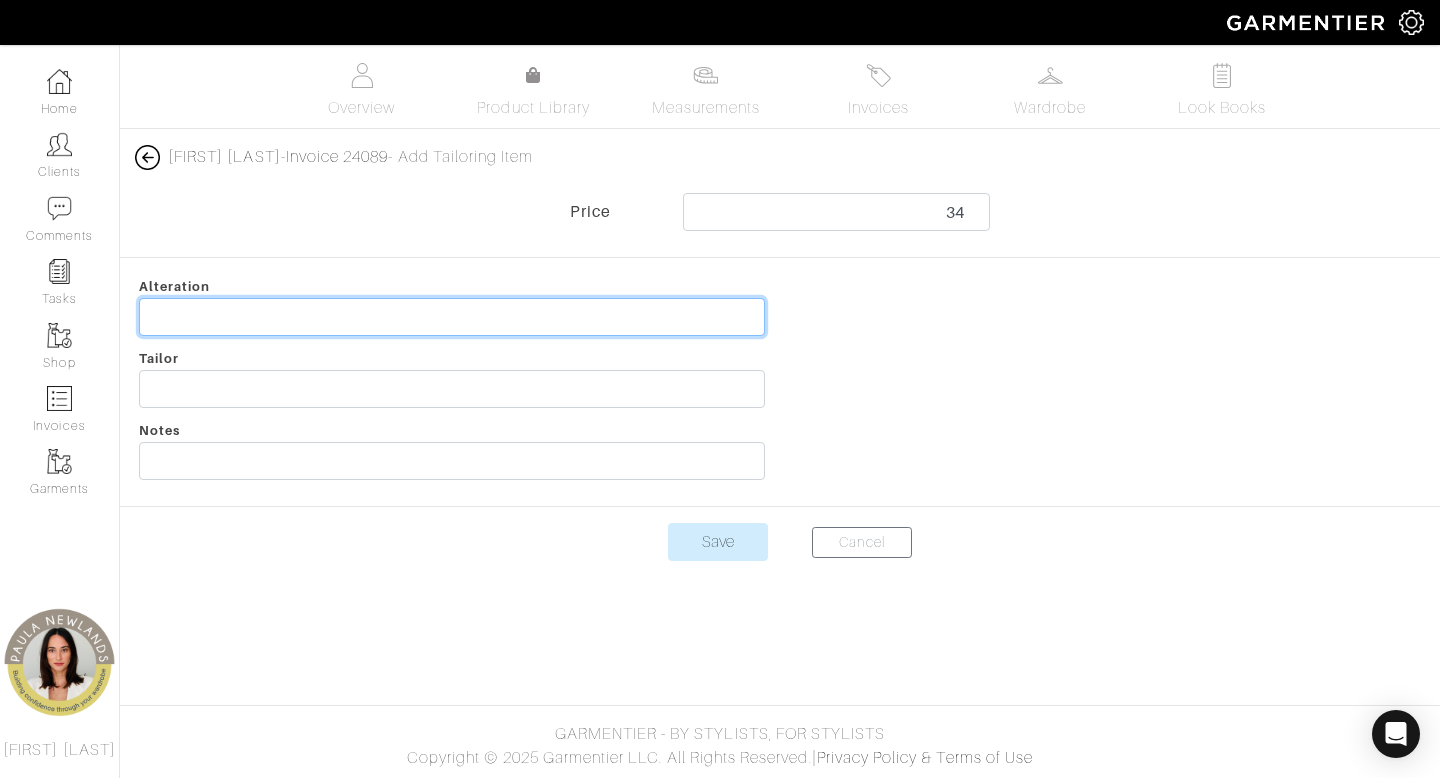 click at bounding box center (452, 317) 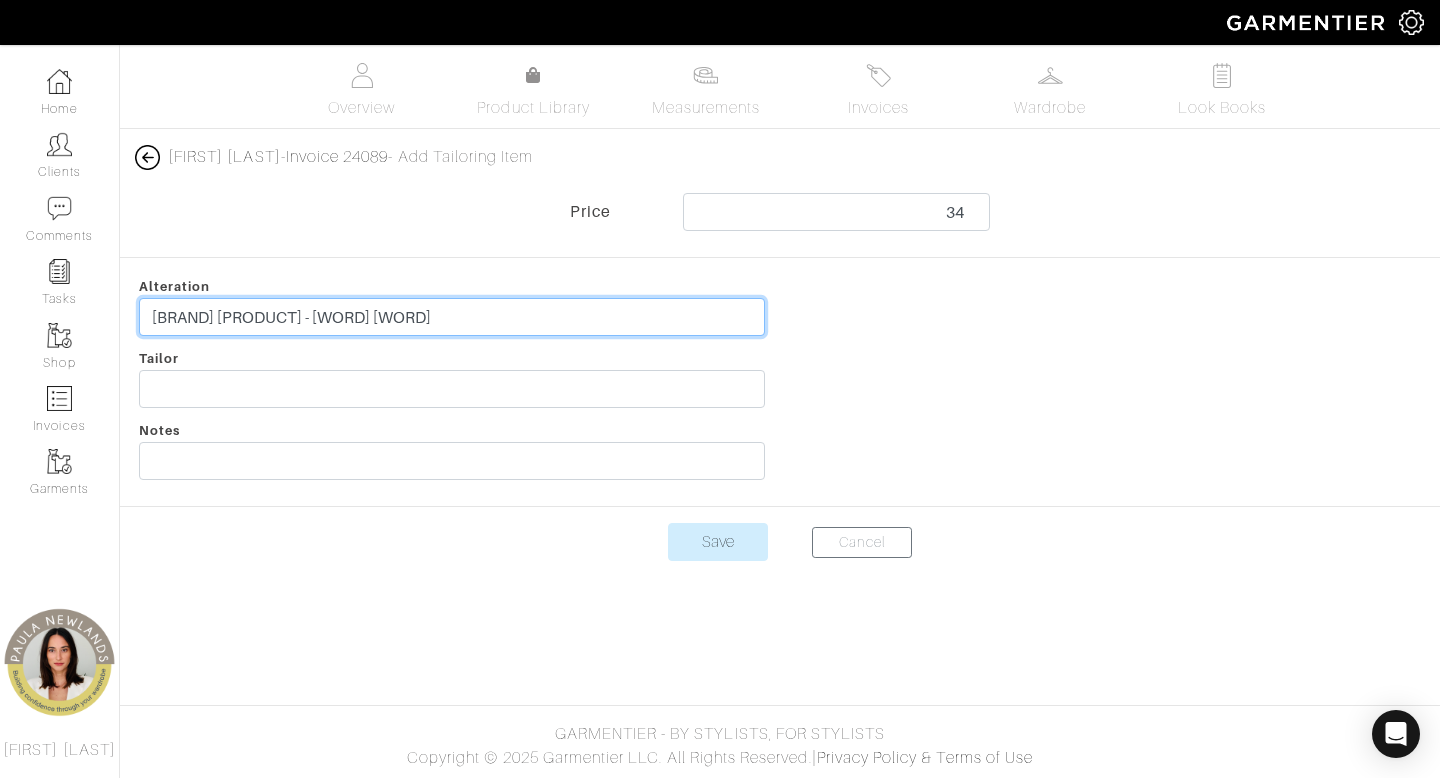 type on "[BRAND] [PRODUCT] - [WORD] [WORD]" 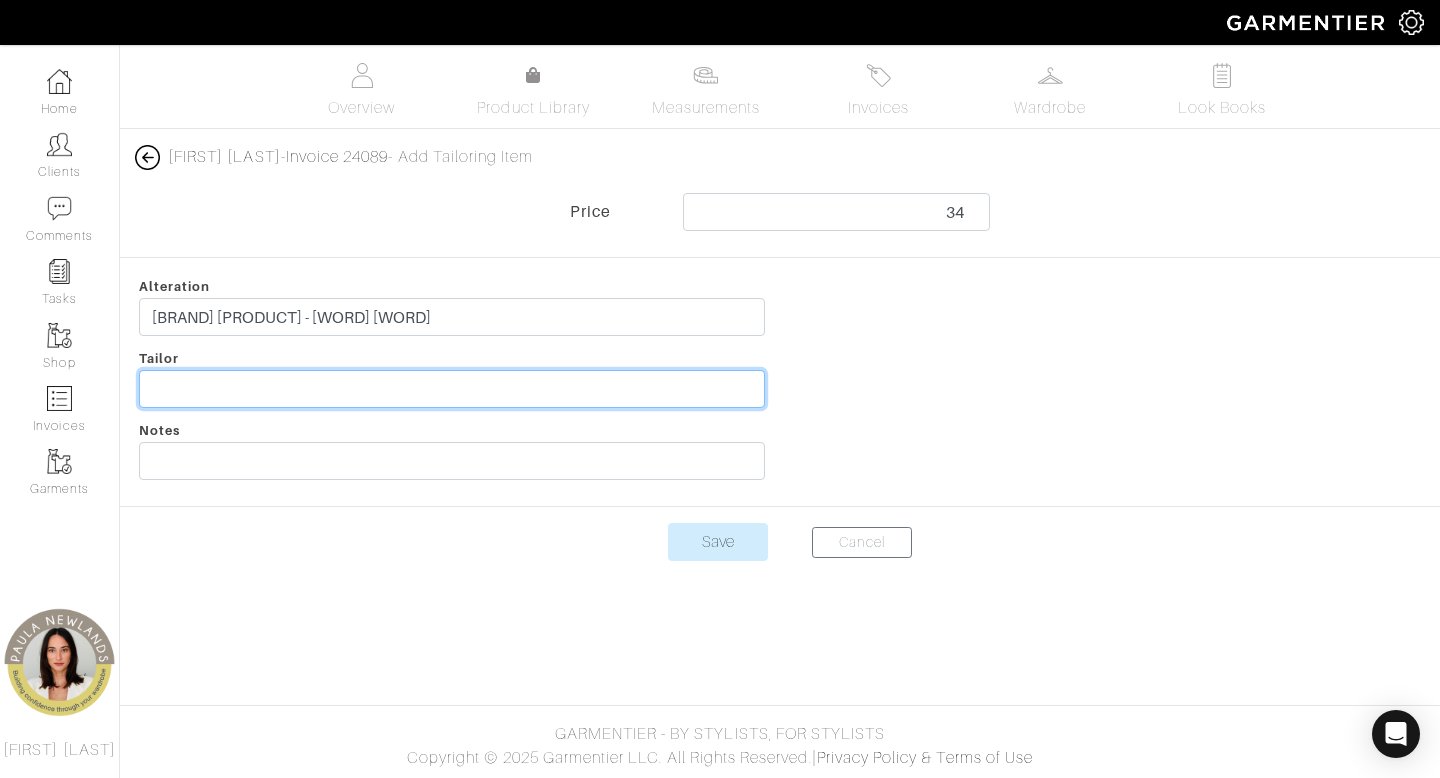 click at bounding box center [452, 389] 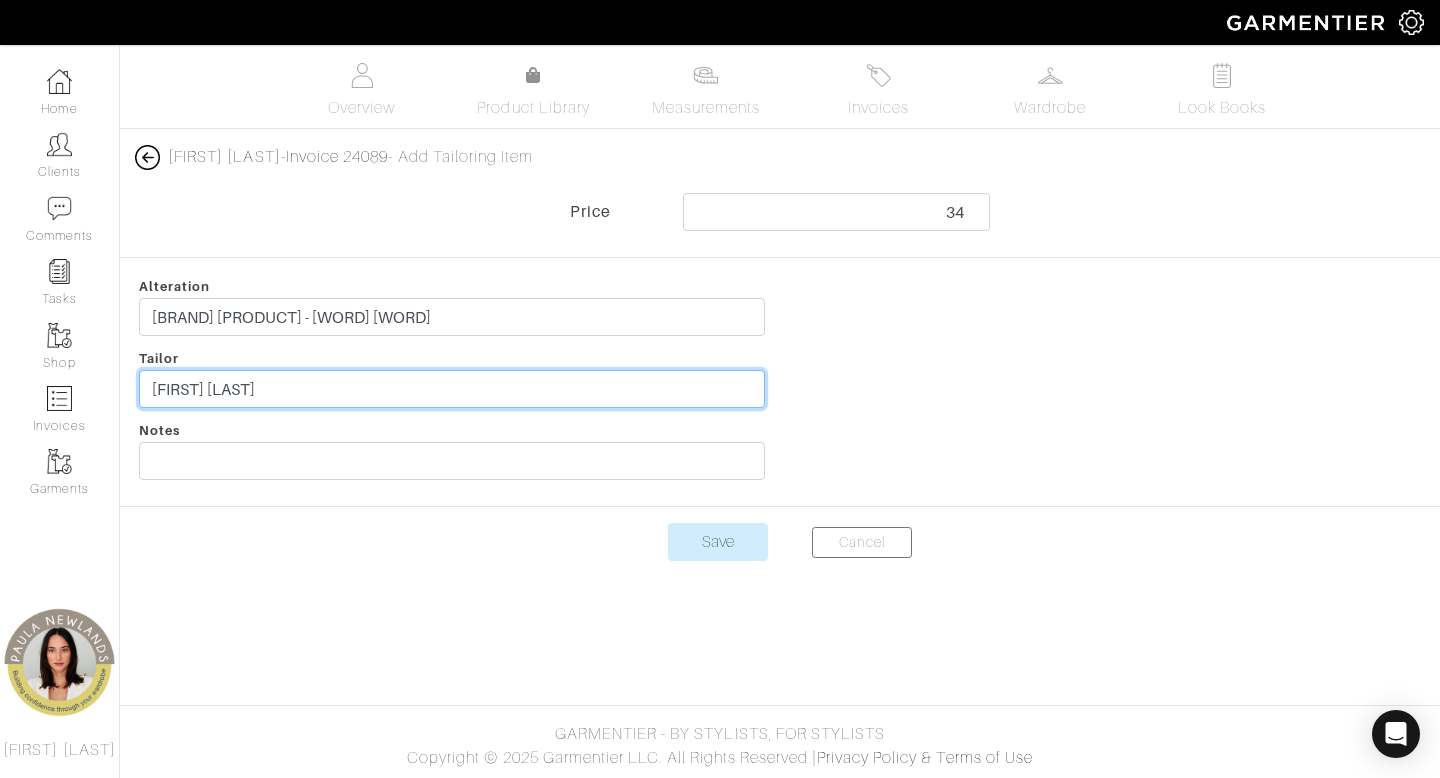 type on "[FIRST] [LAST]" 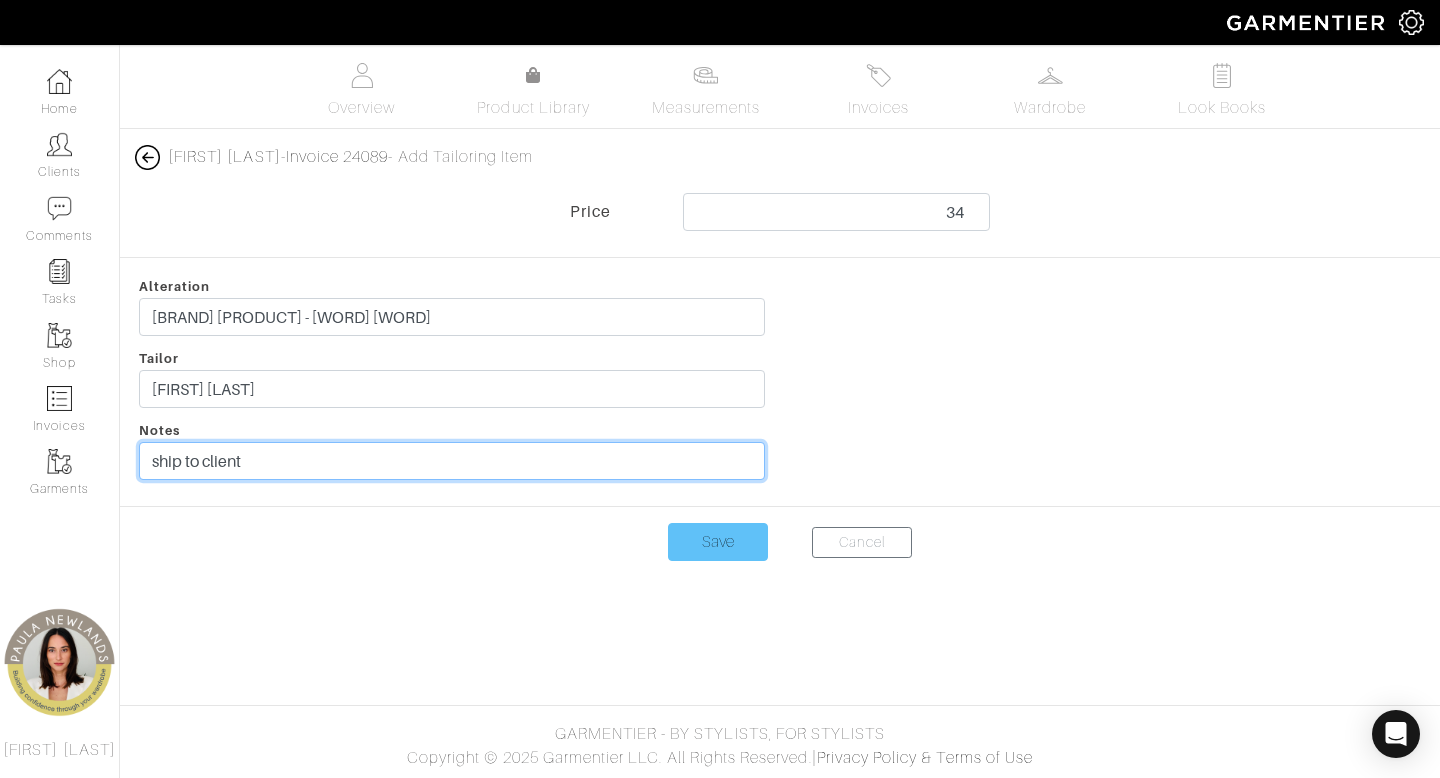 type on "ship to client" 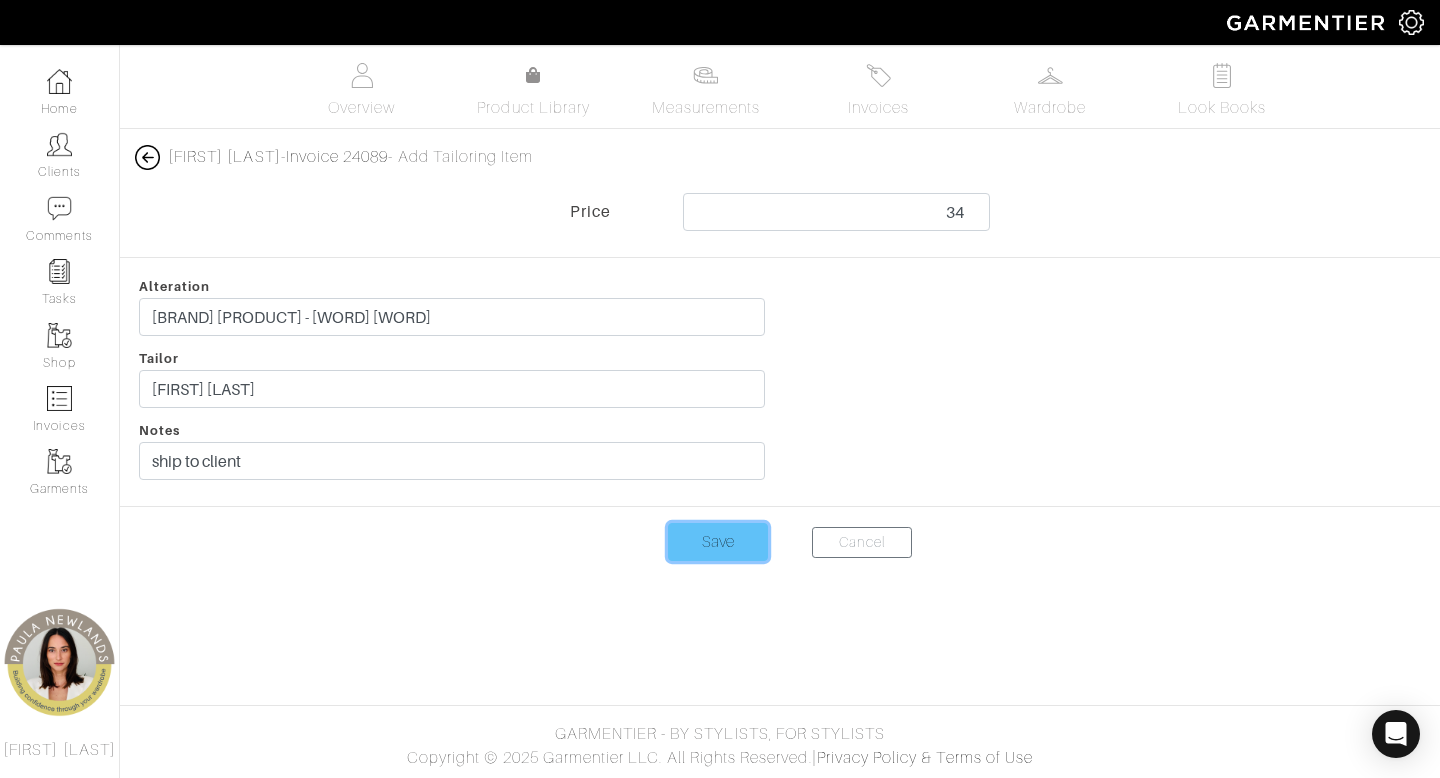 click on "Save" at bounding box center [718, 542] 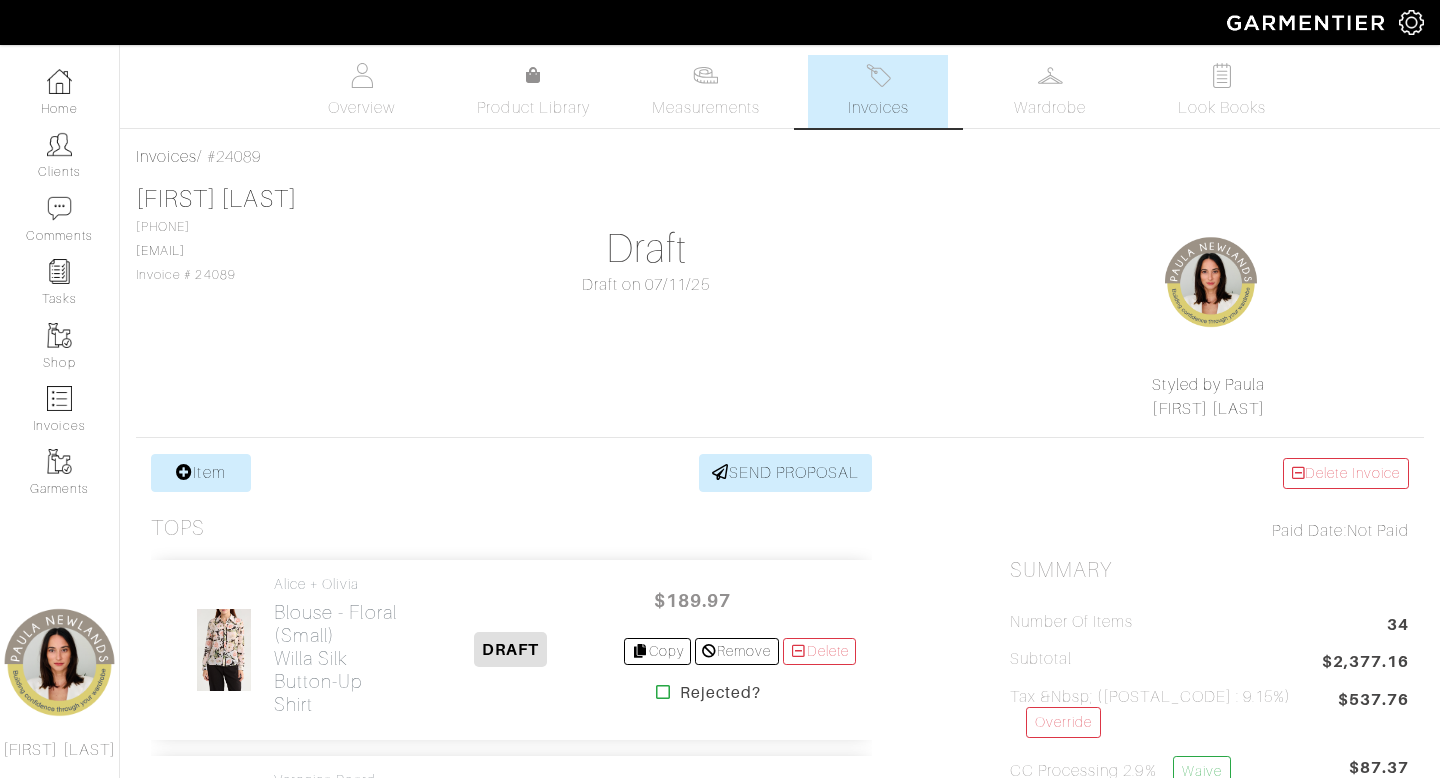 scroll, scrollTop: 0, scrollLeft: 0, axis: both 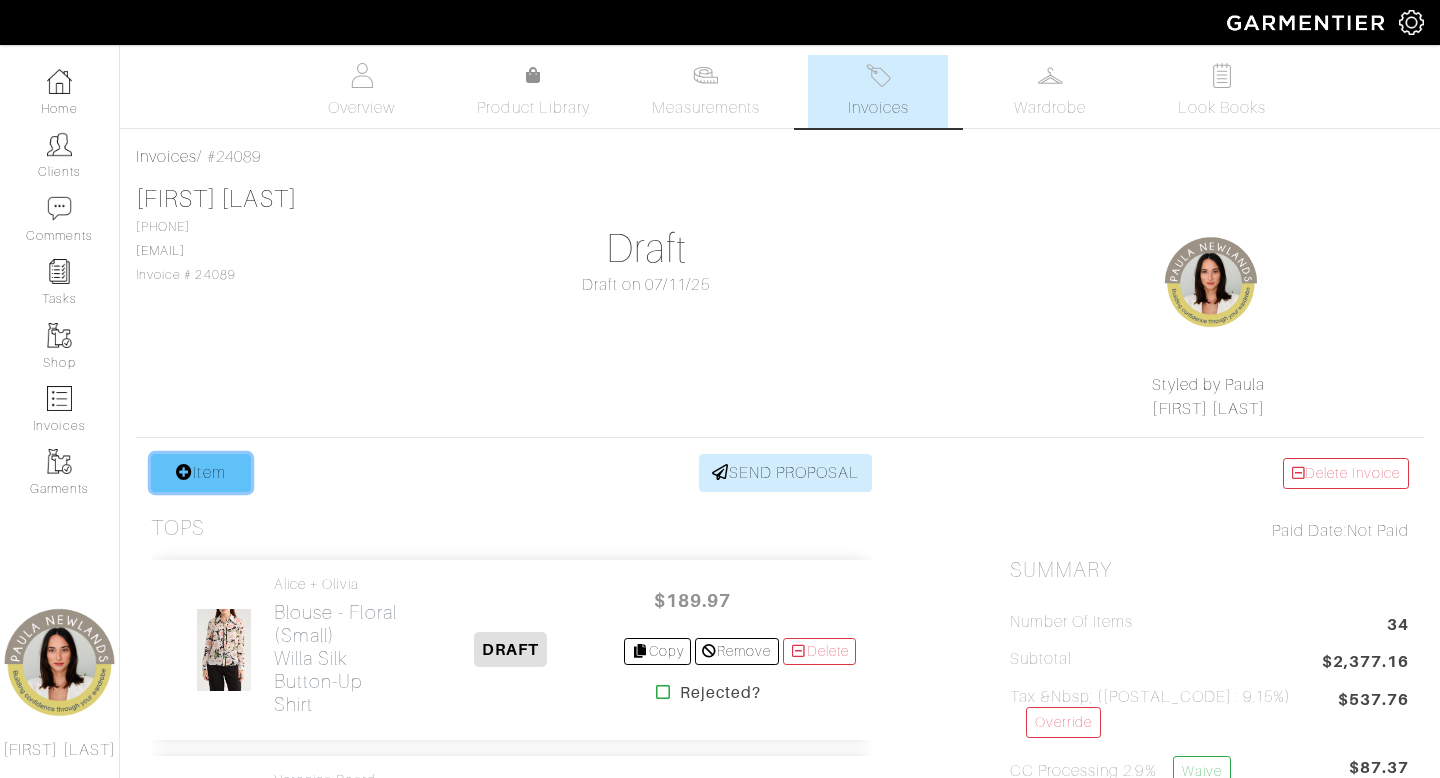 click on "Item" at bounding box center (201, 473) 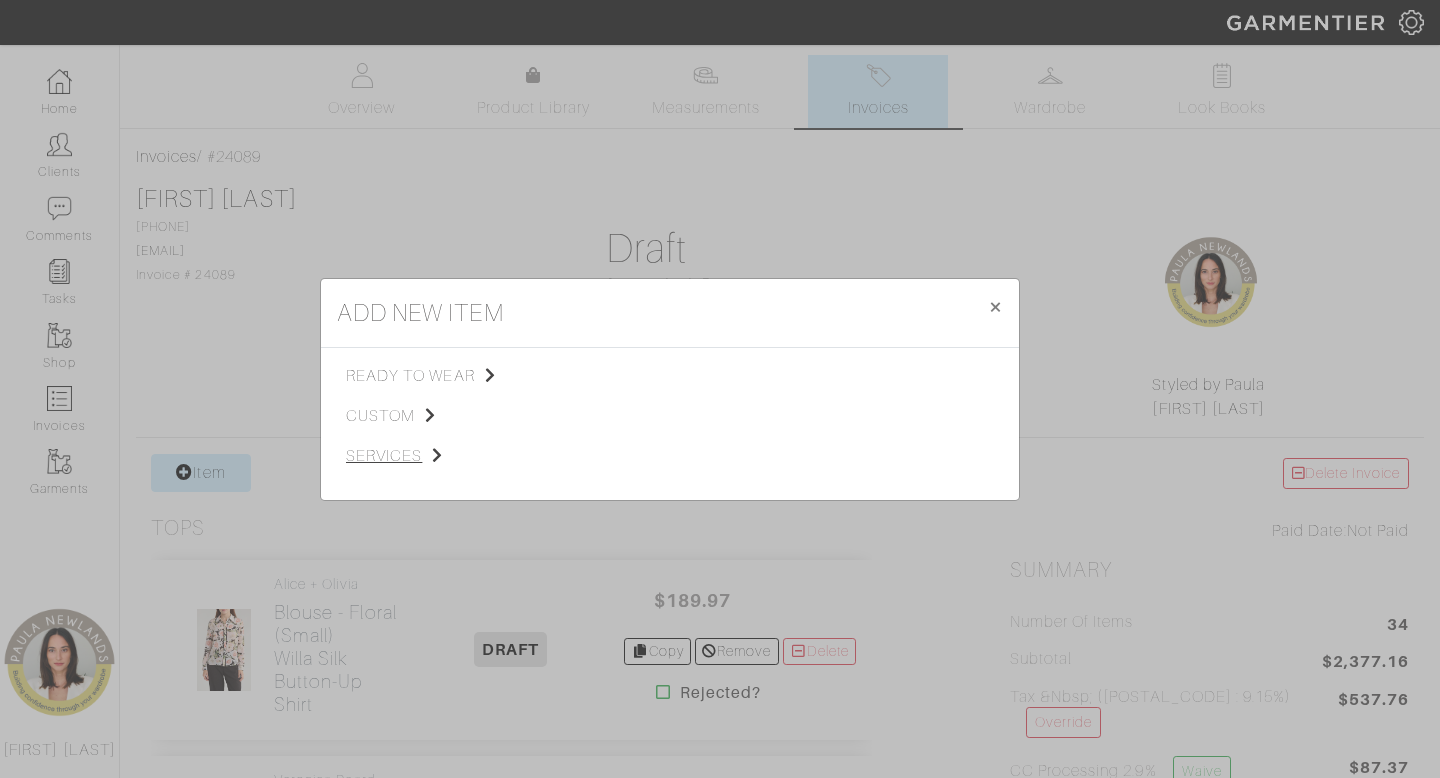 click on "services" at bounding box center [446, 456] 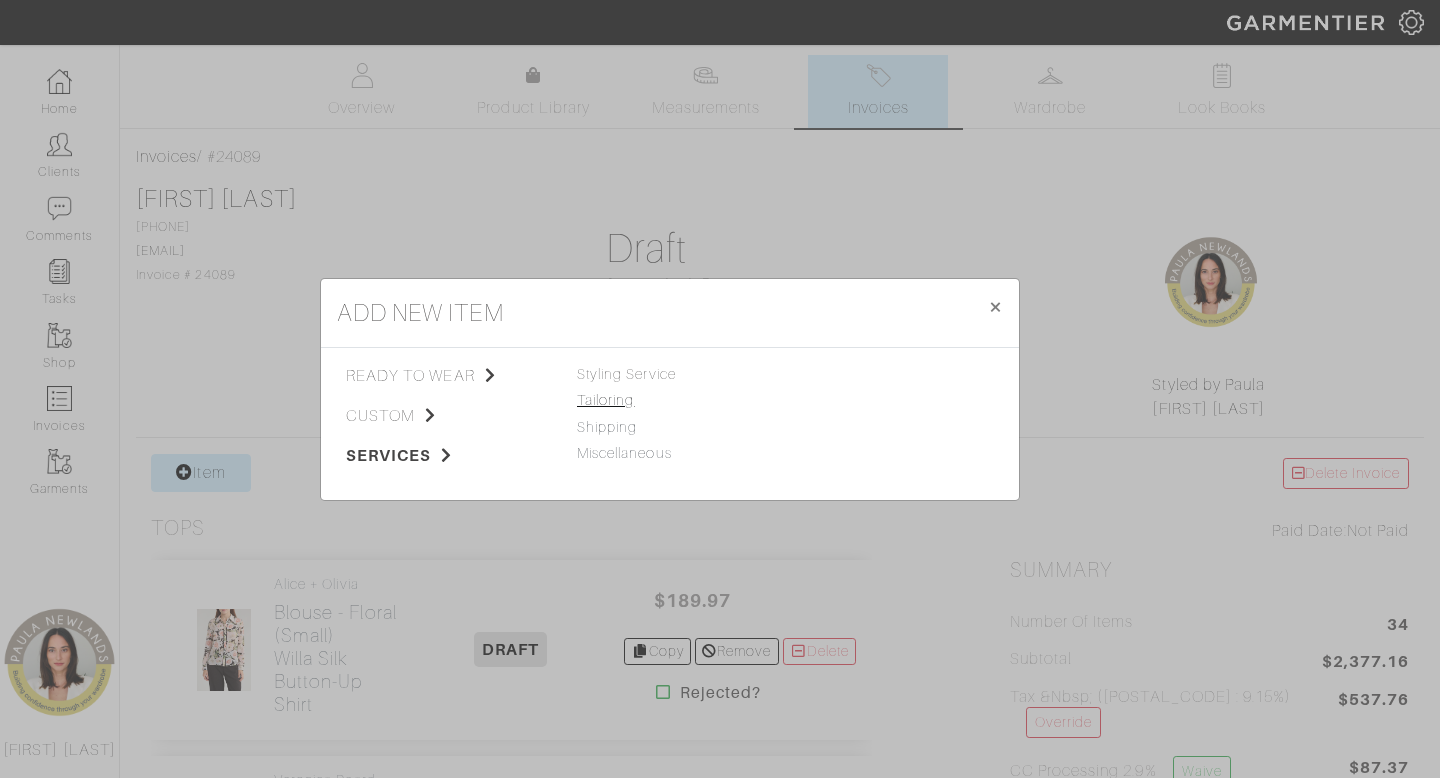 click on "Tailoring" at bounding box center [605, 400] 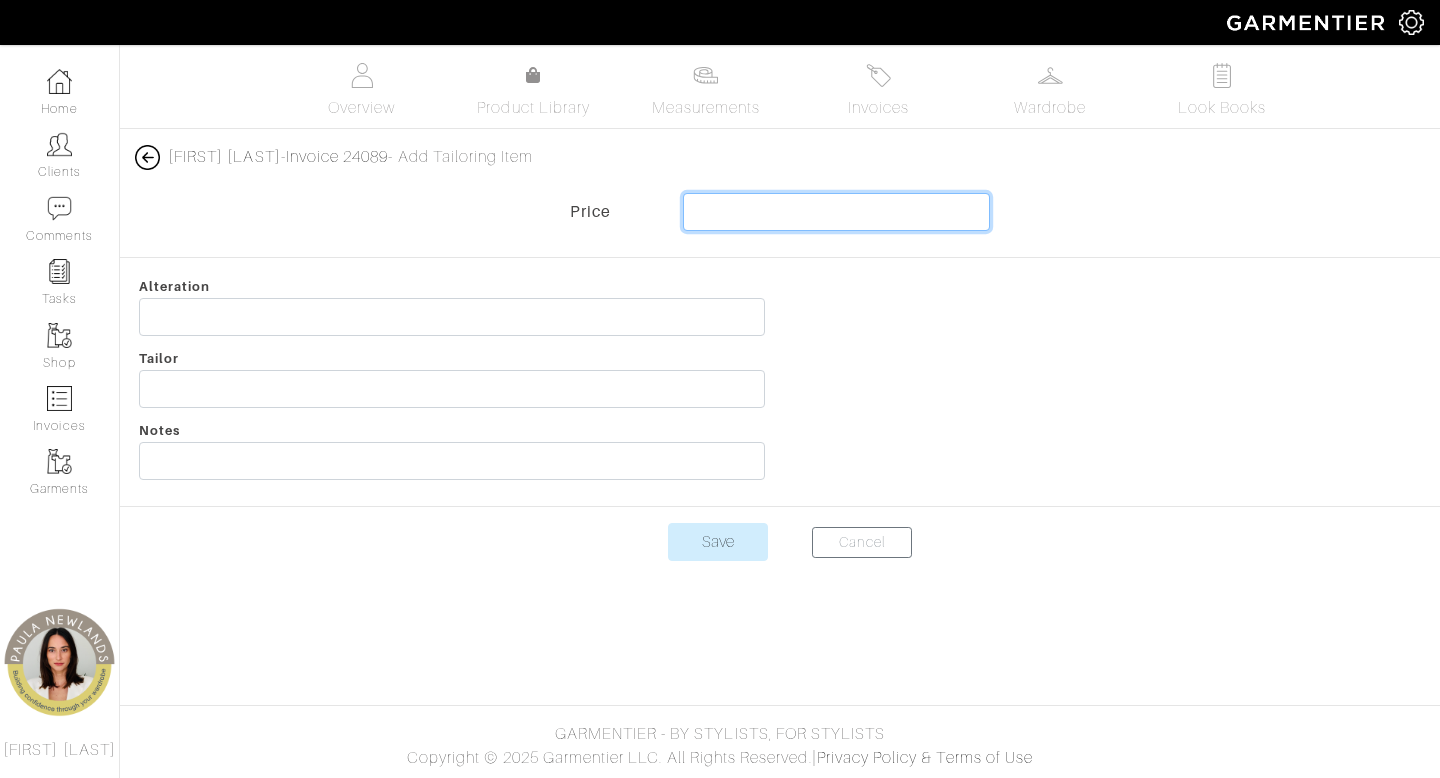 click at bounding box center [837, 212] 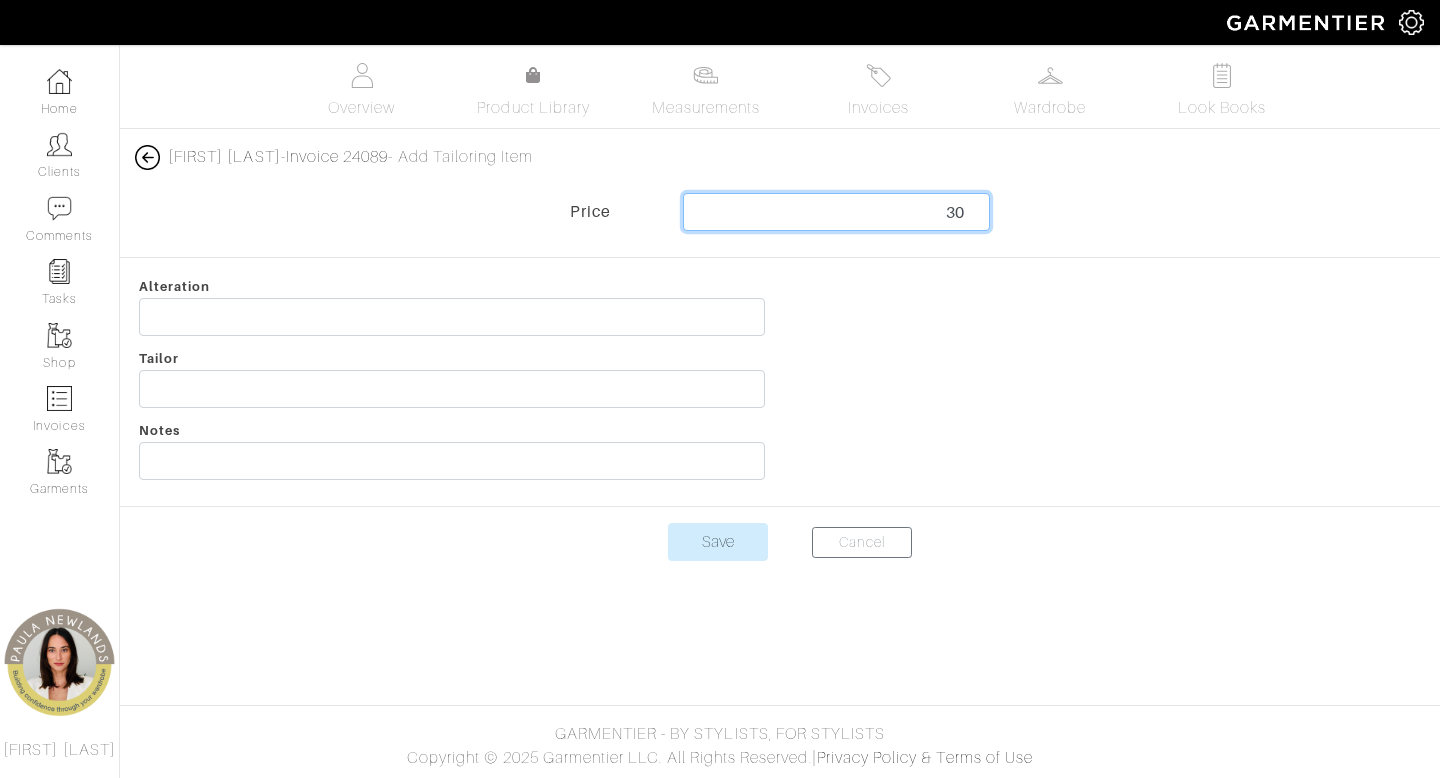 type on "30" 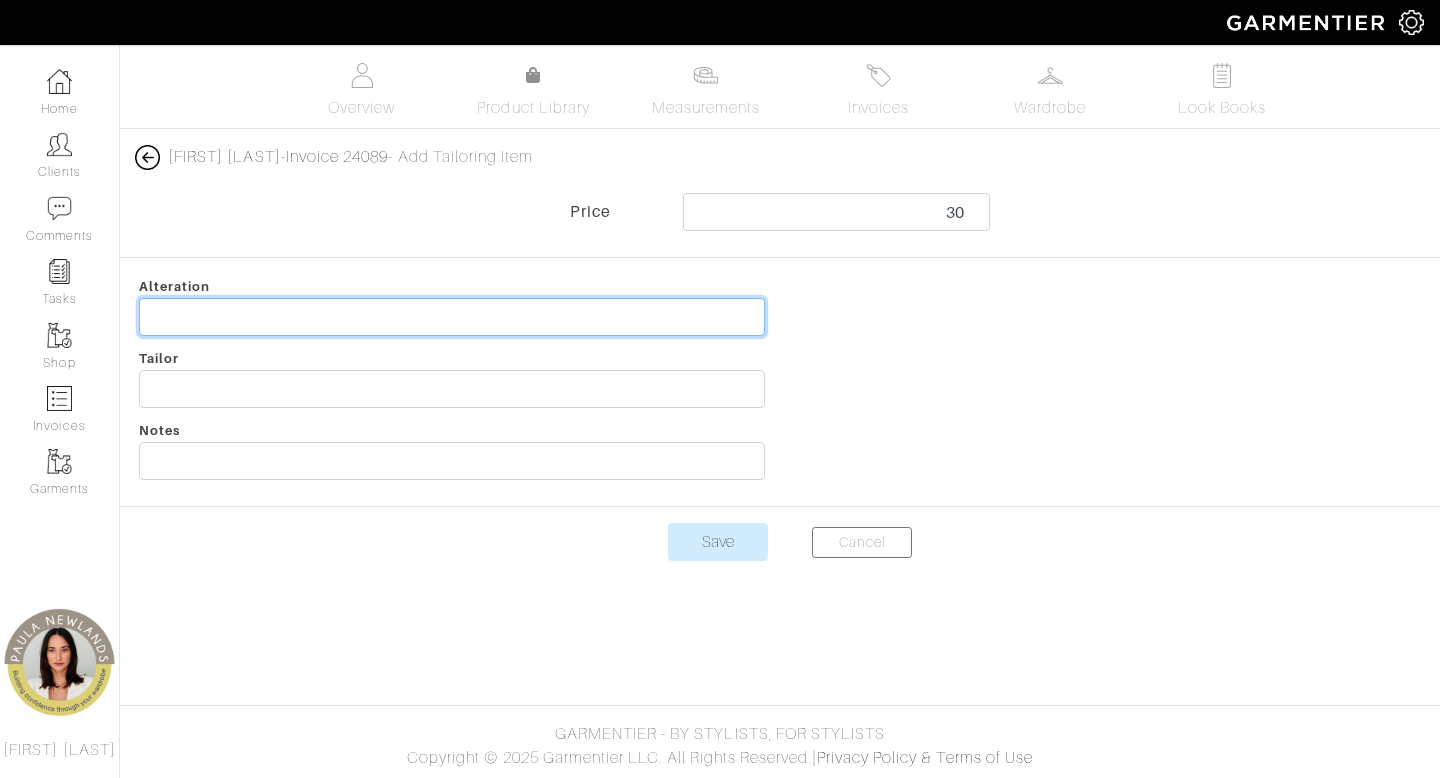 click at bounding box center (452, 317) 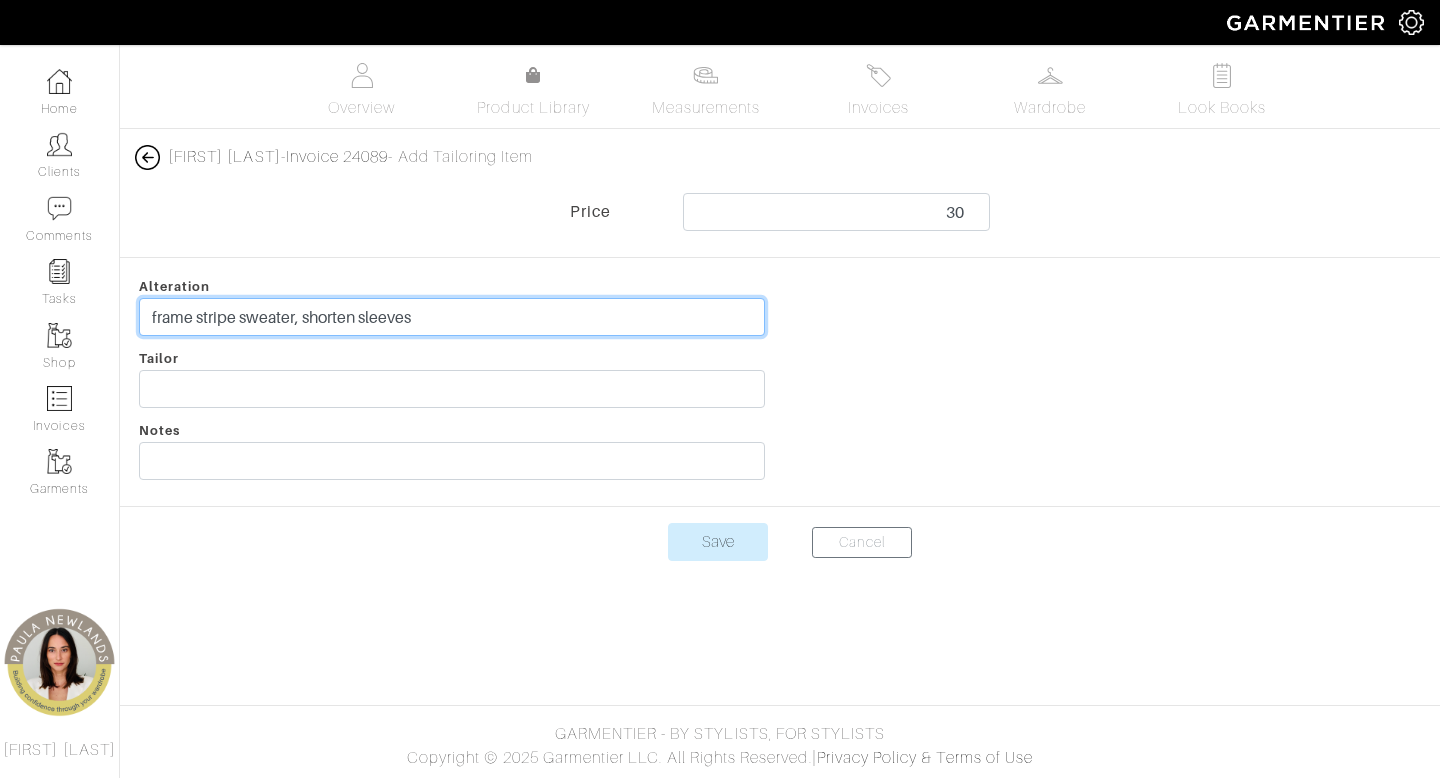 type on "frame stripe sweater, shorten sleeves" 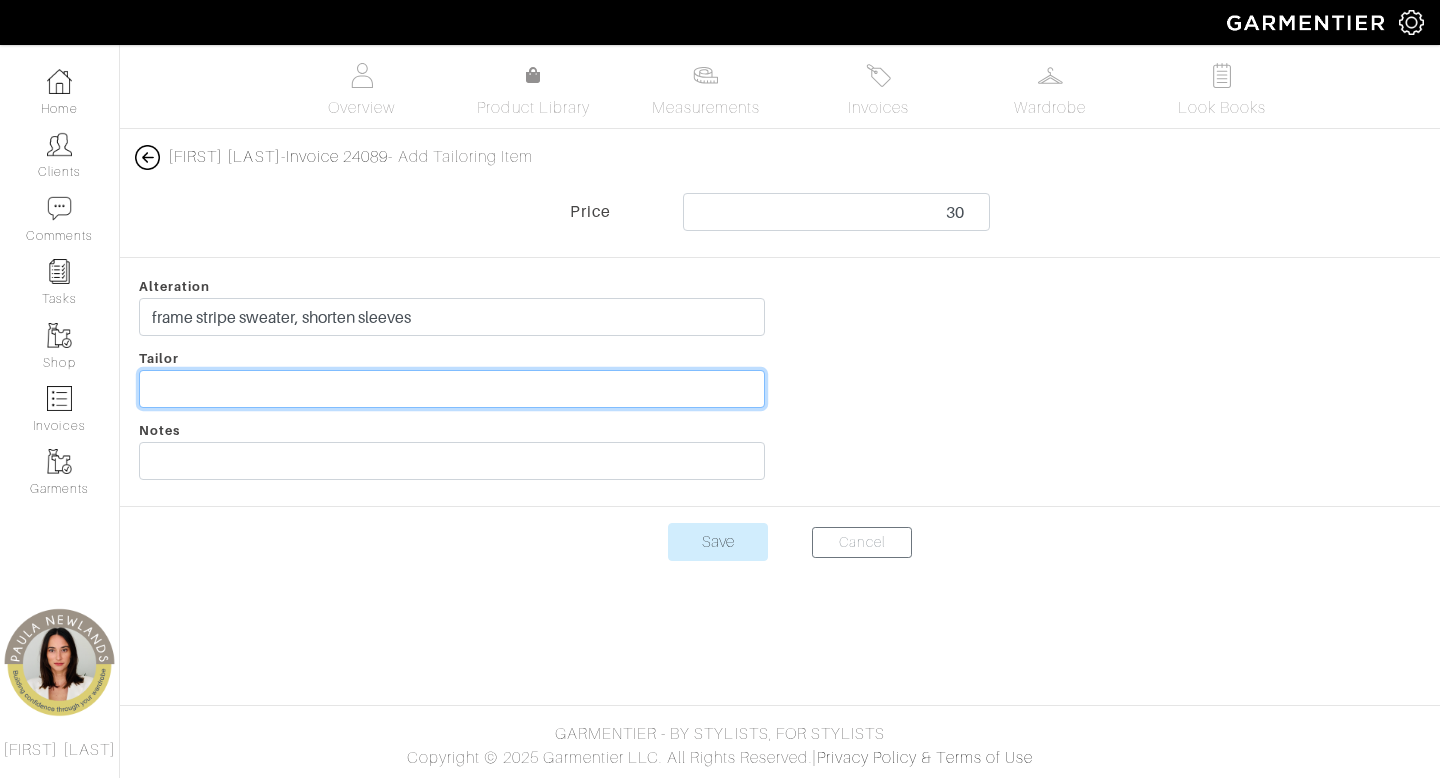click at bounding box center (452, 389) 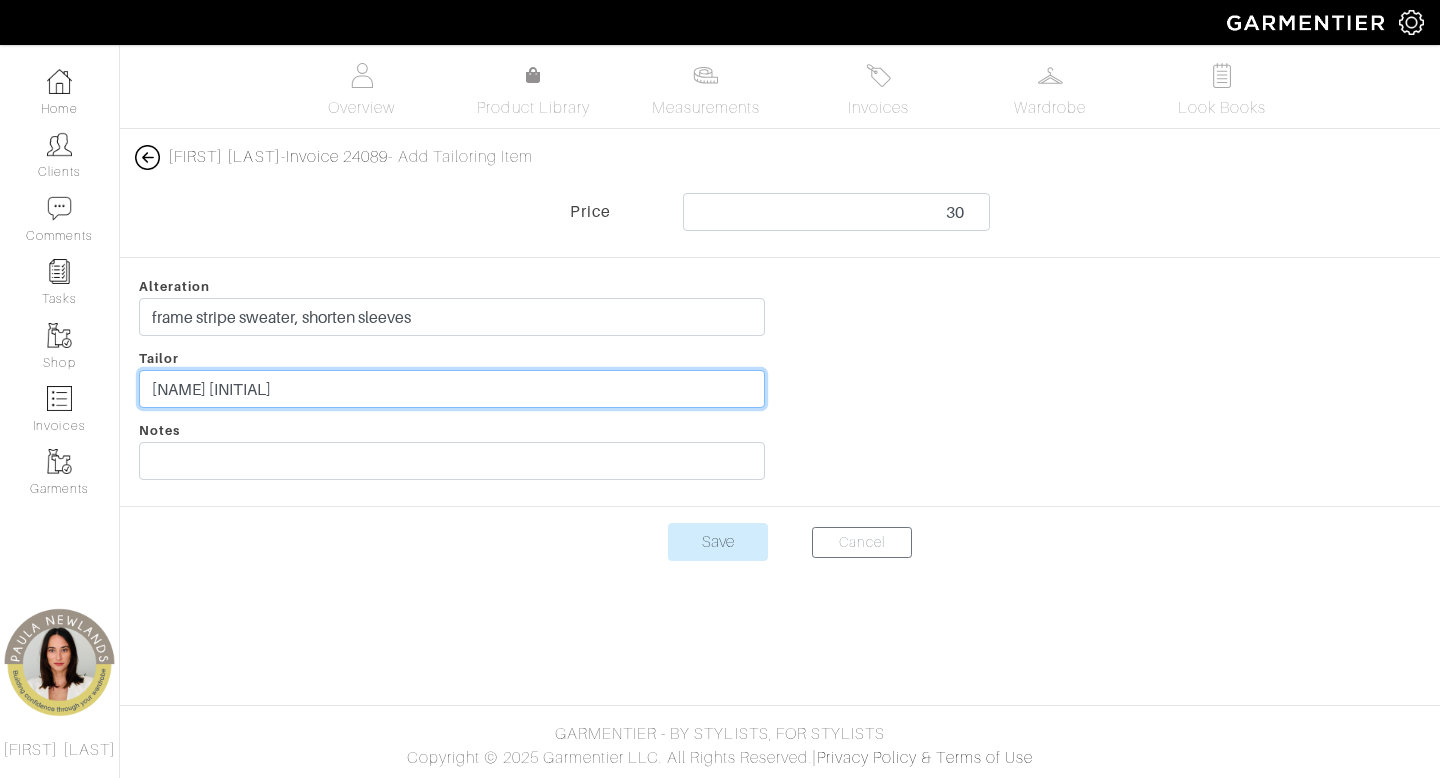 type on "[FIRST] [LAST]" 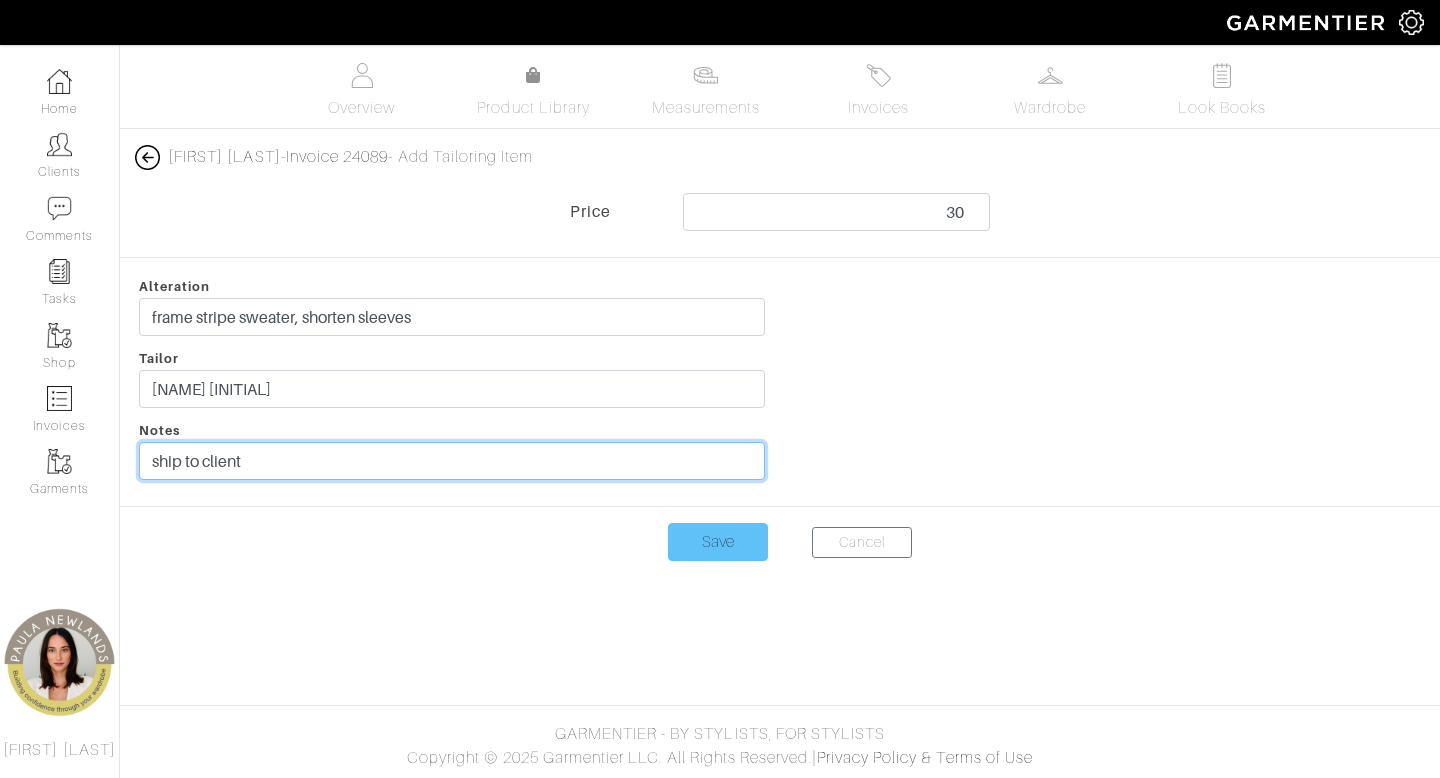 type on "ship to client" 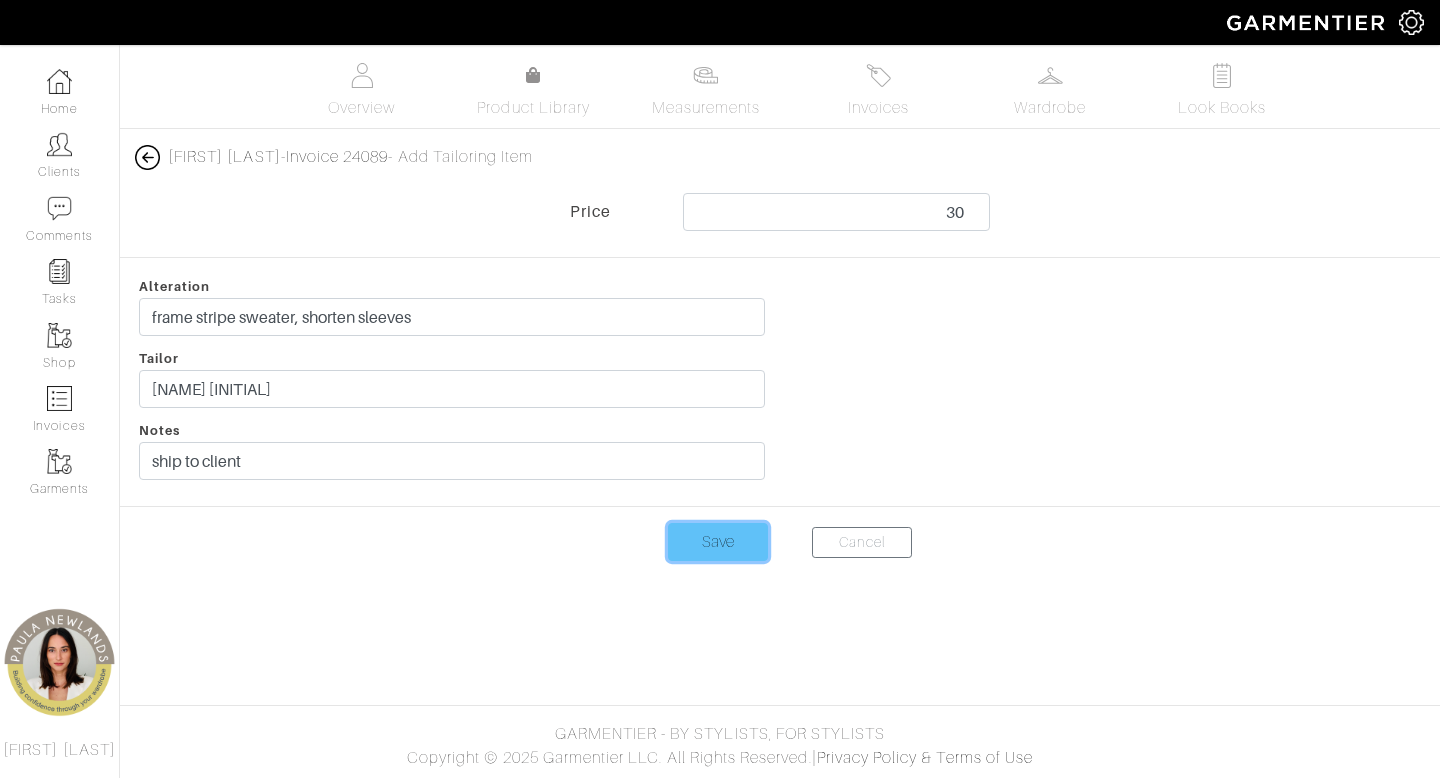 click on "Save" at bounding box center [718, 542] 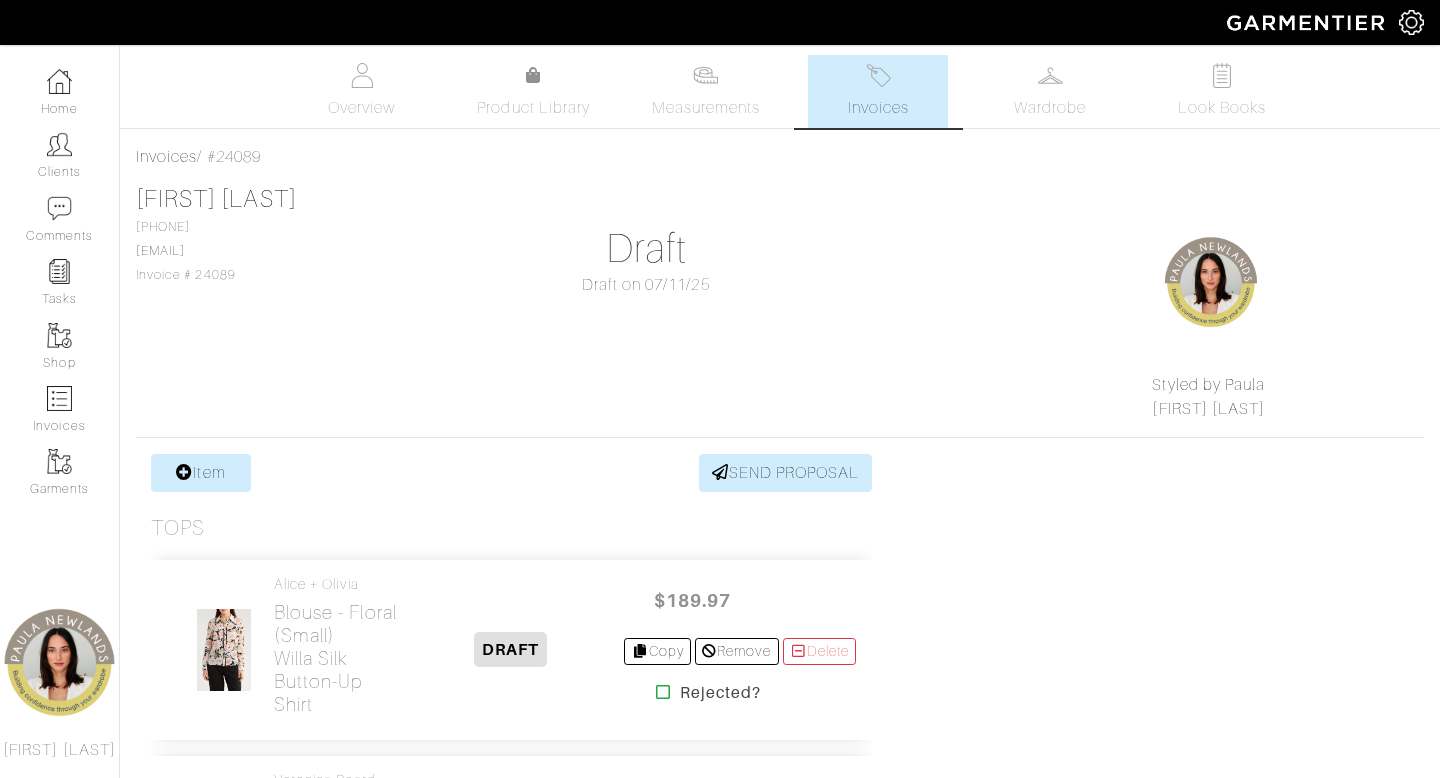 scroll, scrollTop: 0, scrollLeft: 0, axis: both 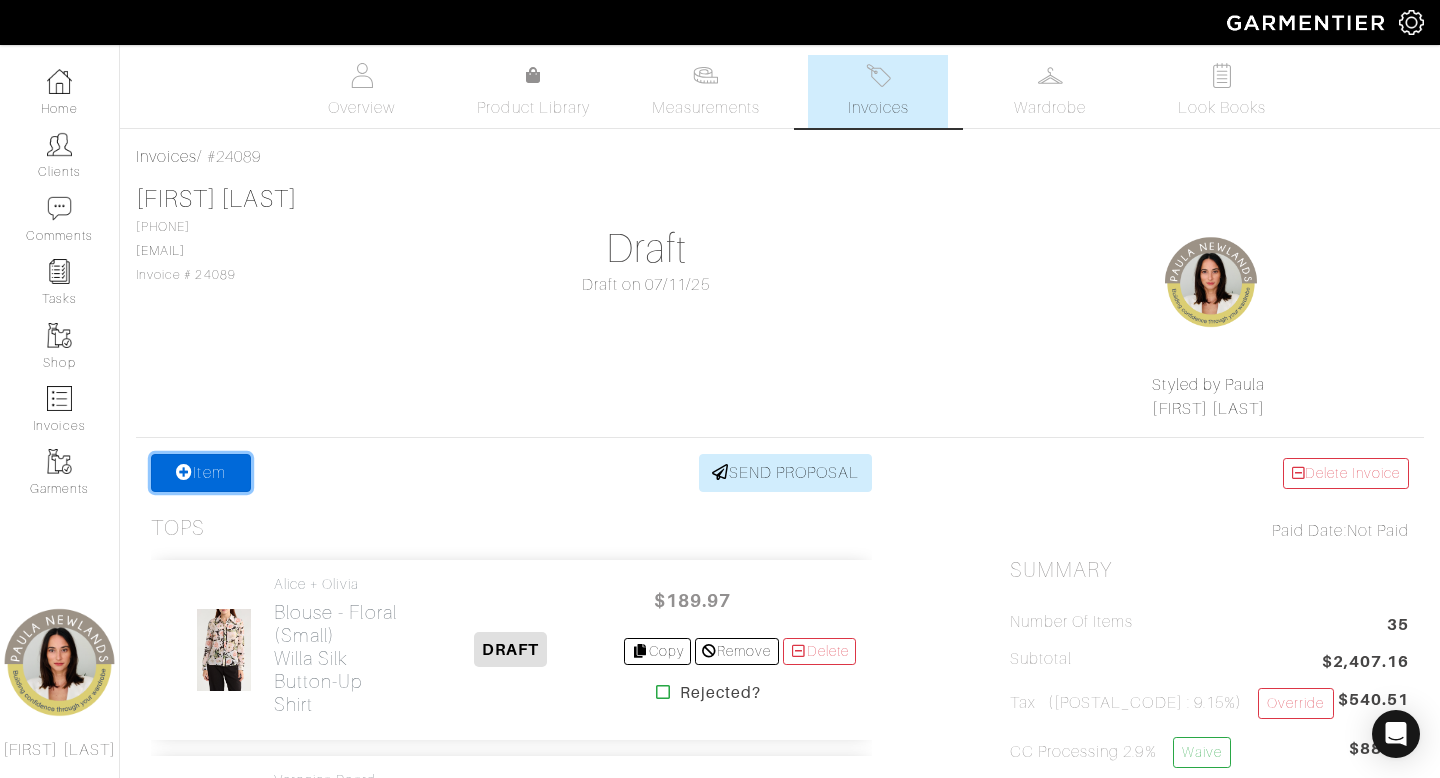 click on "Item" at bounding box center [201, 473] 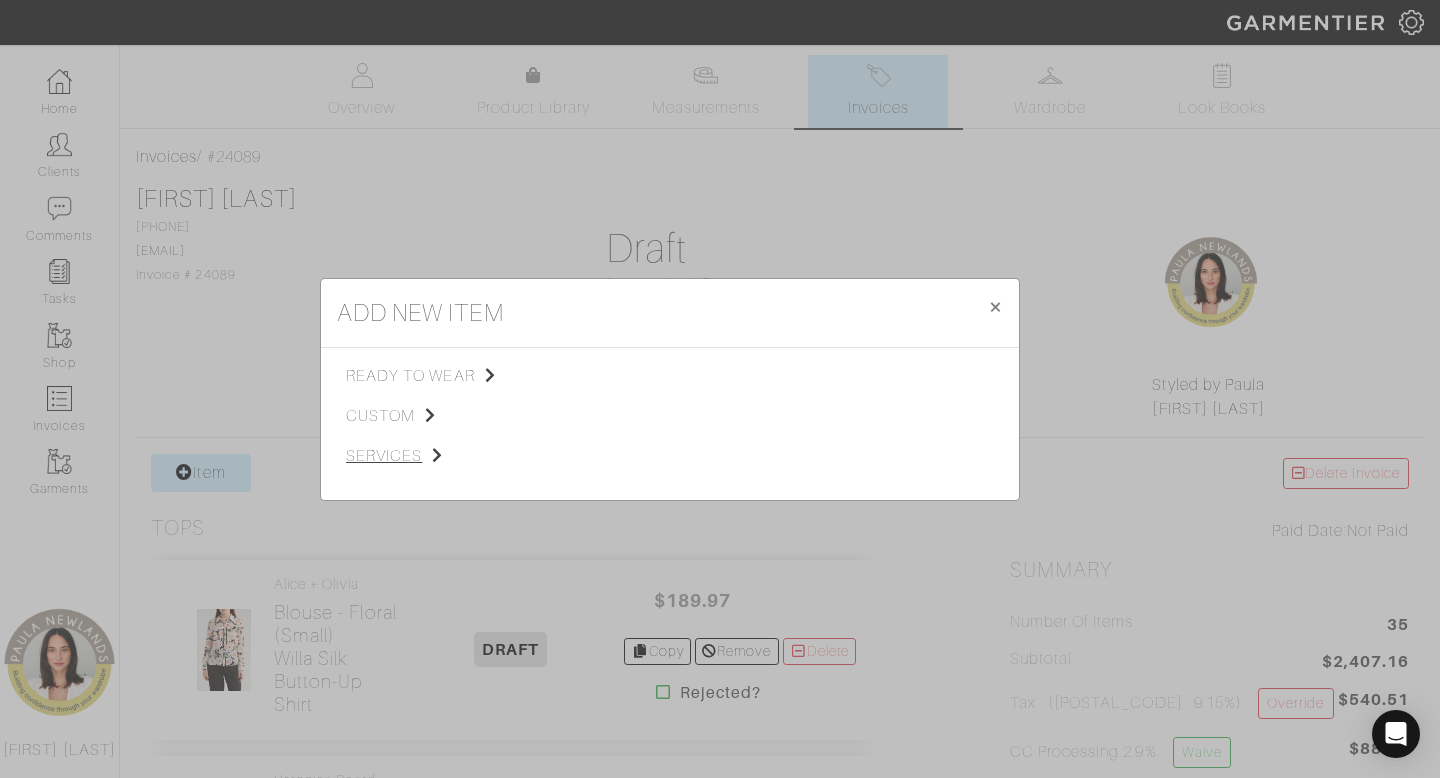 click on "services" at bounding box center [446, 456] 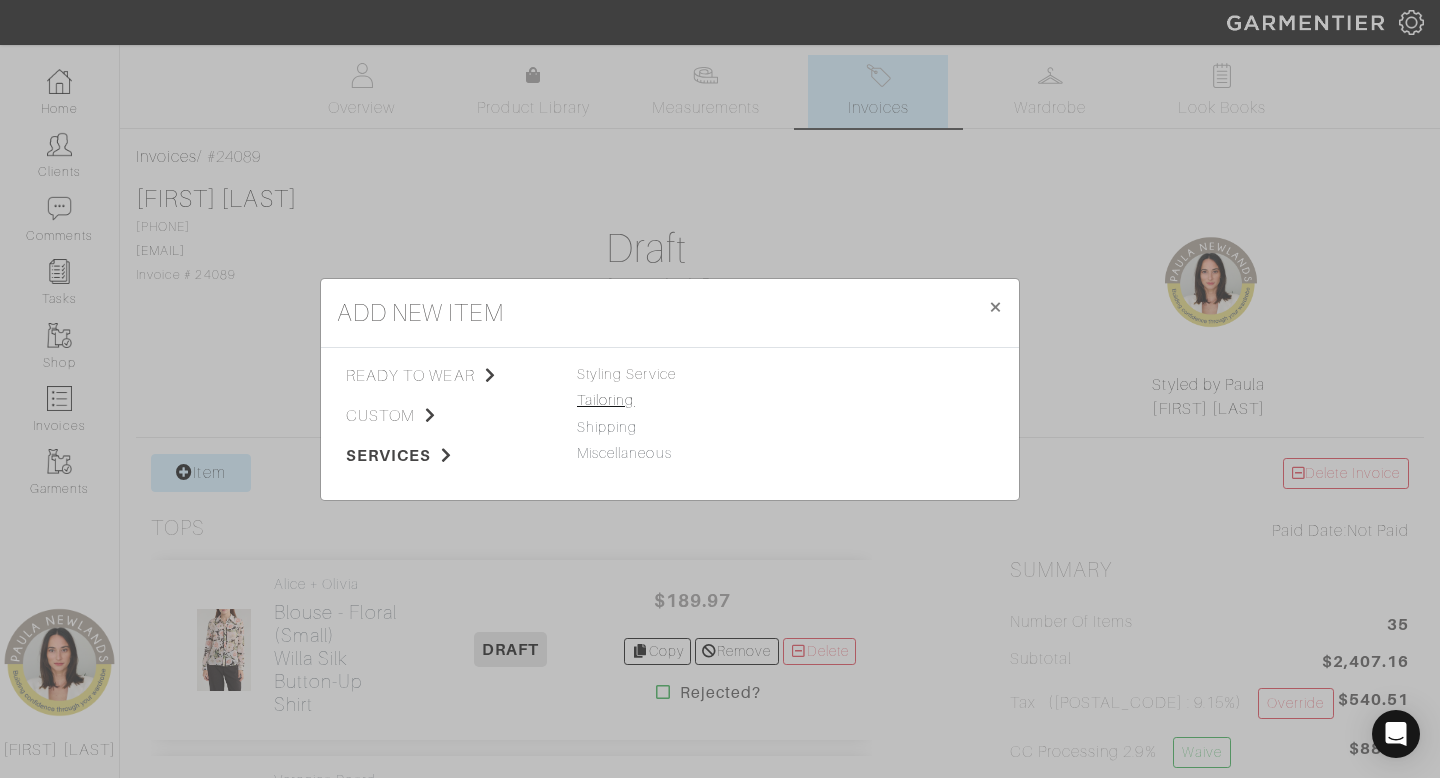 click on "Tailoring" at bounding box center (605, 400) 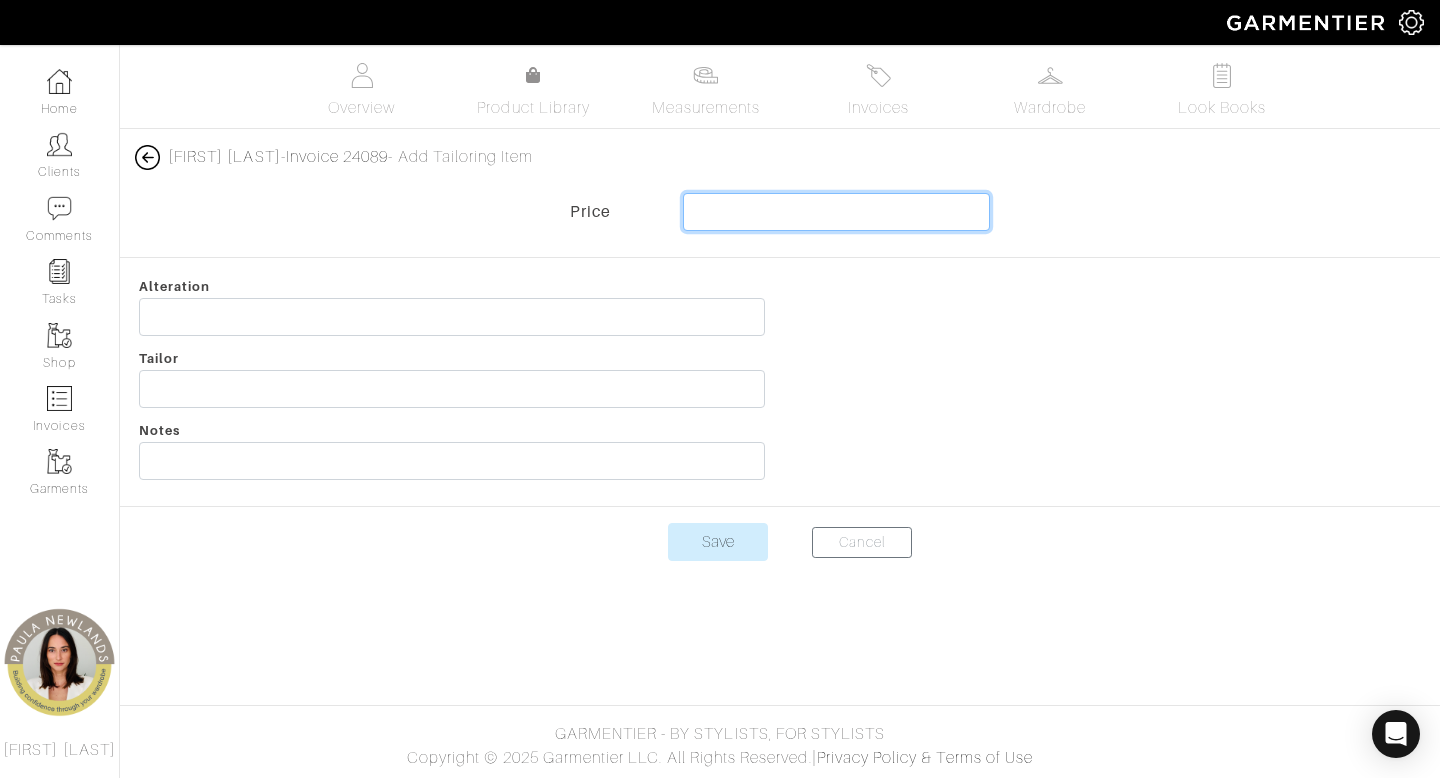 click at bounding box center (837, 212) 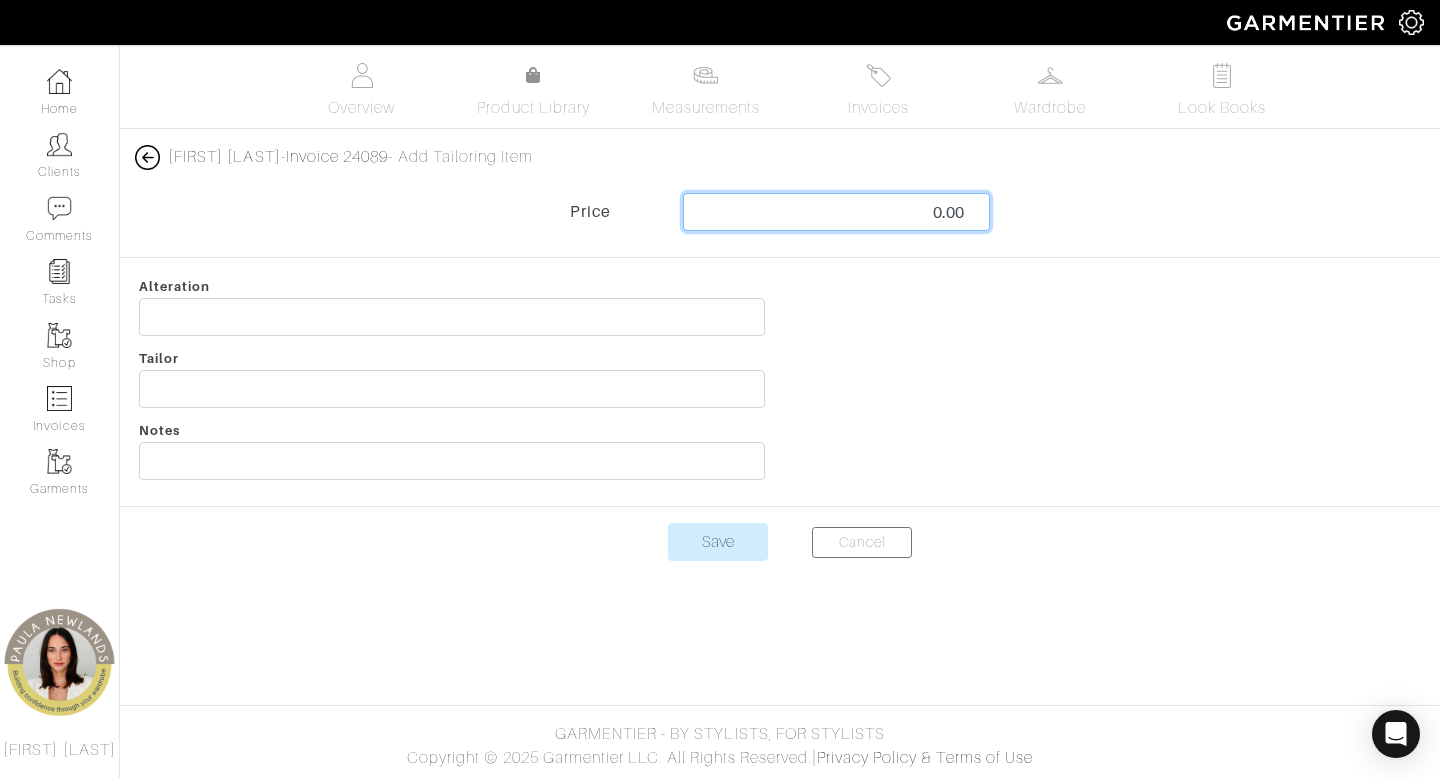 type on "0.00" 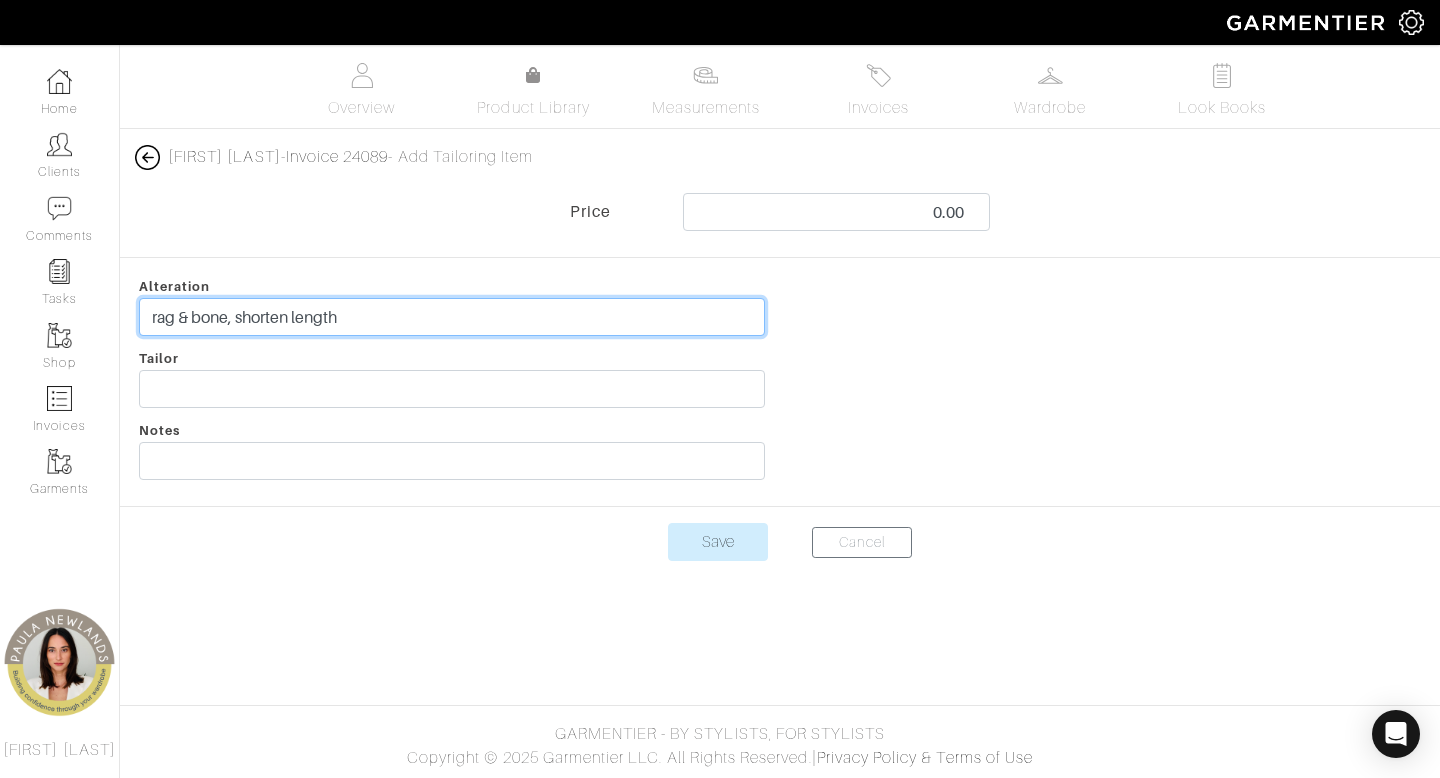 type on "rag & bone, shorten length" 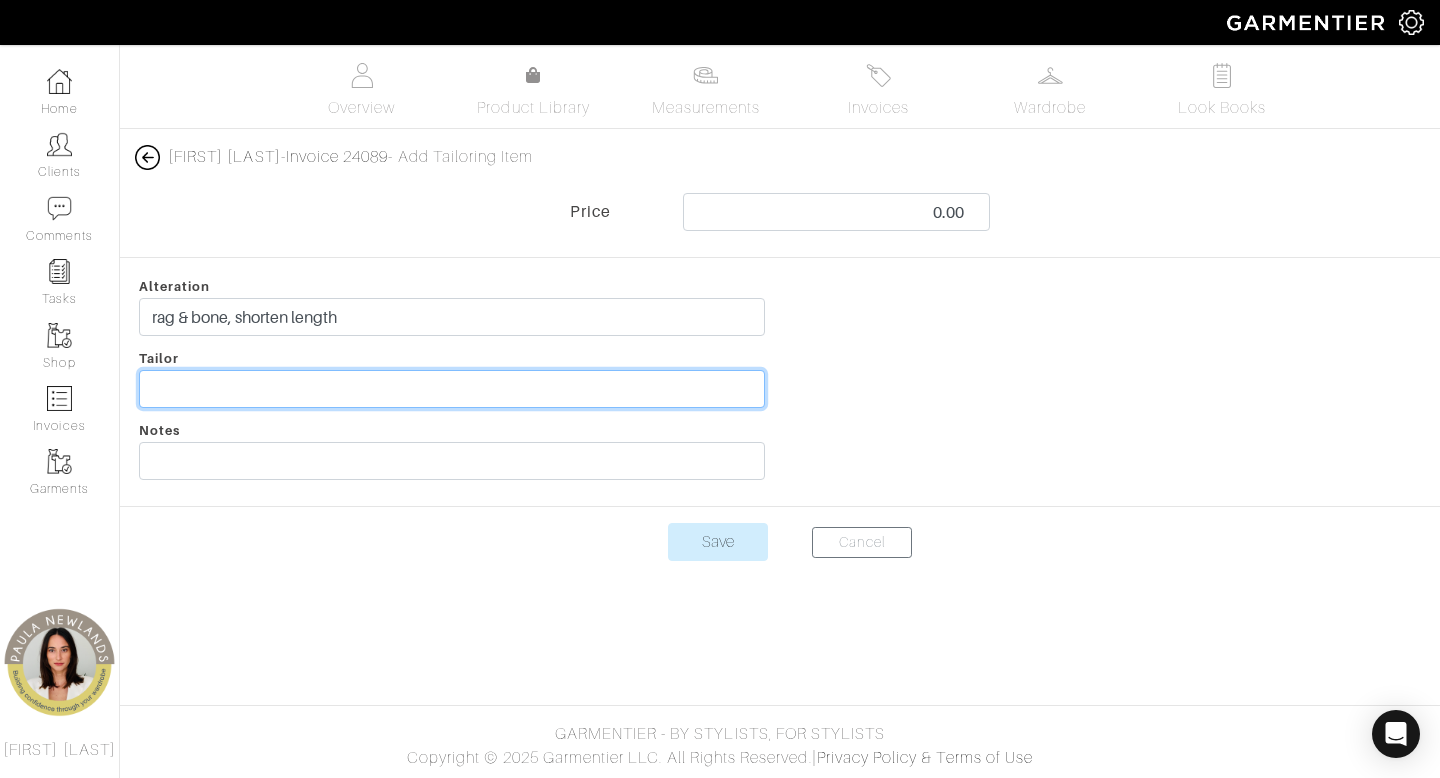 click at bounding box center [452, 389] 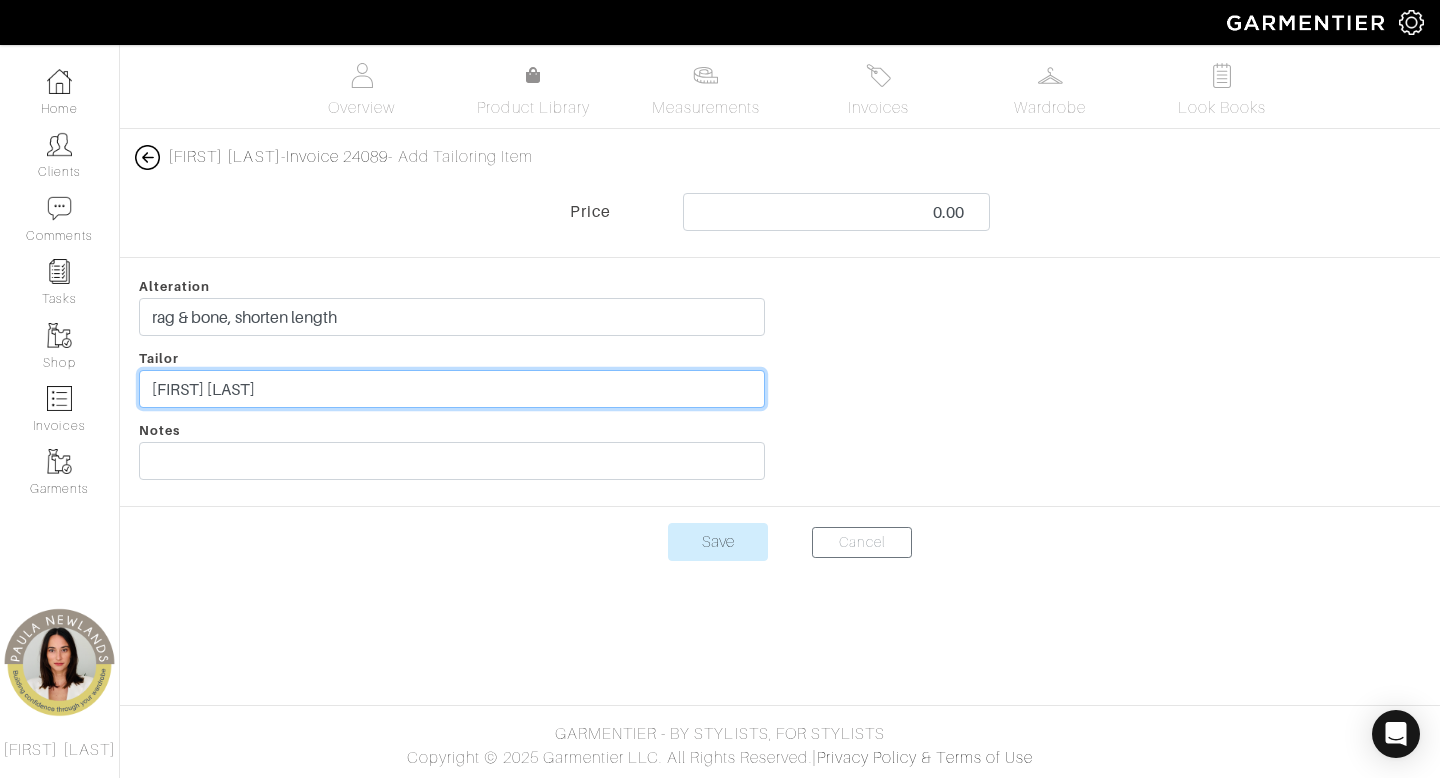 type on "[FIRST] [LAST]" 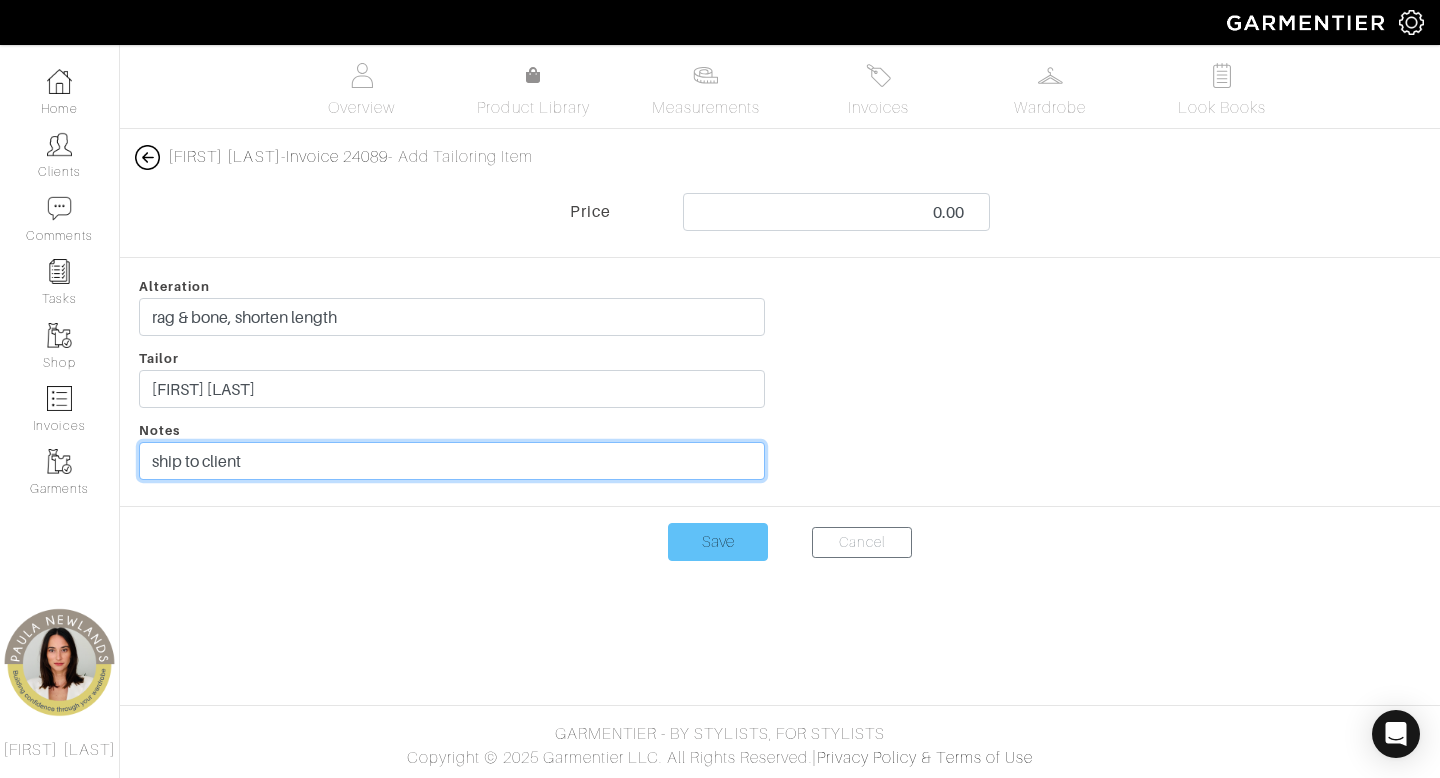 type on "ship to client" 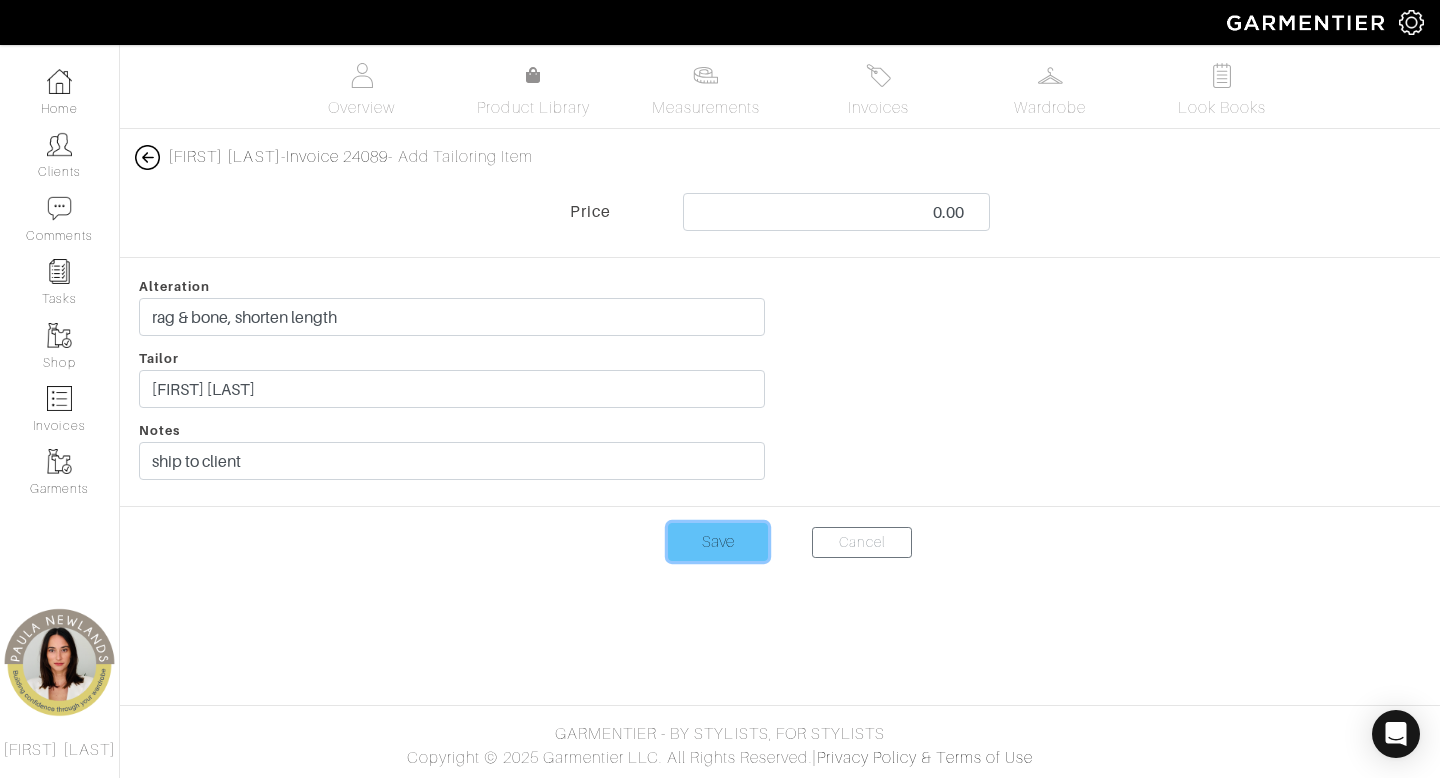 click on "Save" at bounding box center (718, 542) 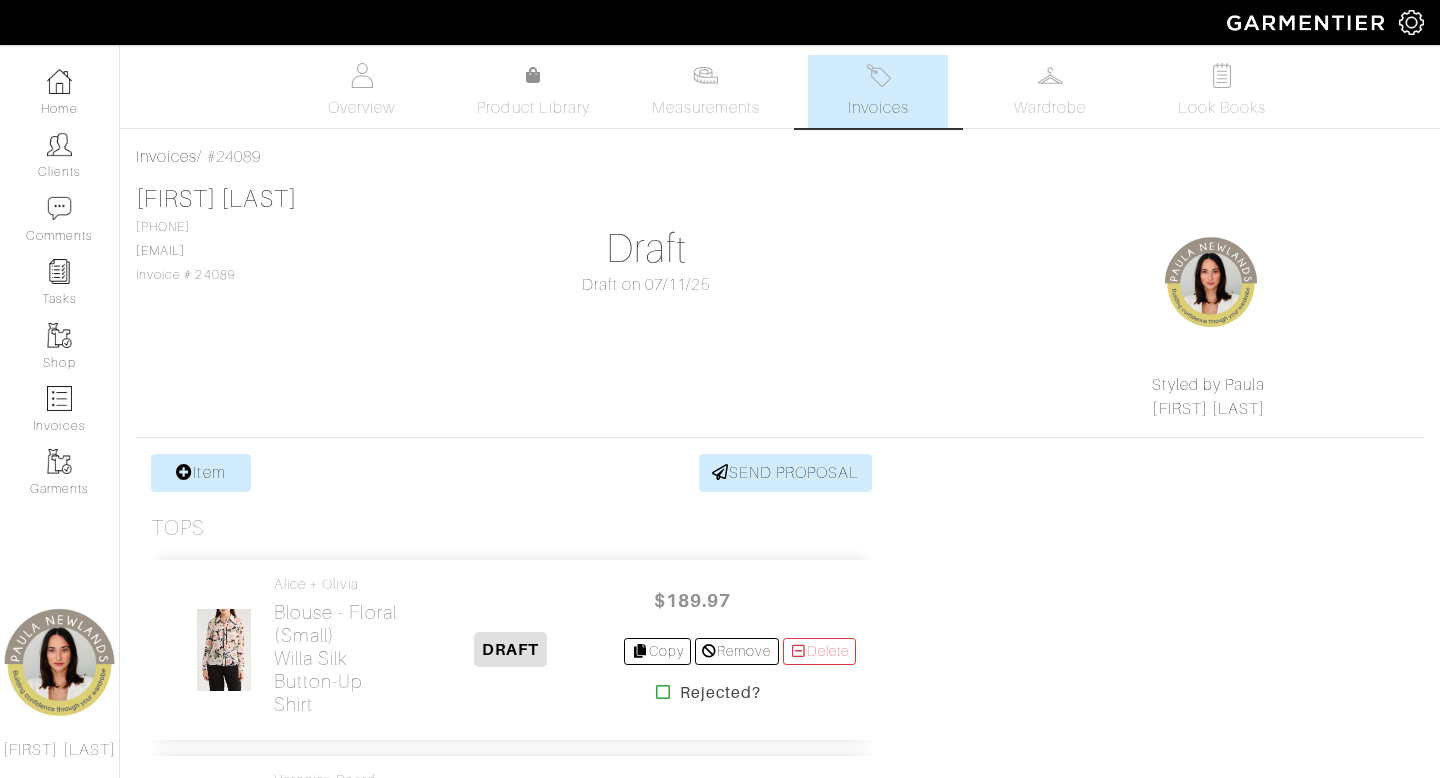scroll, scrollTop: 0, scrollLeft: 0, axis: both 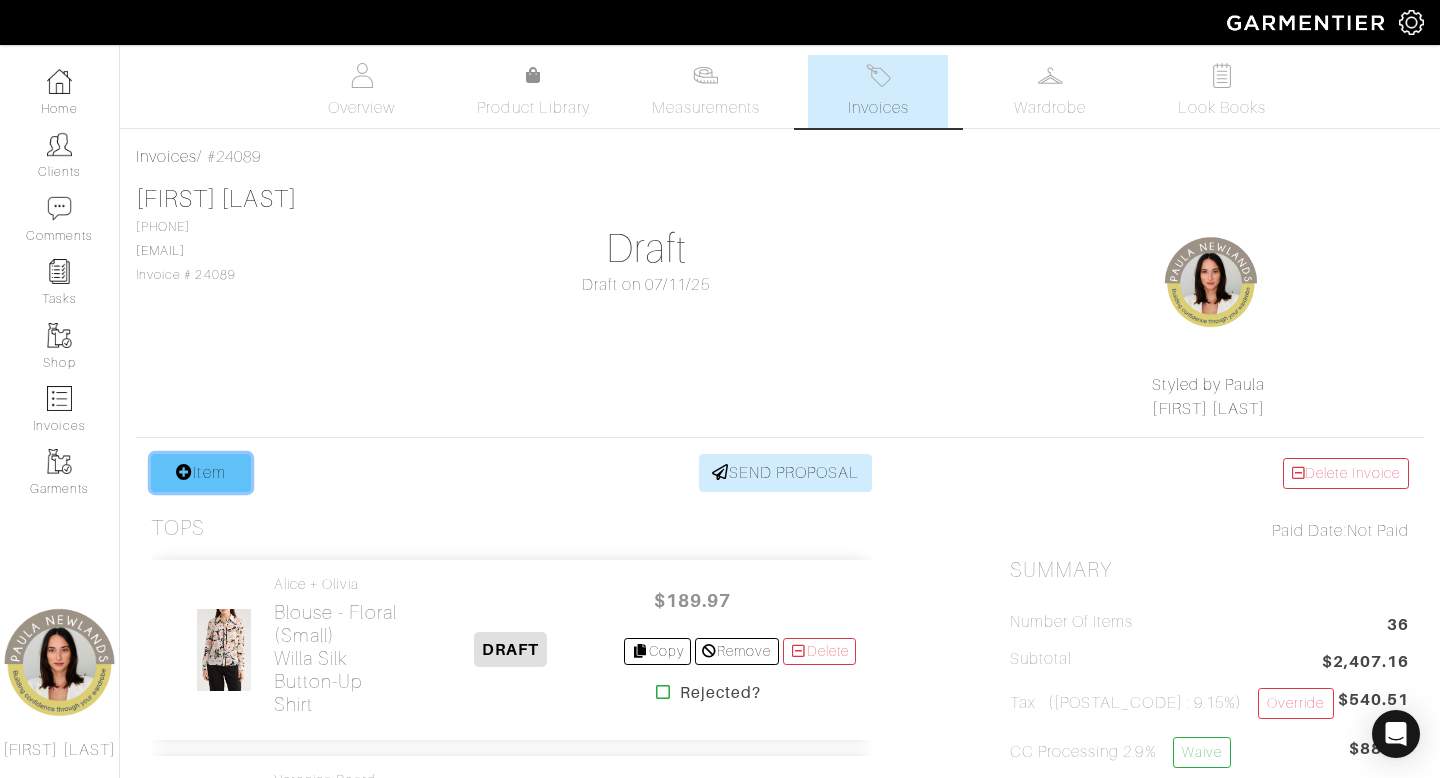 click on "Item" at bounding box center [201, 473] 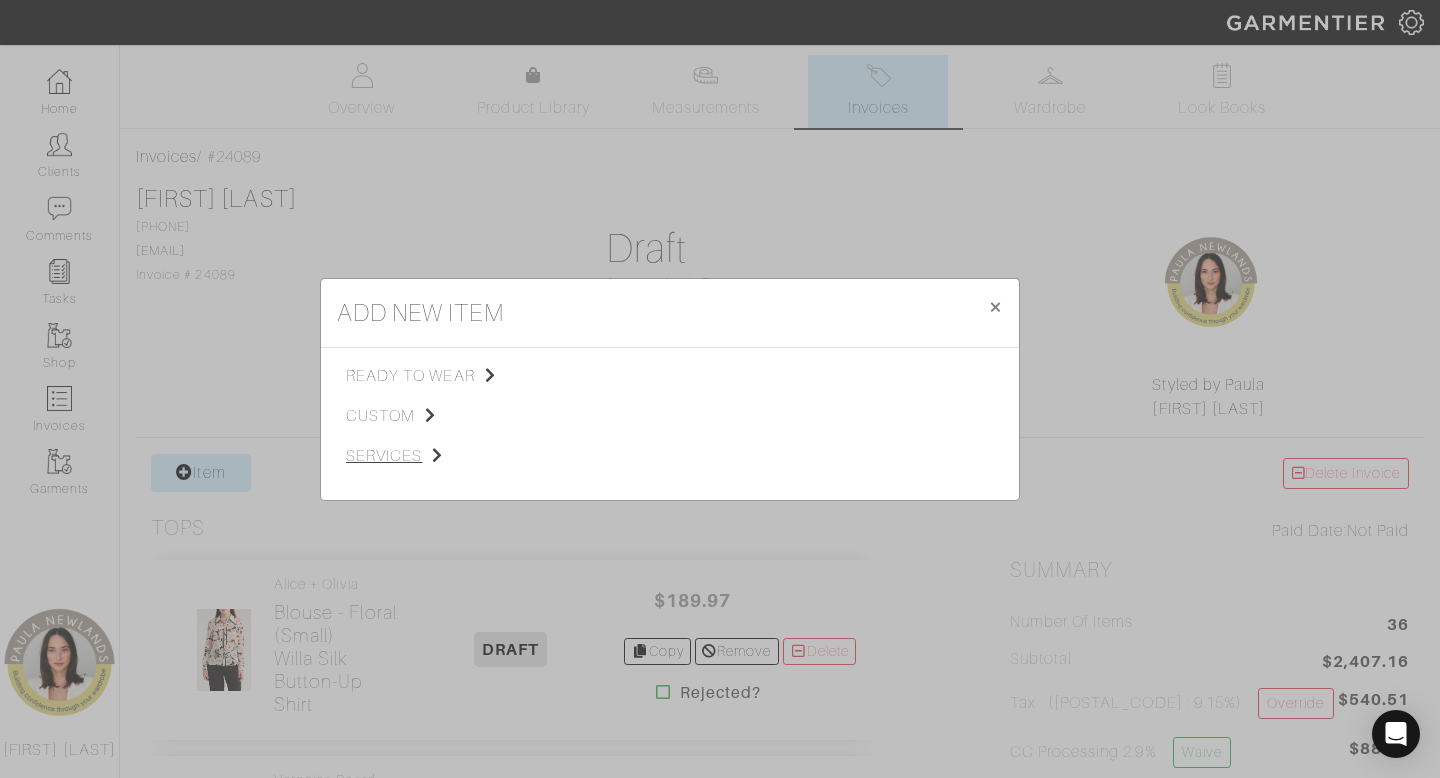 click on "services" at bounding box center (446, 456) 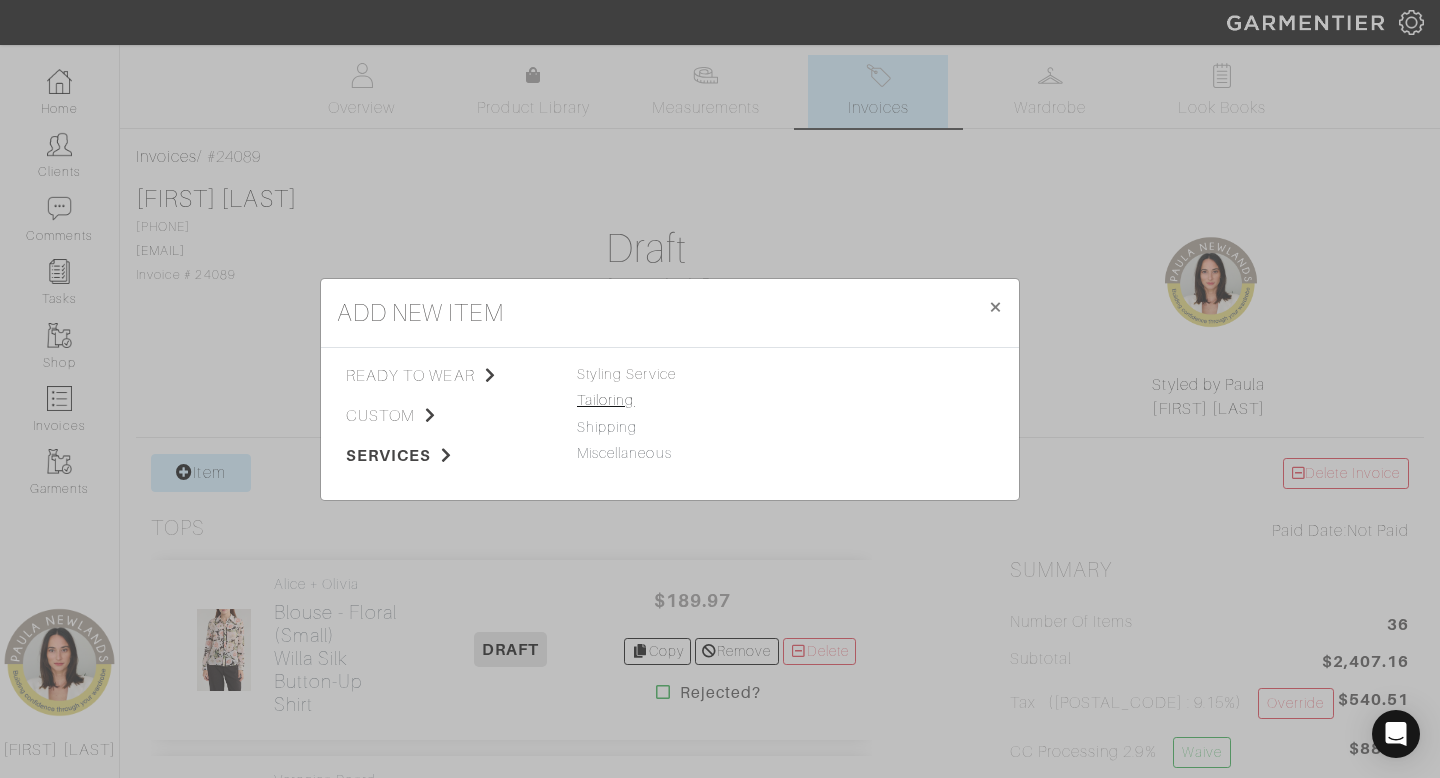 click on "Tailoring" at bounding box center [605, 400] 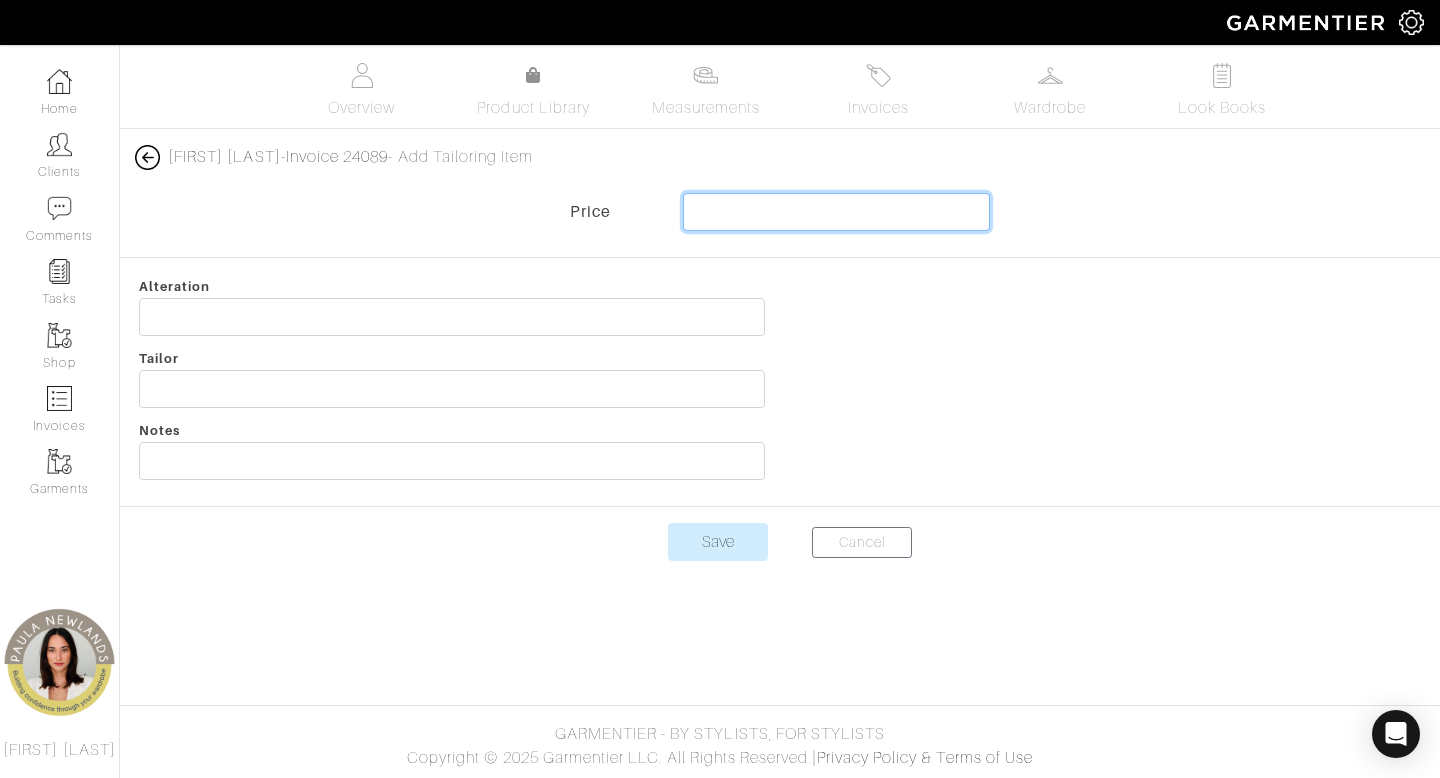 click at bounding box center [837, 212] 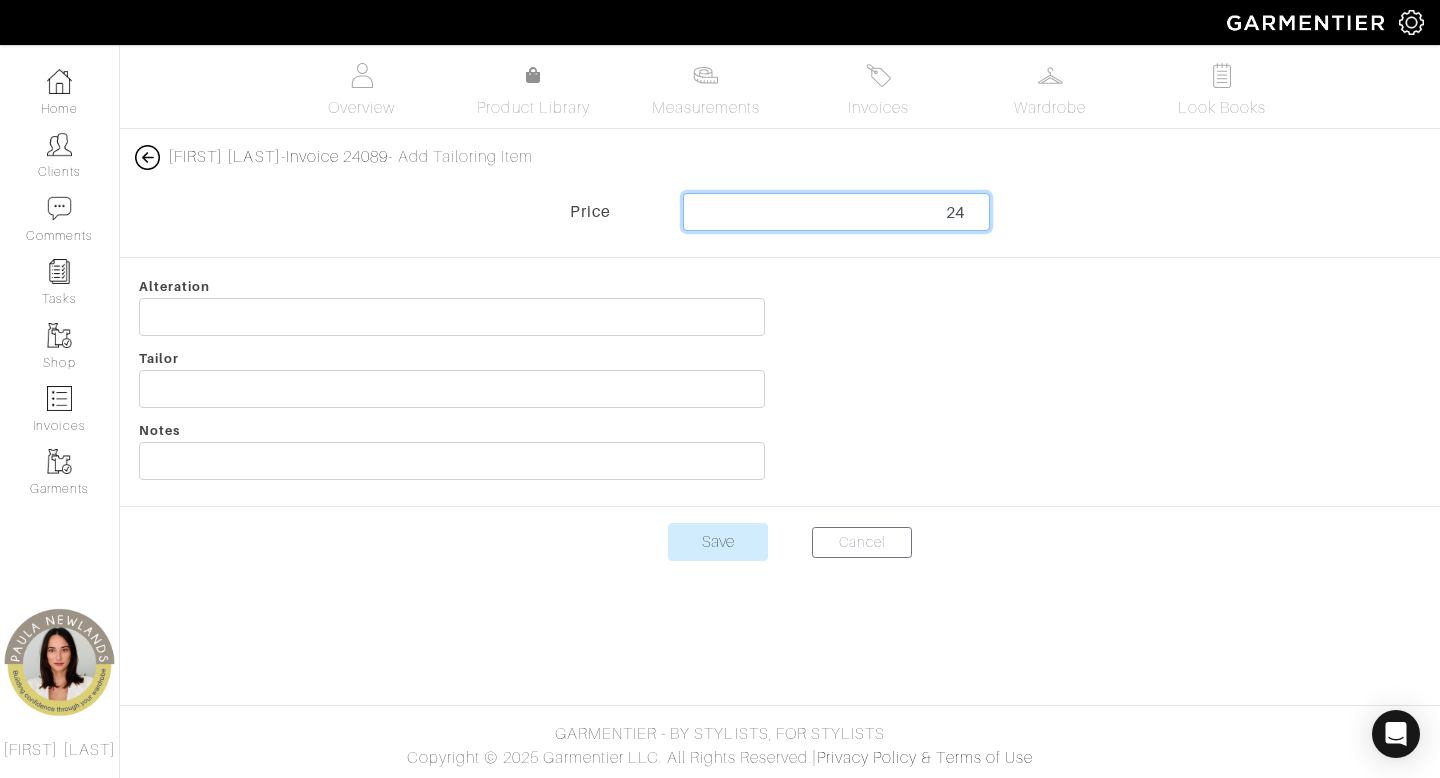 type on "24" 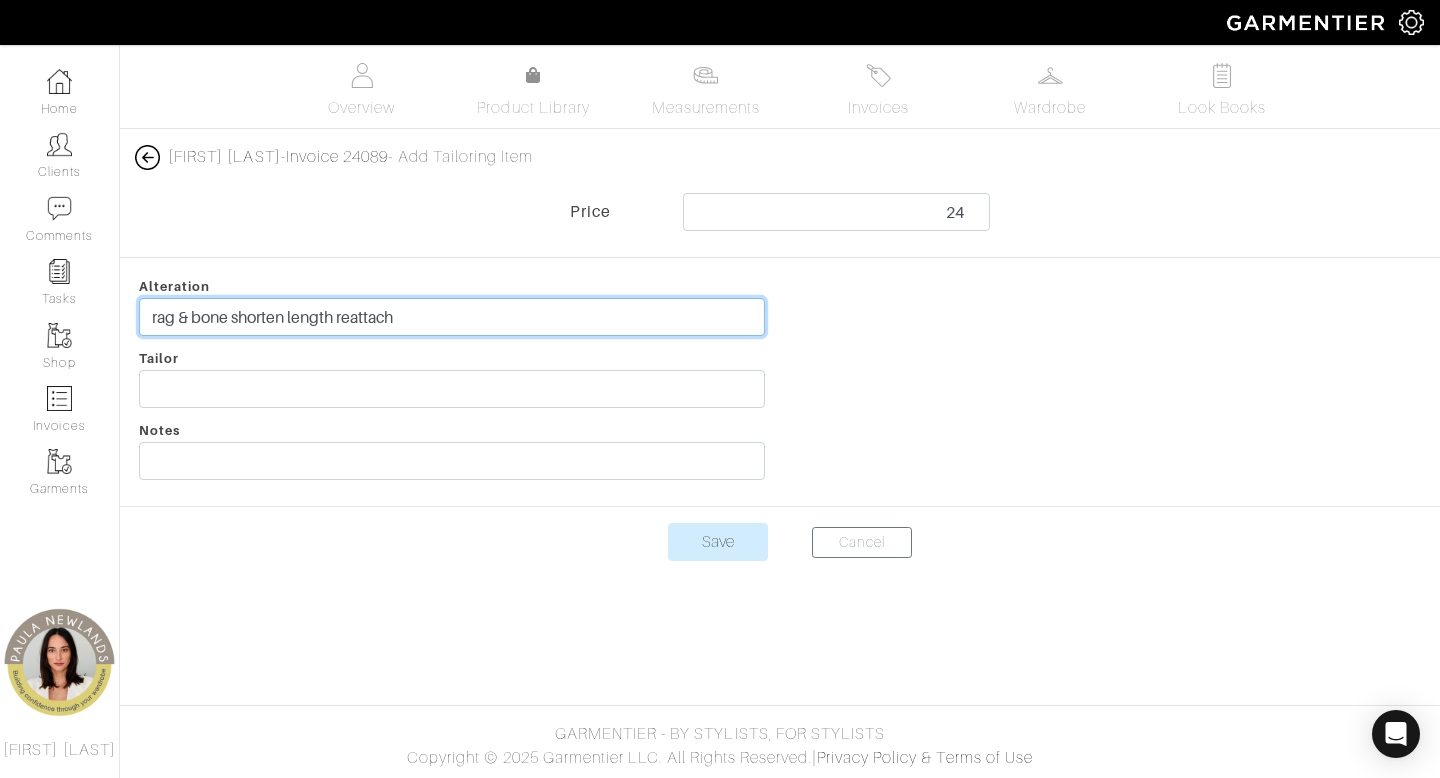 drag, startPoint x: 427, startPoint y: 309, endPoint x: 342, endPoint y: 310, distance: 85.00588 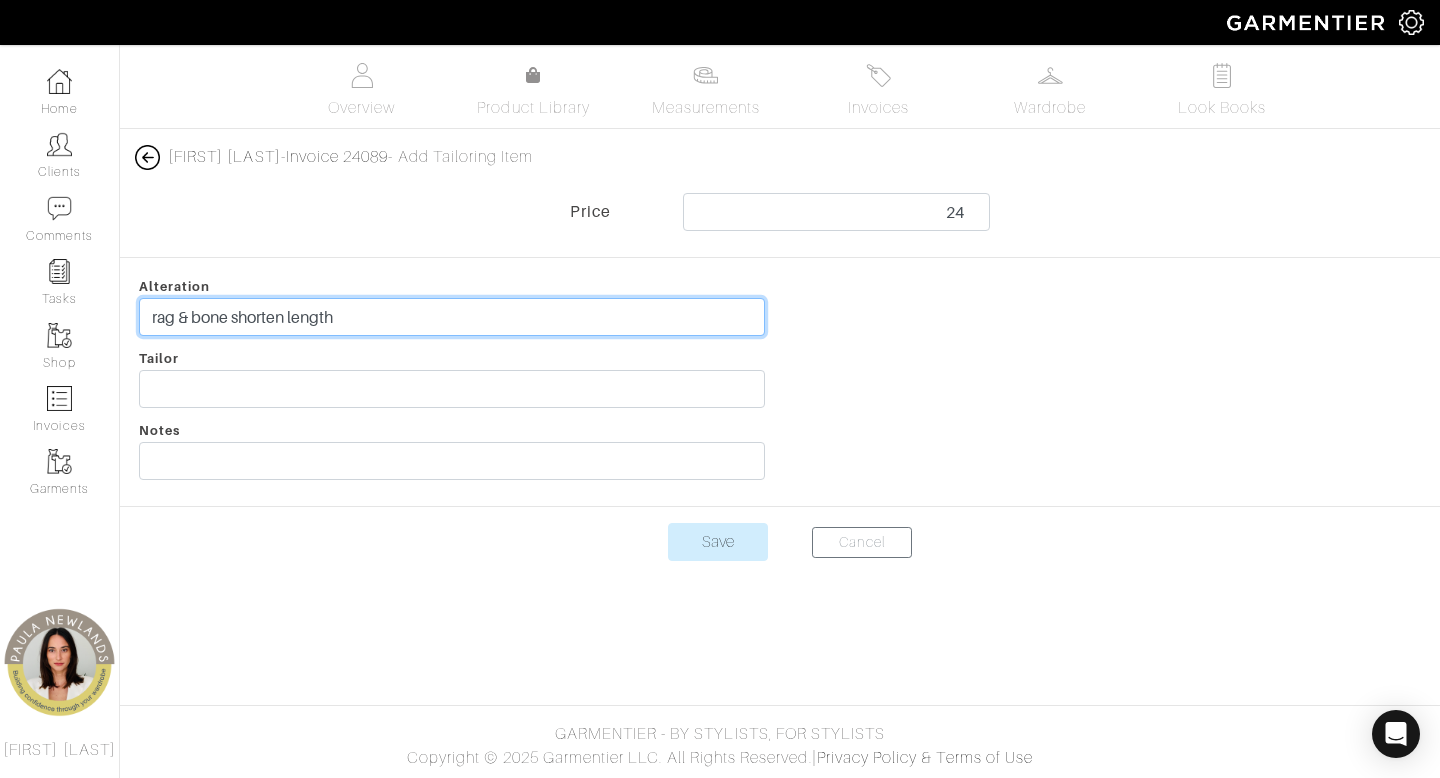 type on "rag & bone shorten length" 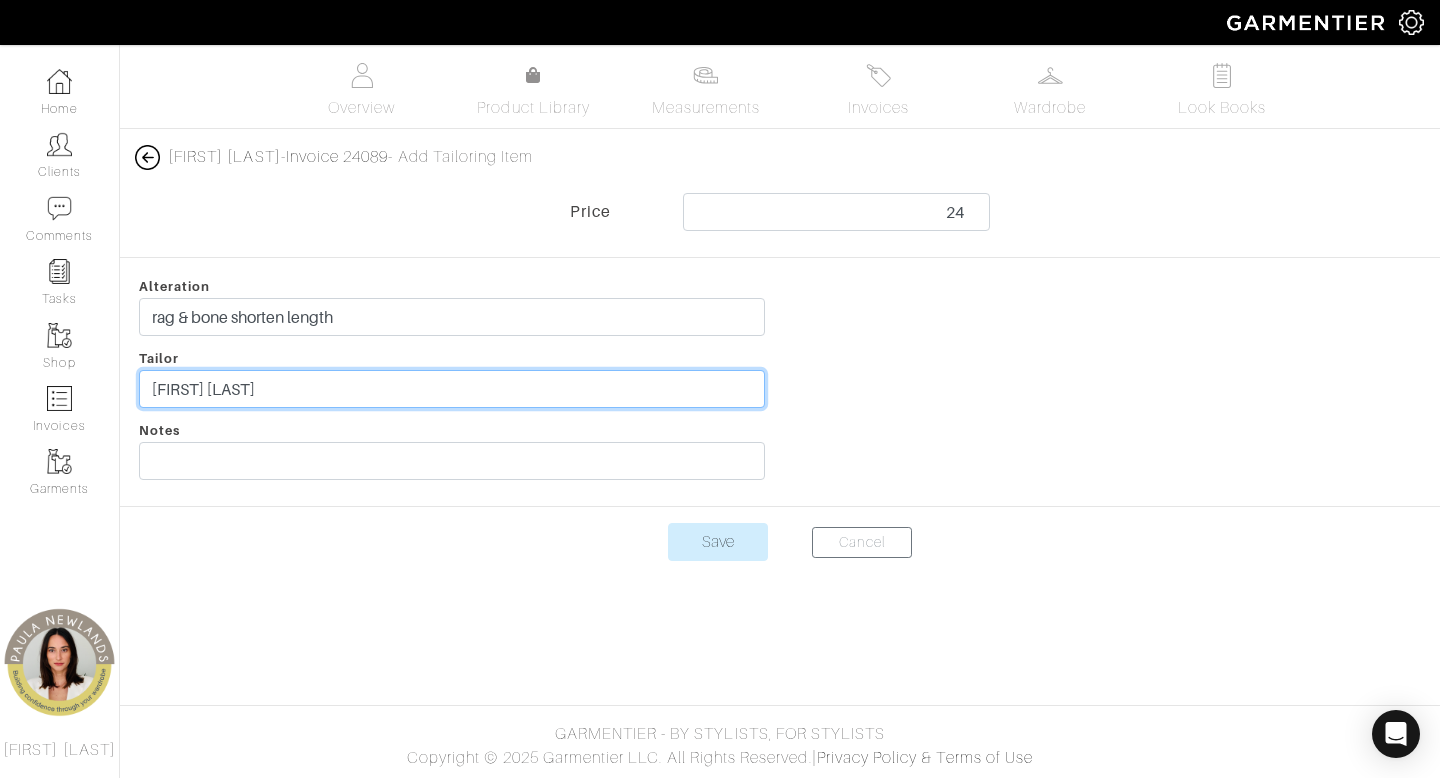 type on "[FIRST] [LAST]" 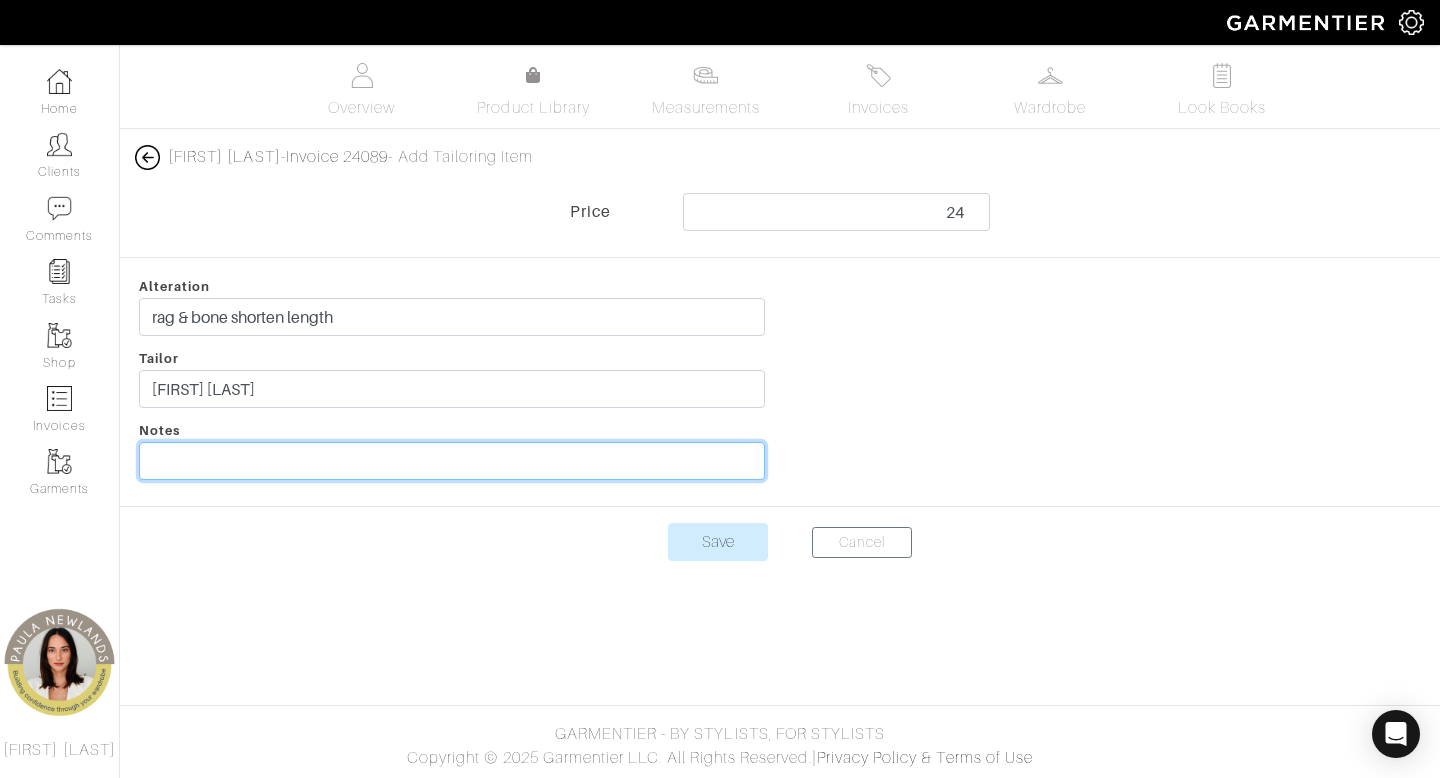 type on "a" 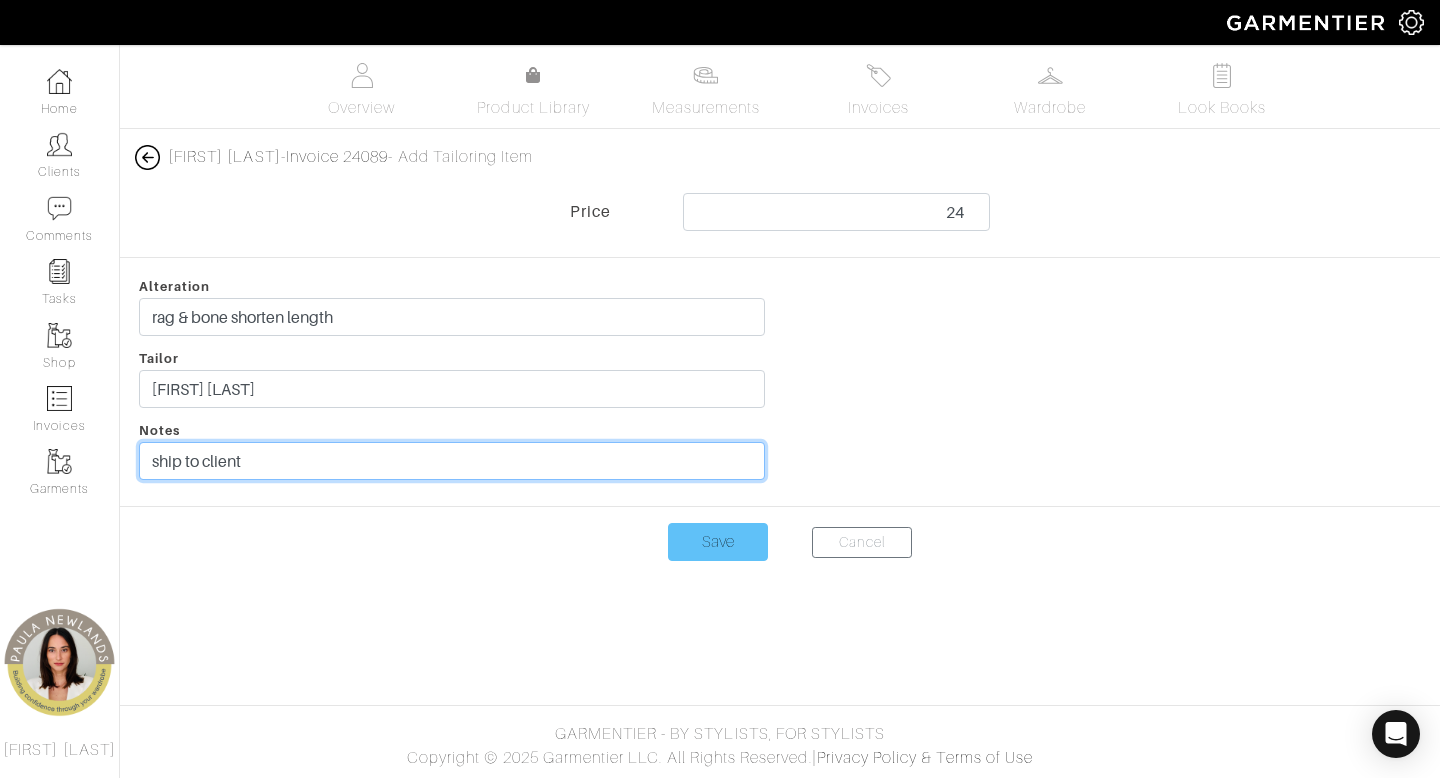 type on "ship to client" 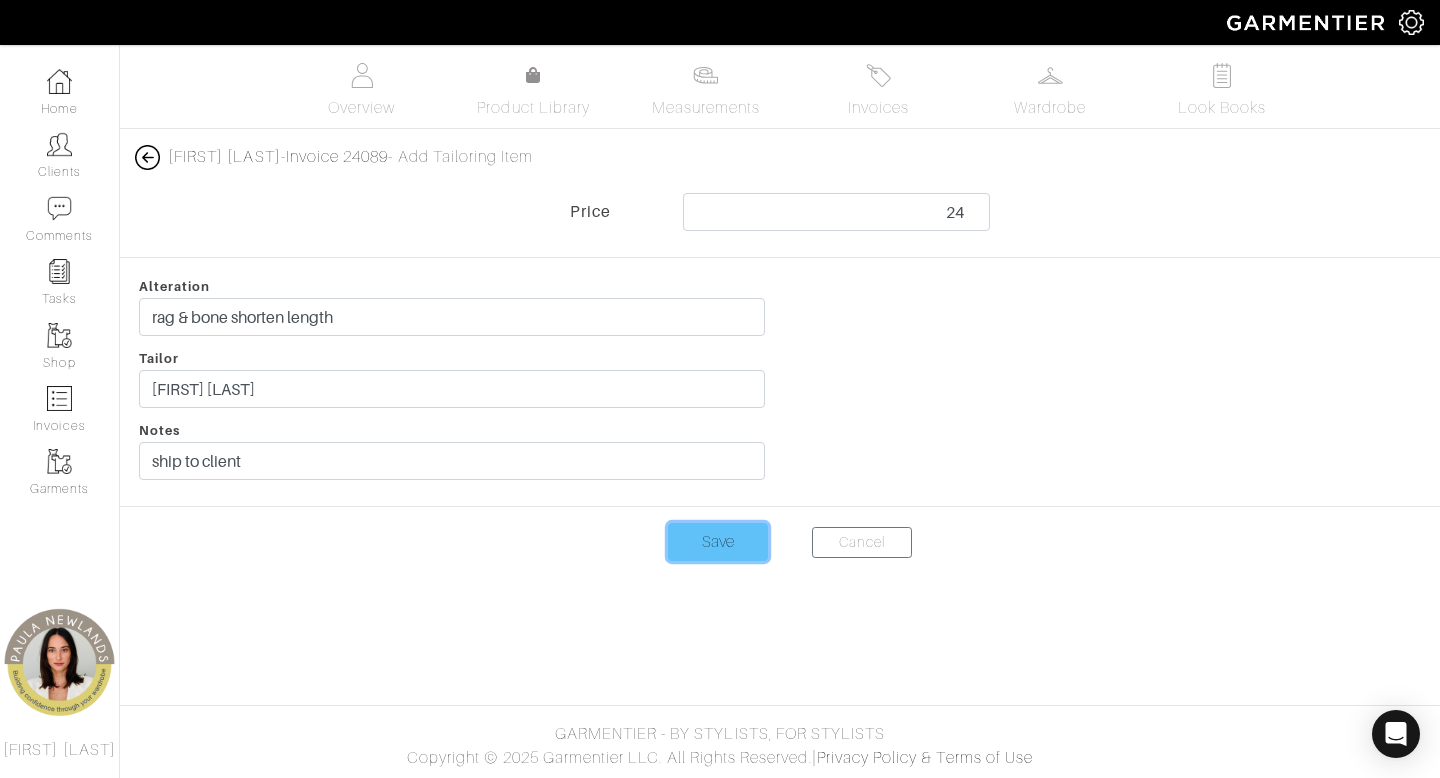 click on "Save" at bounding box center [718, 542] 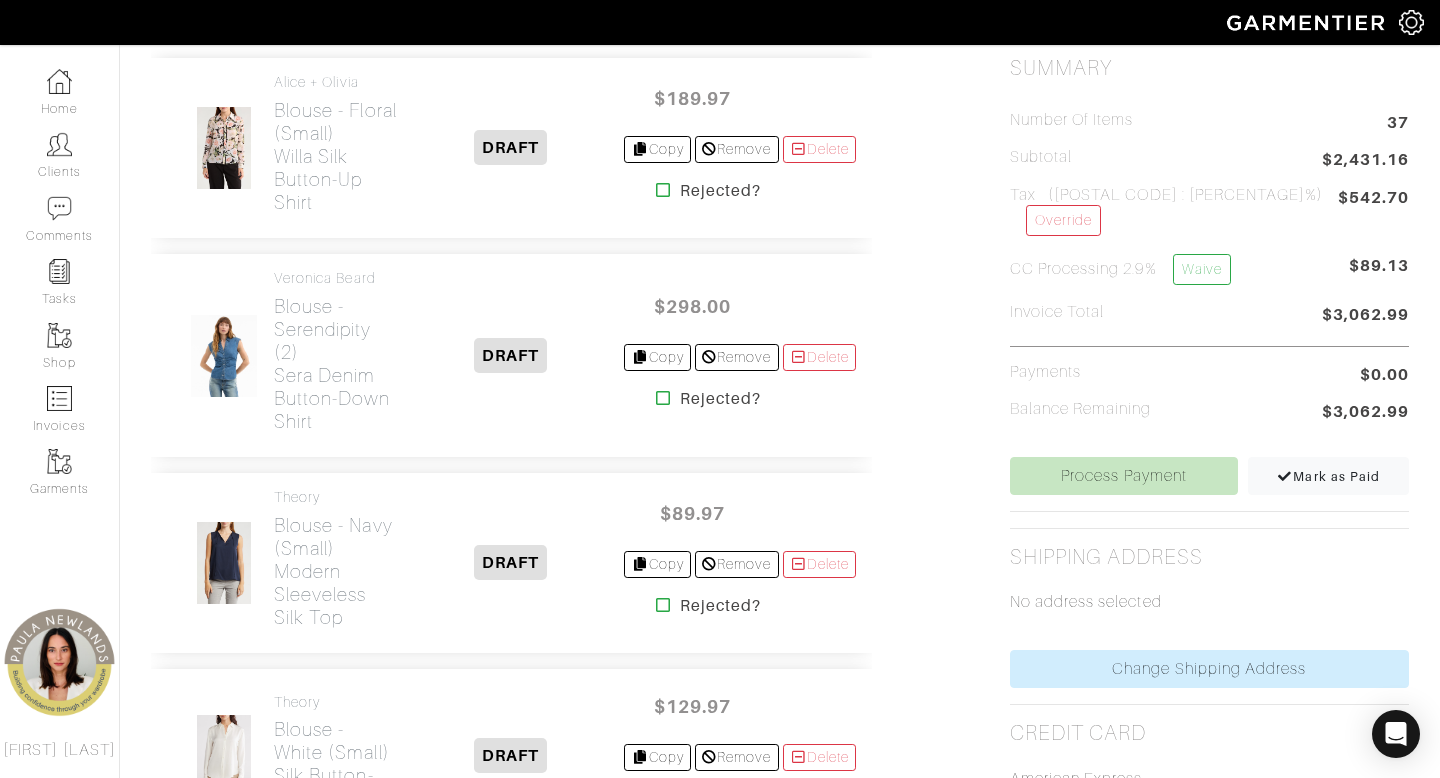 scroll, scrollTop: 493, scrollLeft: 0, axis: vertical 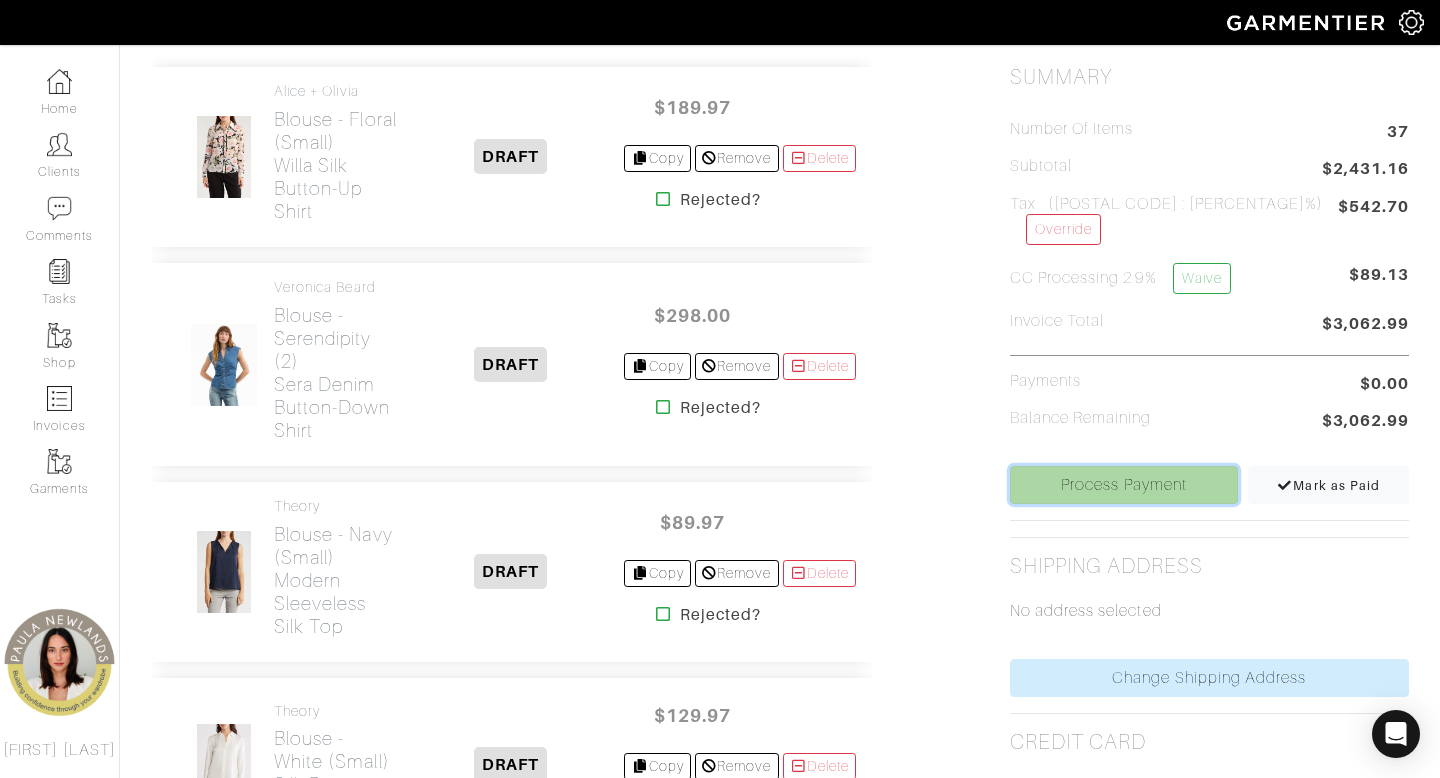 click on "Process Payment" at bounding box center (1124, 485) 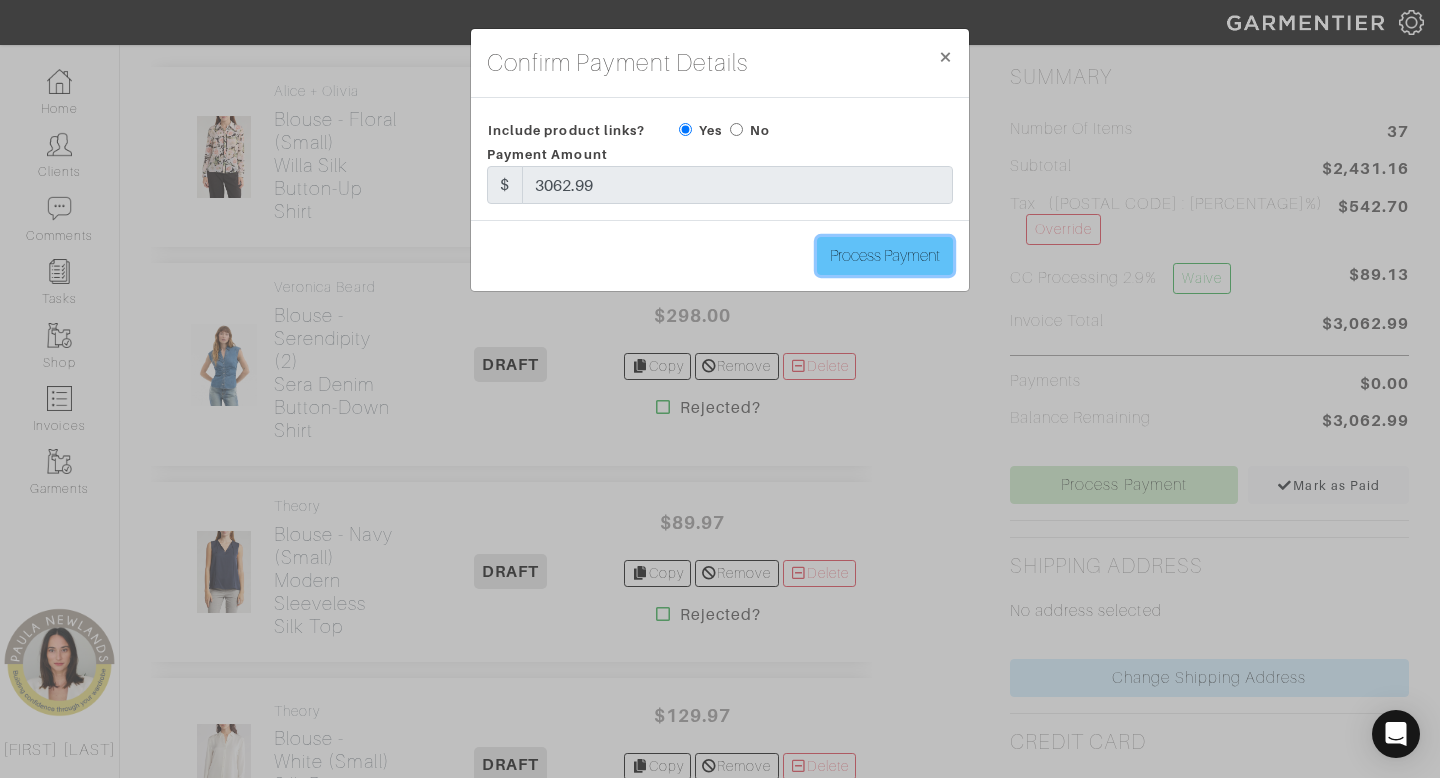 click on "Process Payment" at bounding box center [885, 256] 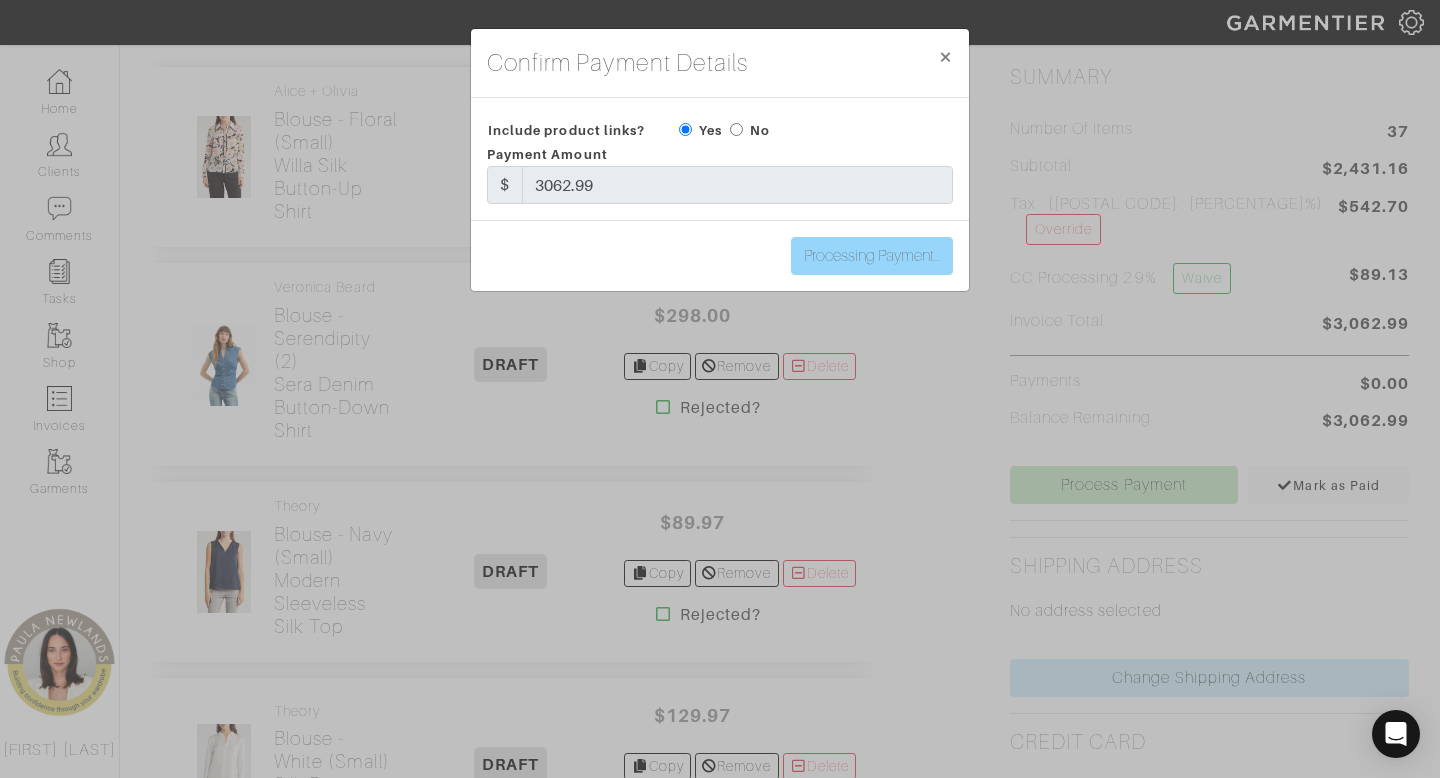 type on "Process Payment" 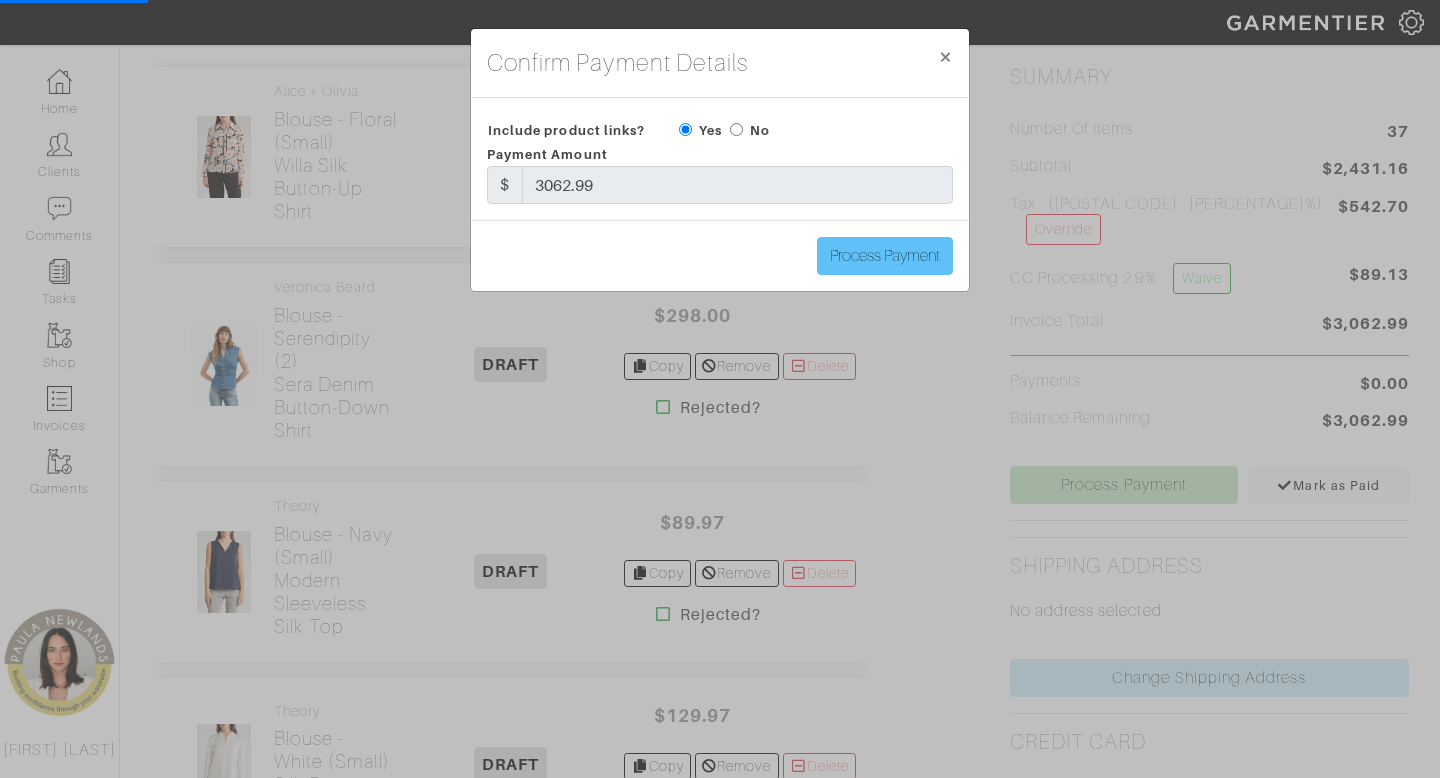 scroll, scrollTop: 0, scrollLeft: 0, axis: both 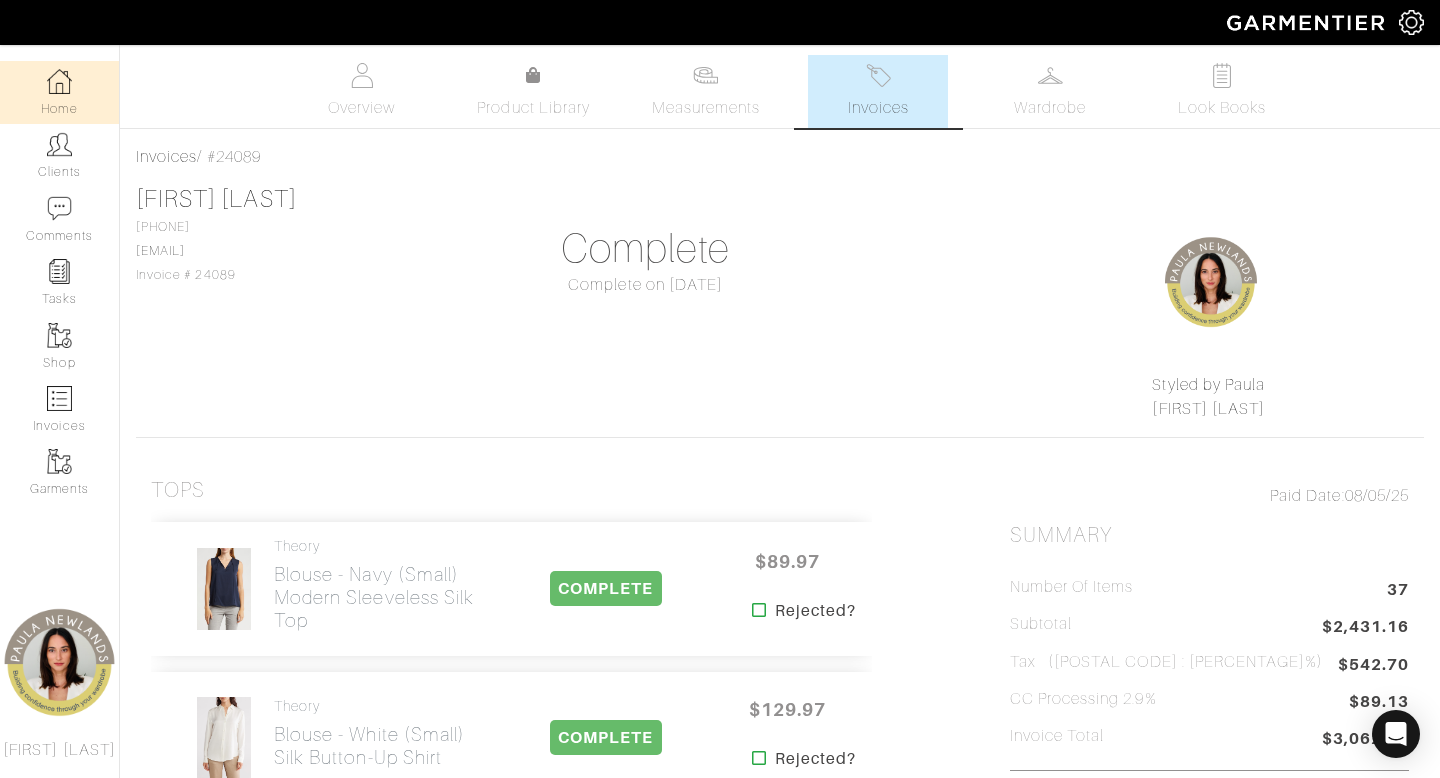 click on "Home" at bounding box center (59, 92) 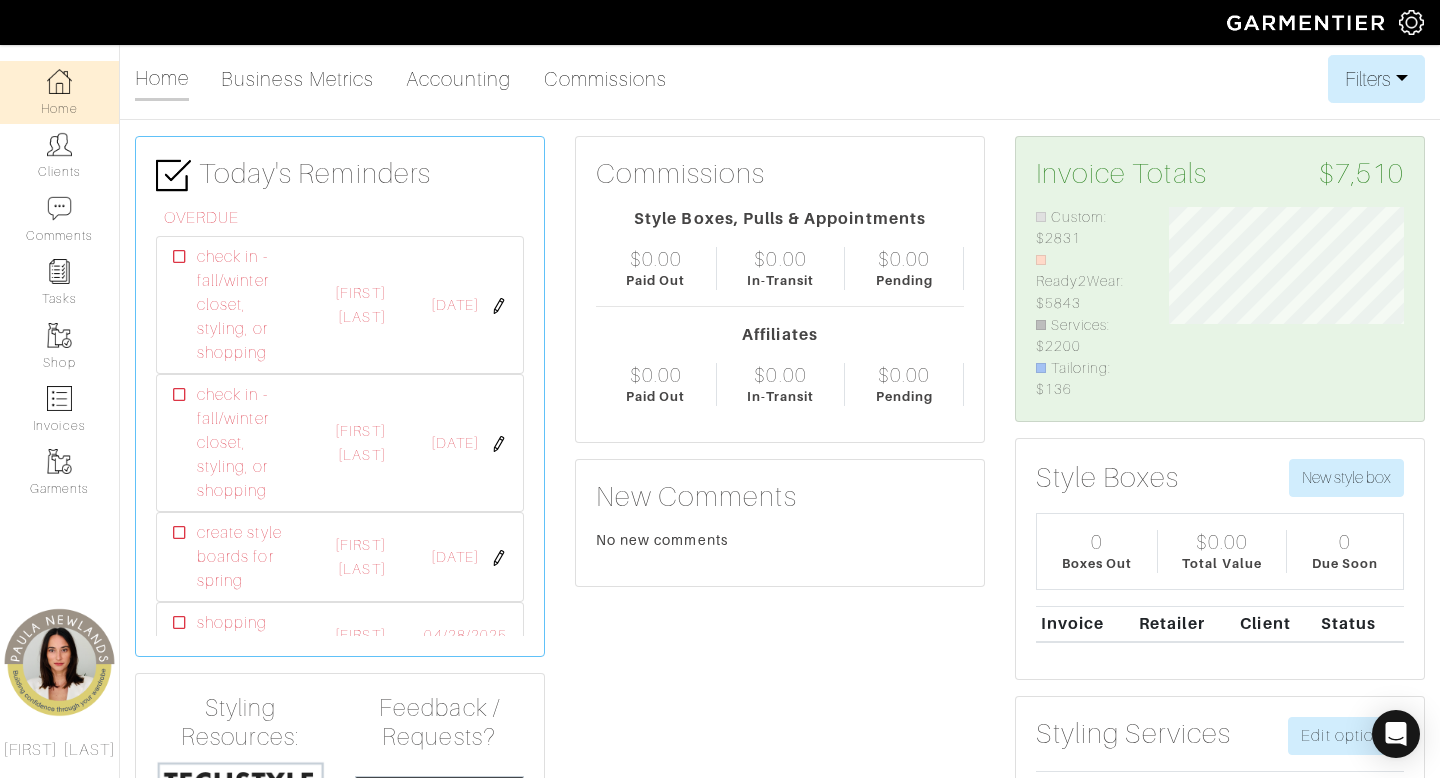 scroll, scrollTop: 999805, scrollLeft: 999734, axis: both 